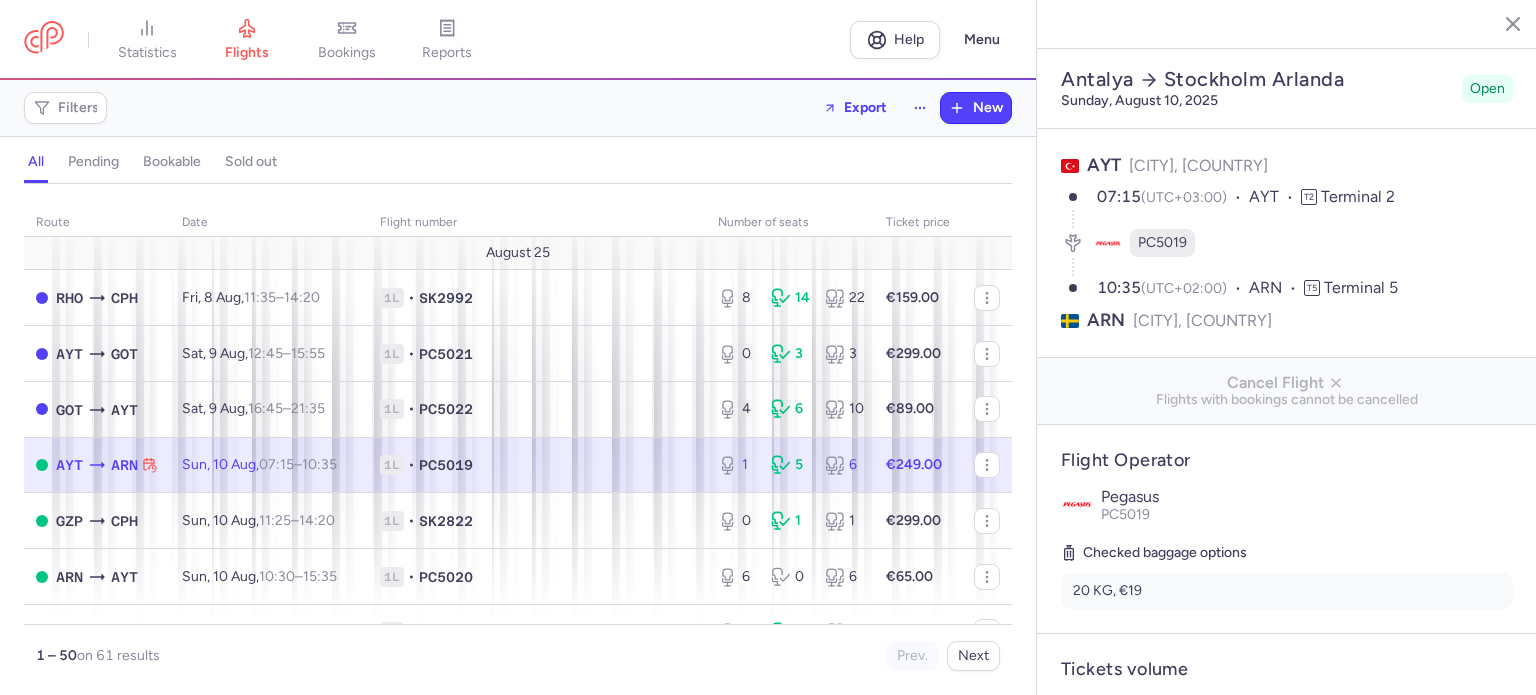 select on "days" 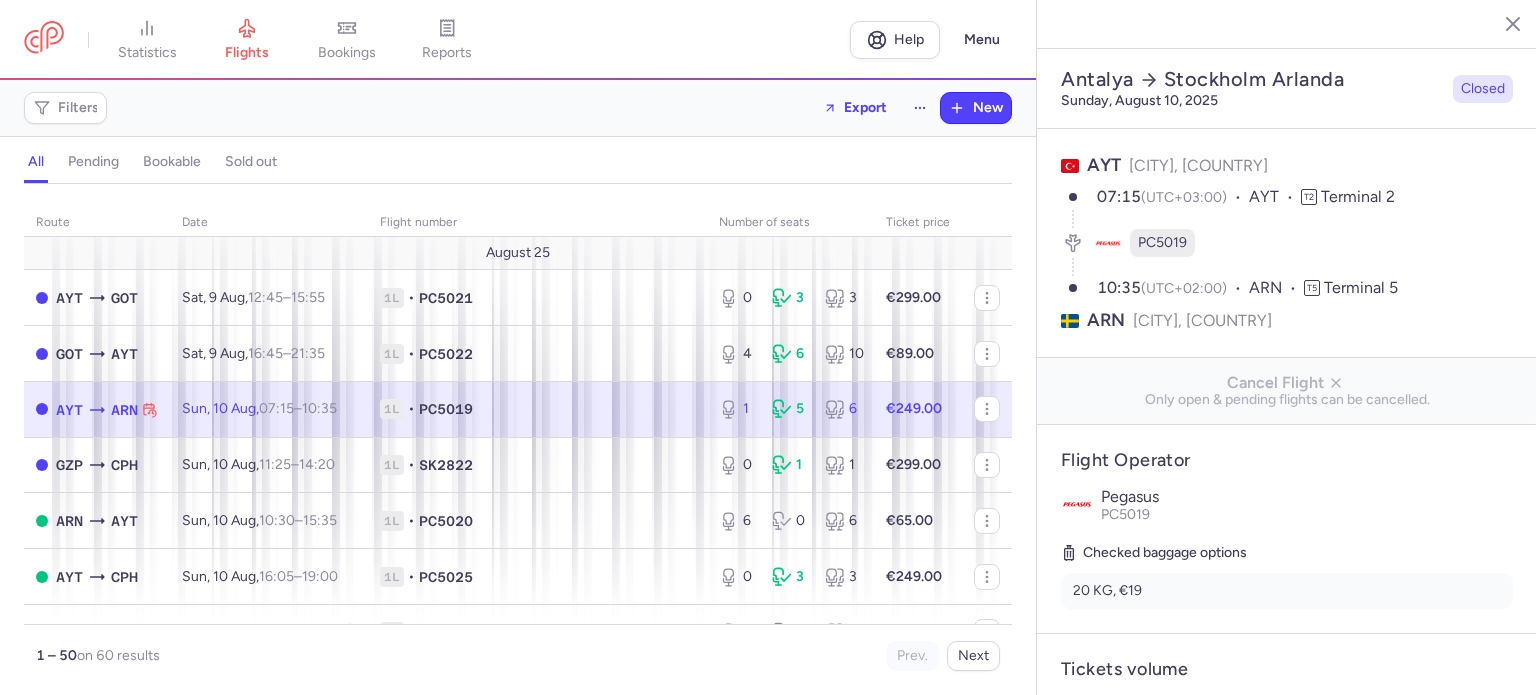 select on "days" 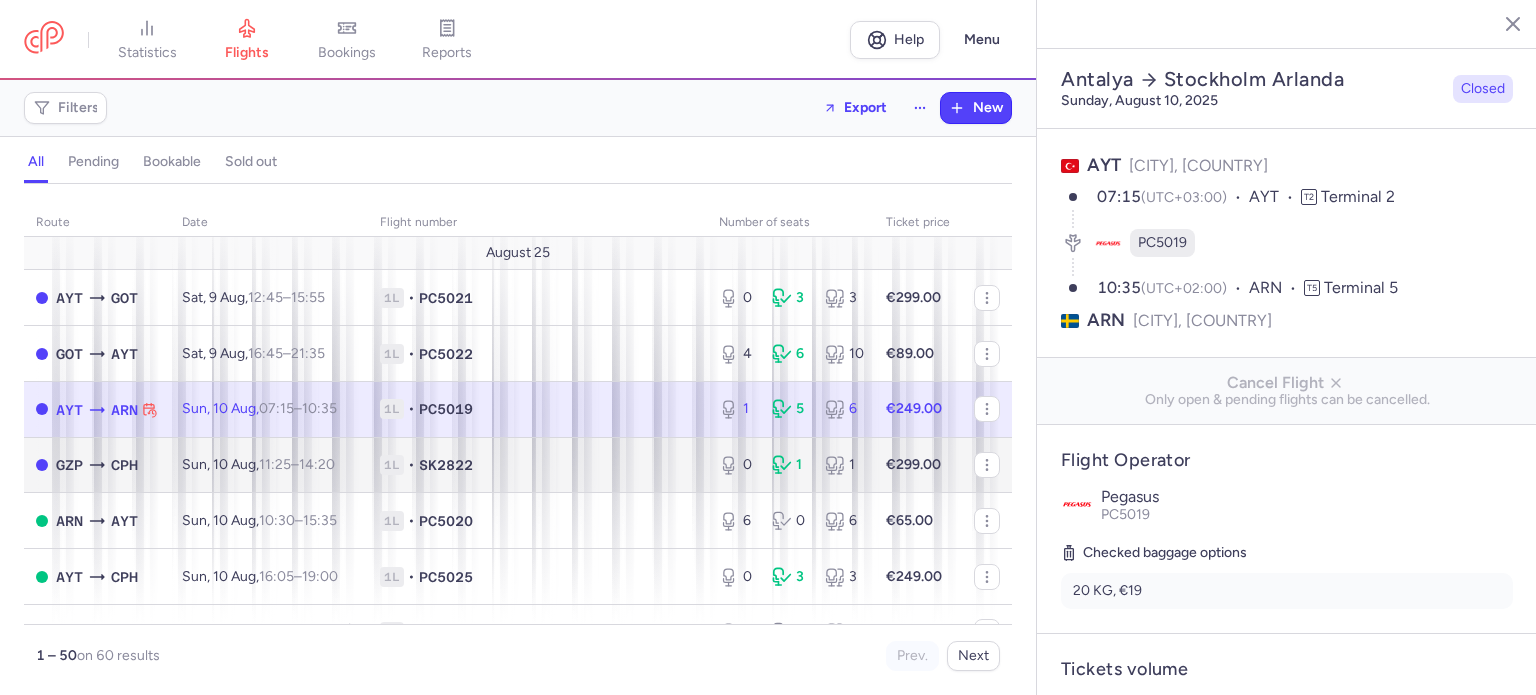 scroll, scrollTop: 0, scrollLeft: 0, axis: both 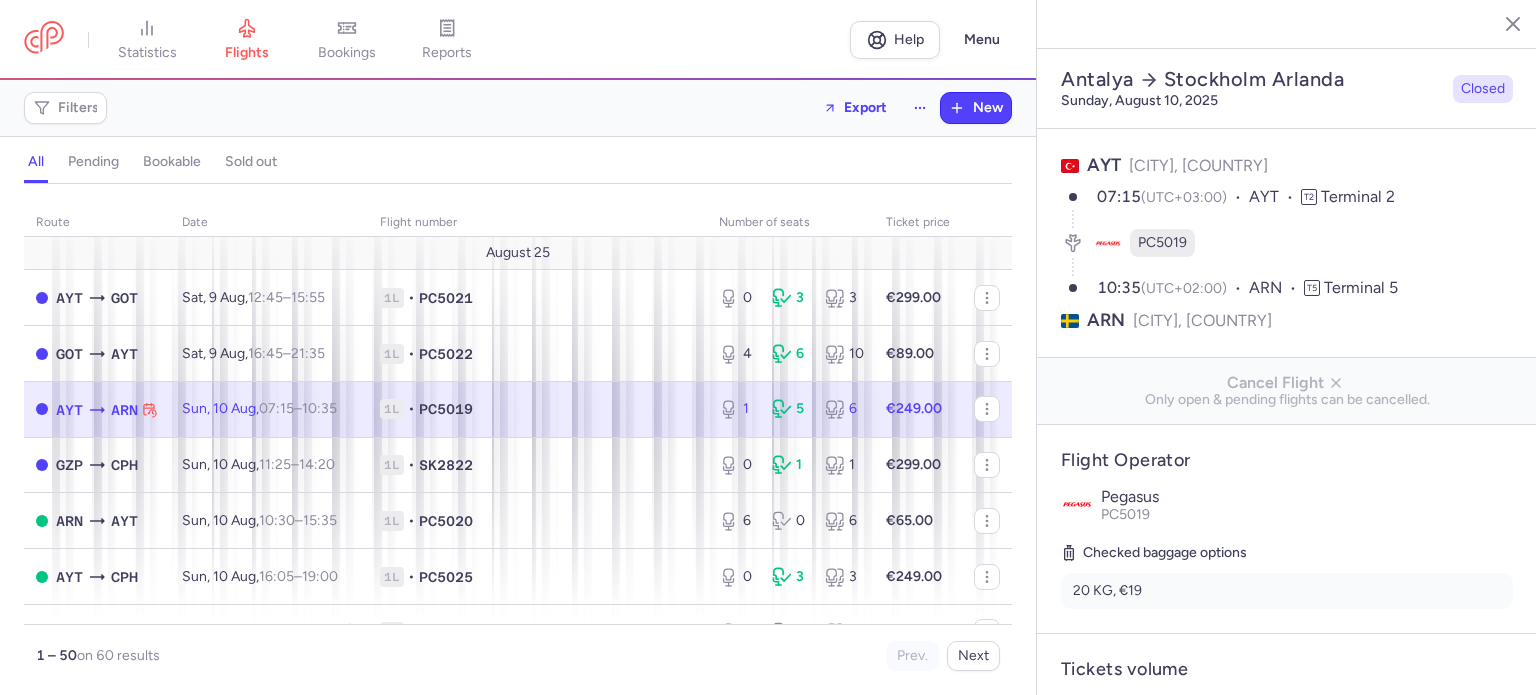 click on "07:15 – 10:35 +0" at bounding box center (298, 408) 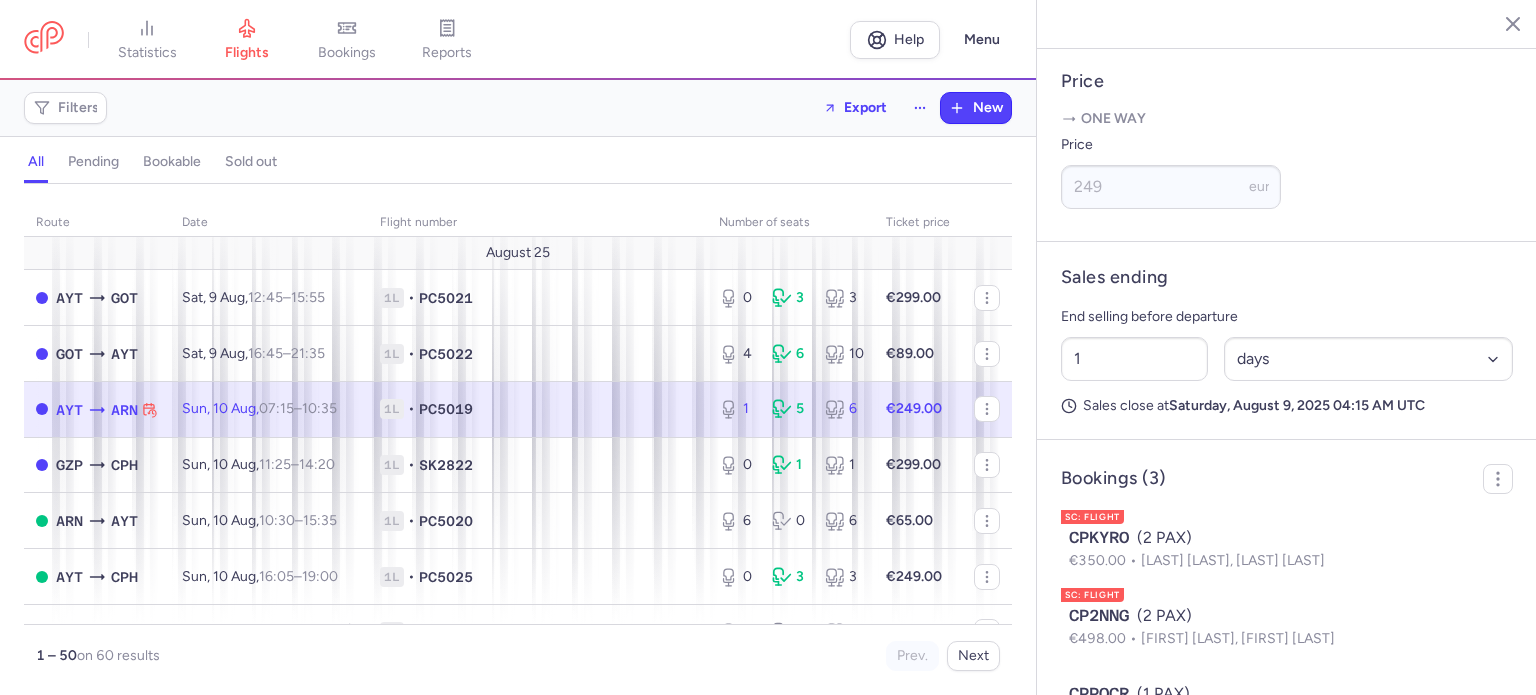 scroll, scrollTop: 780, scrollLeft: 0, axis: vertical 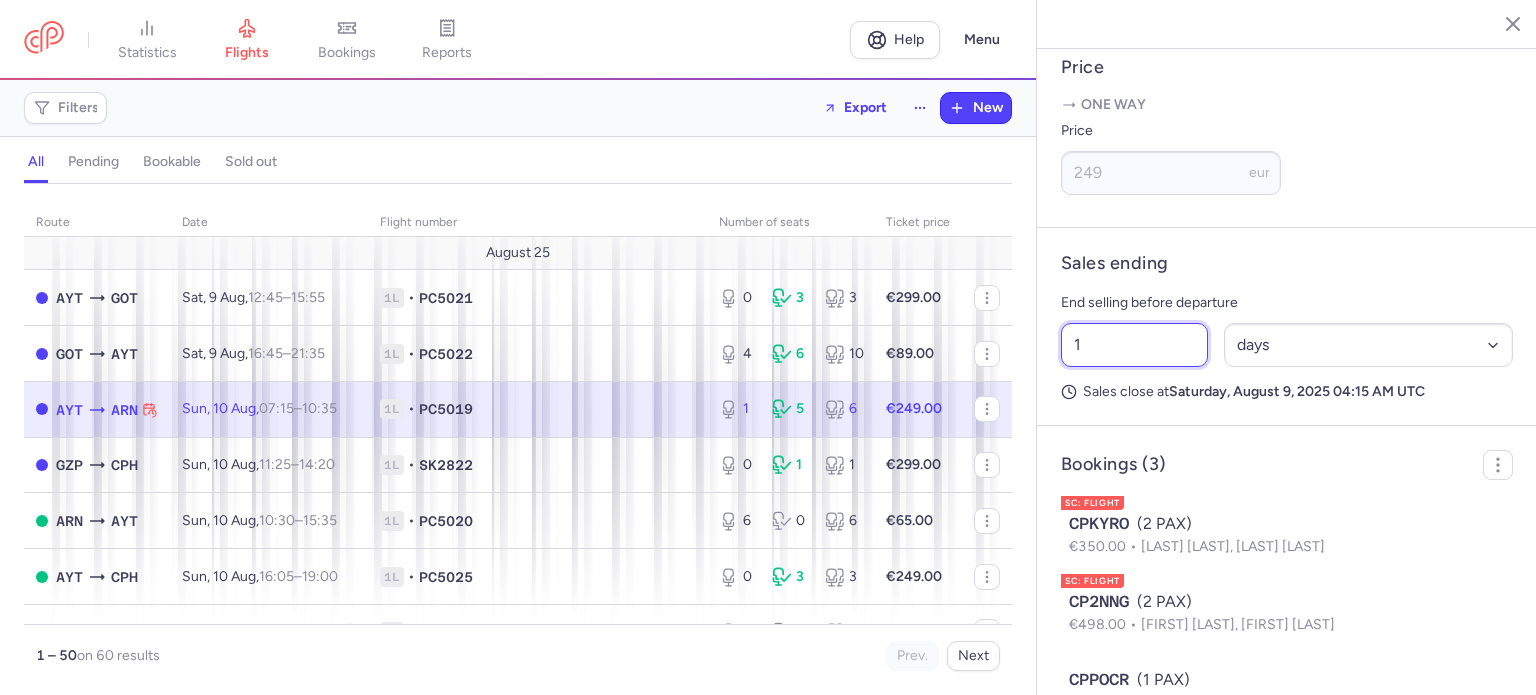 click on "1" at bounding box center [1134, 345] 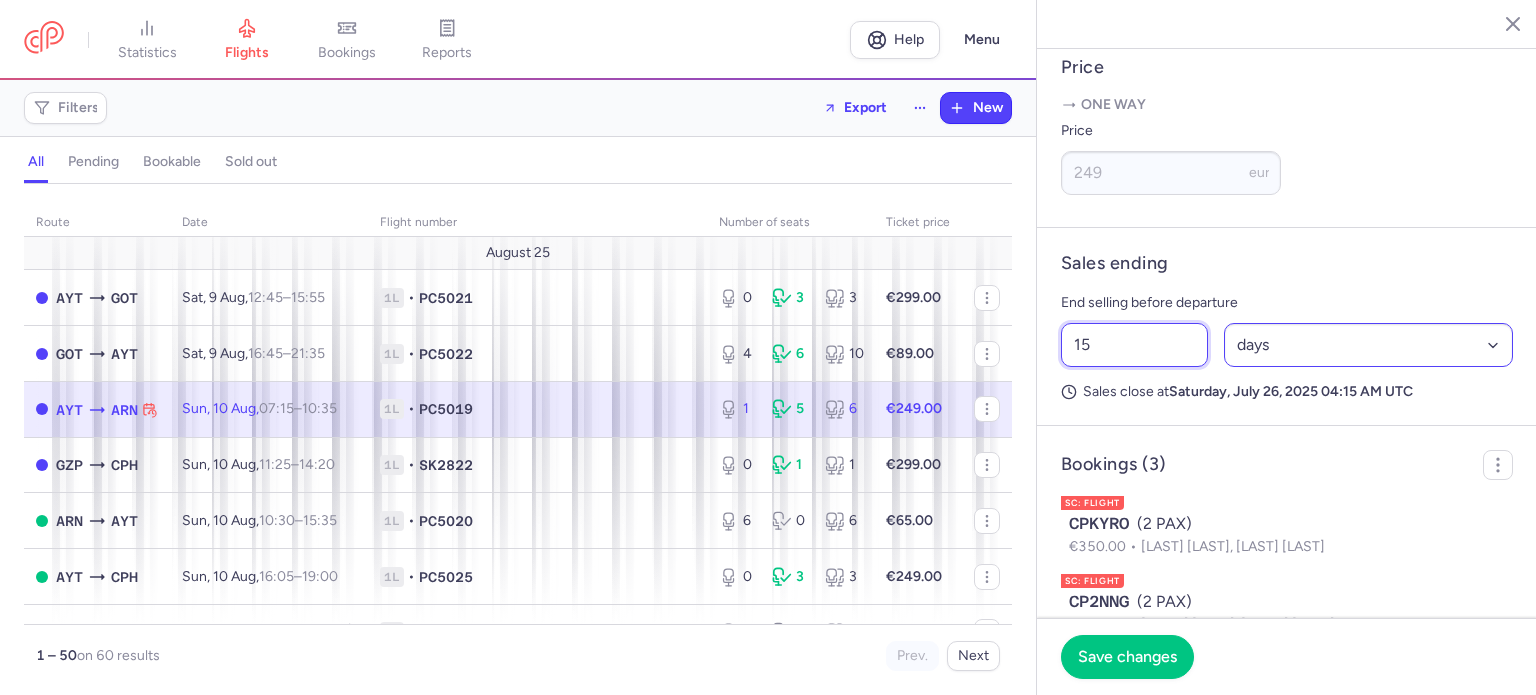 type on "15" 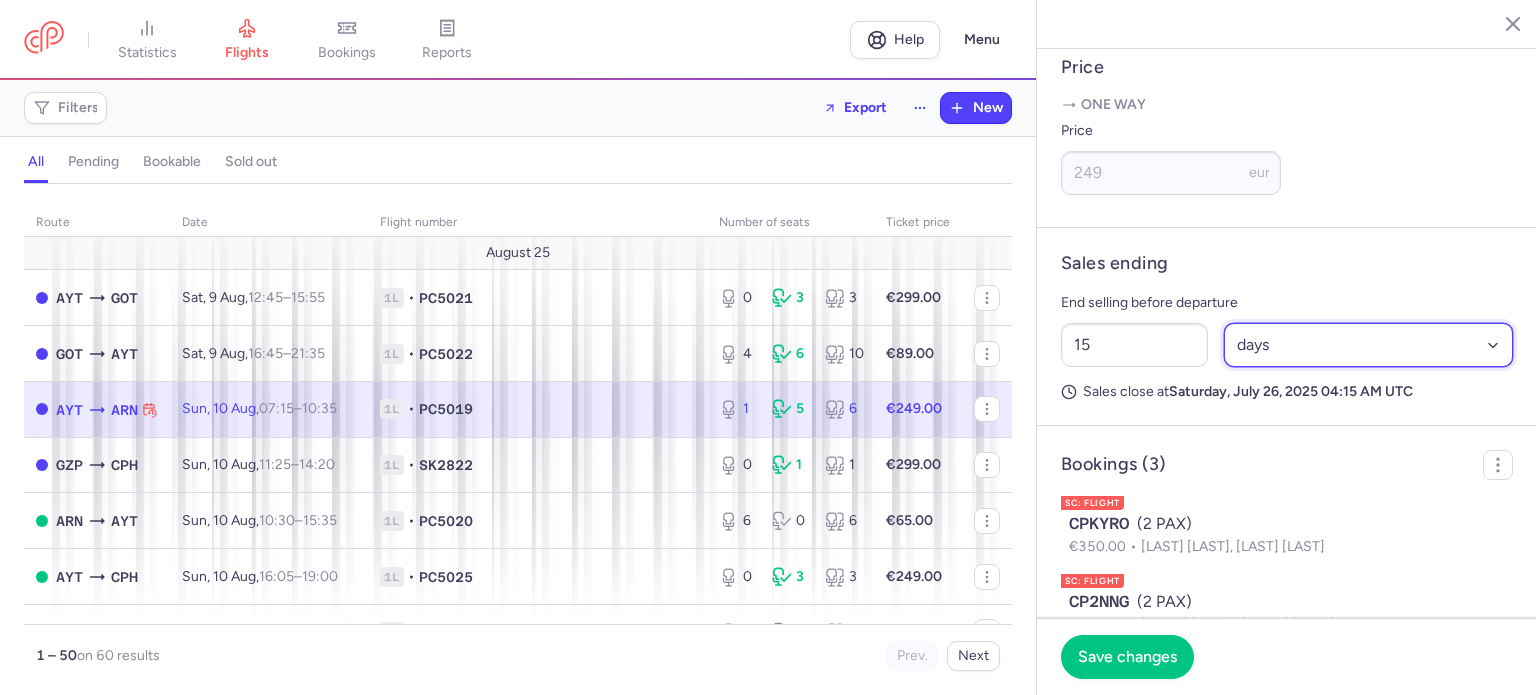 click on "Select an option hours days" at bounding box center (1369, 345) 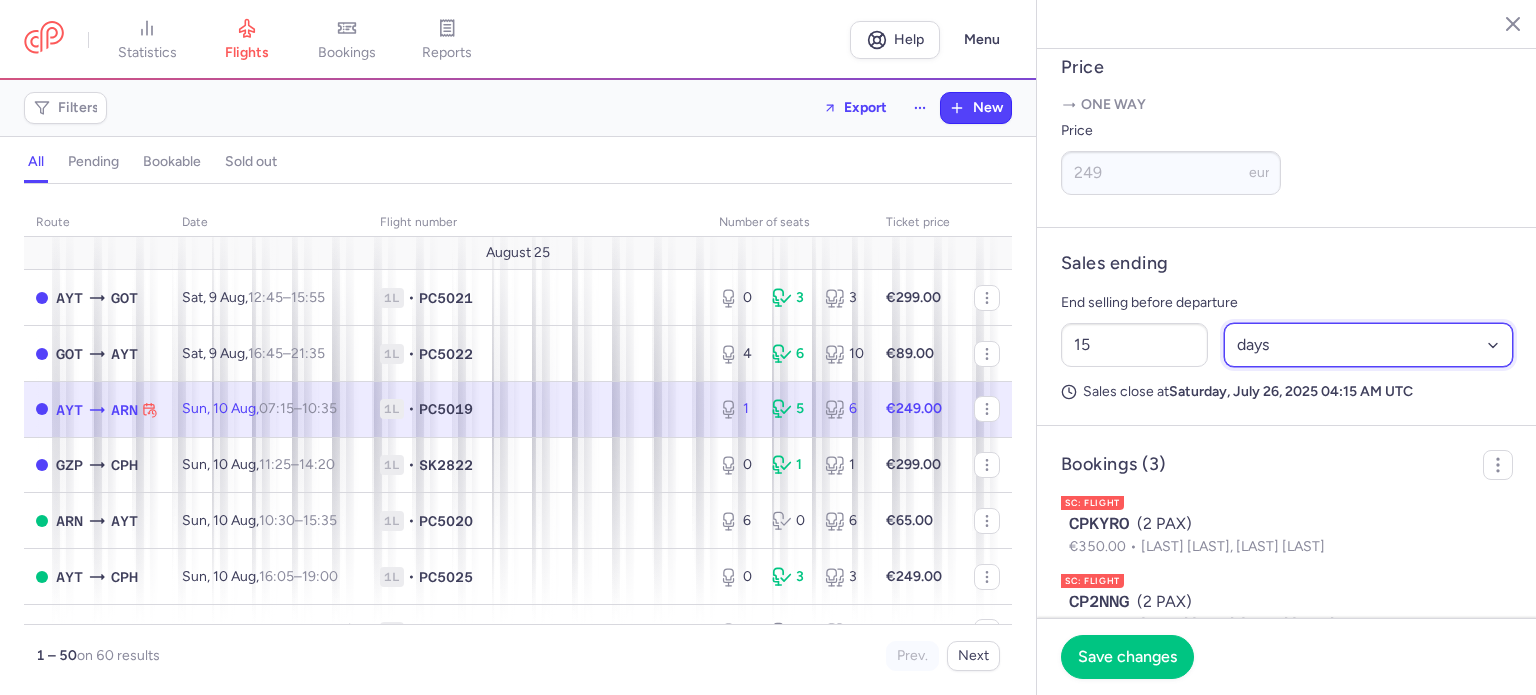 select on "hours" 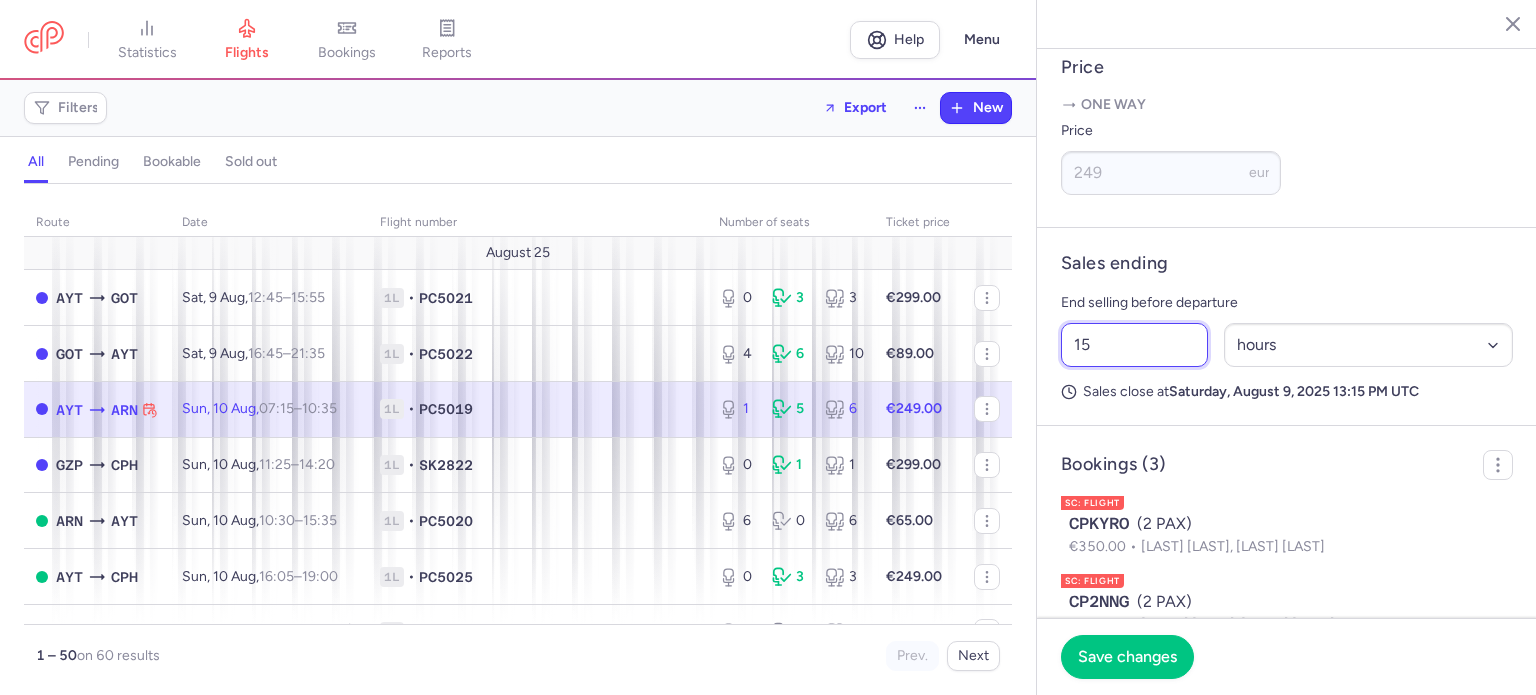 click on "15" at bounding box center (1134, 345) 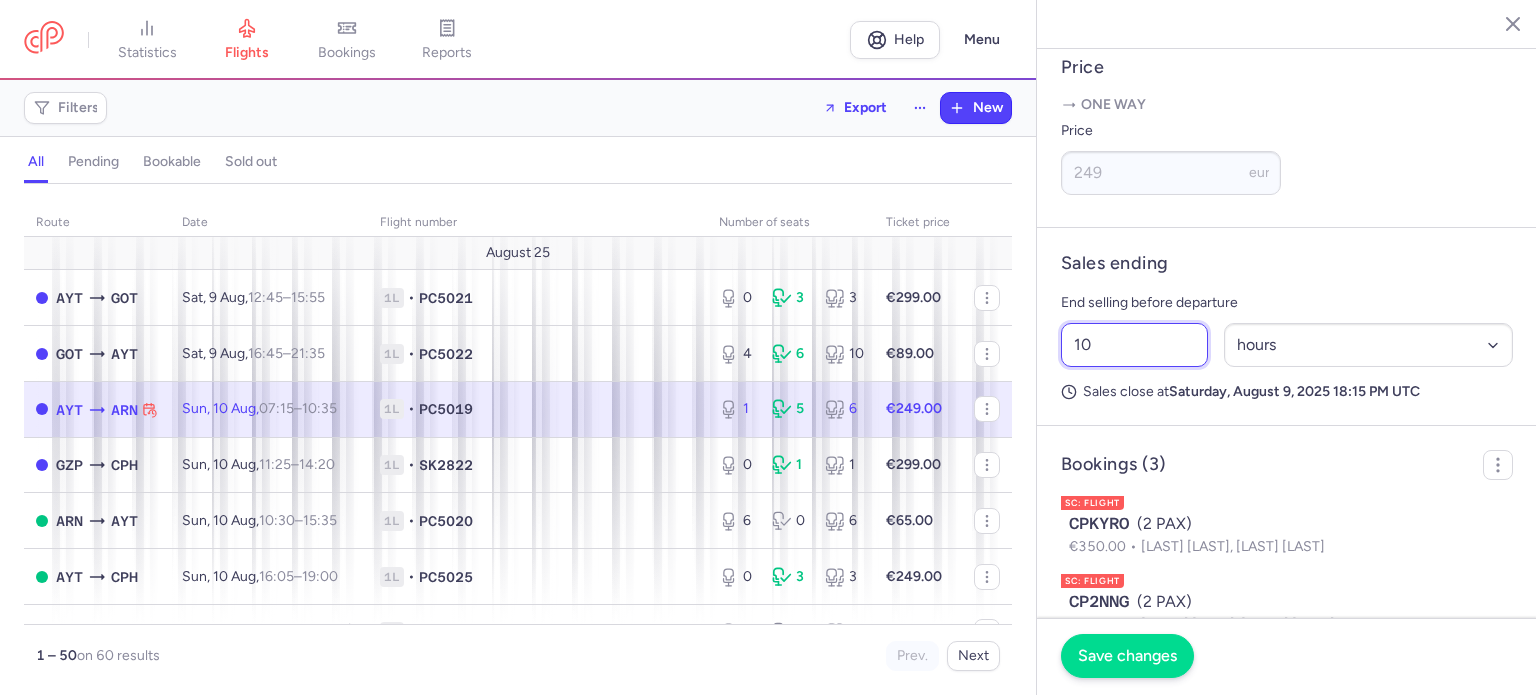 type on "10" 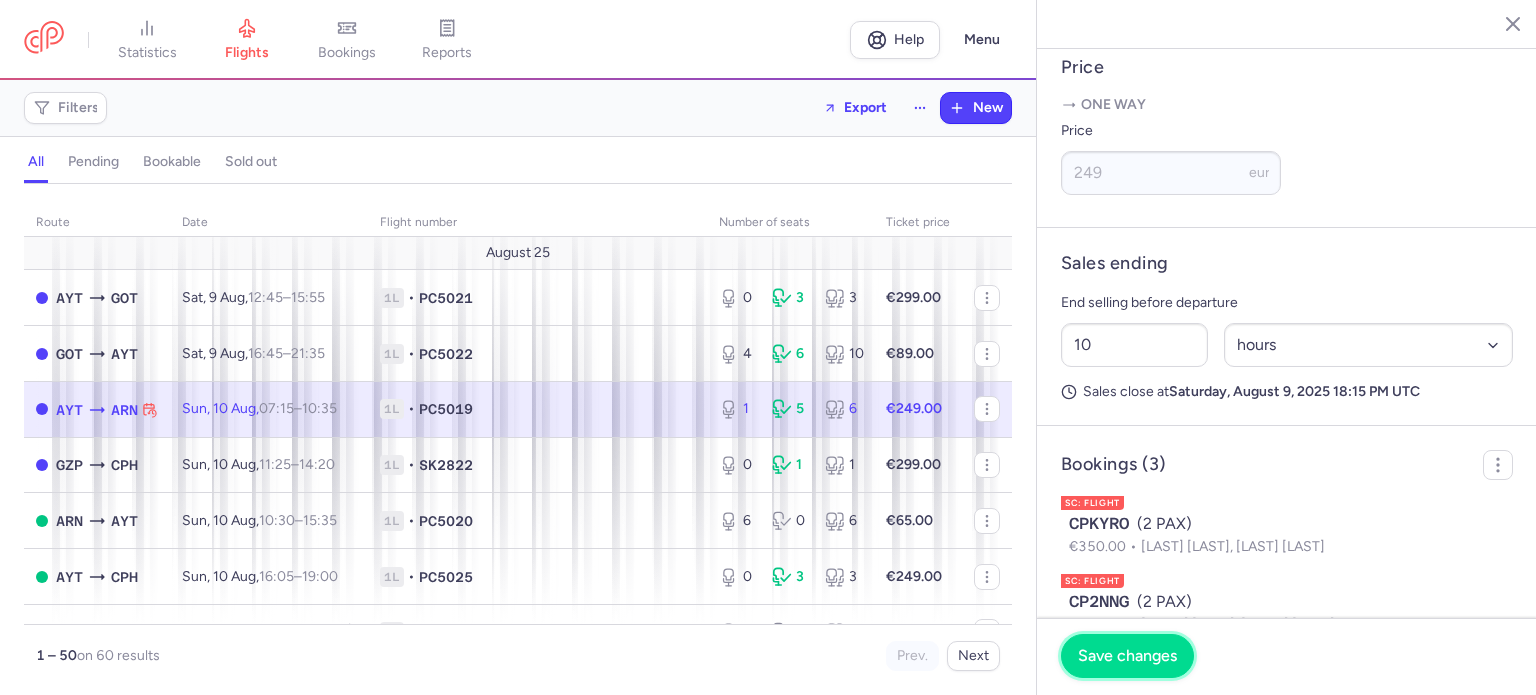 click on "Save changes" at bounding box center [1127, 656] 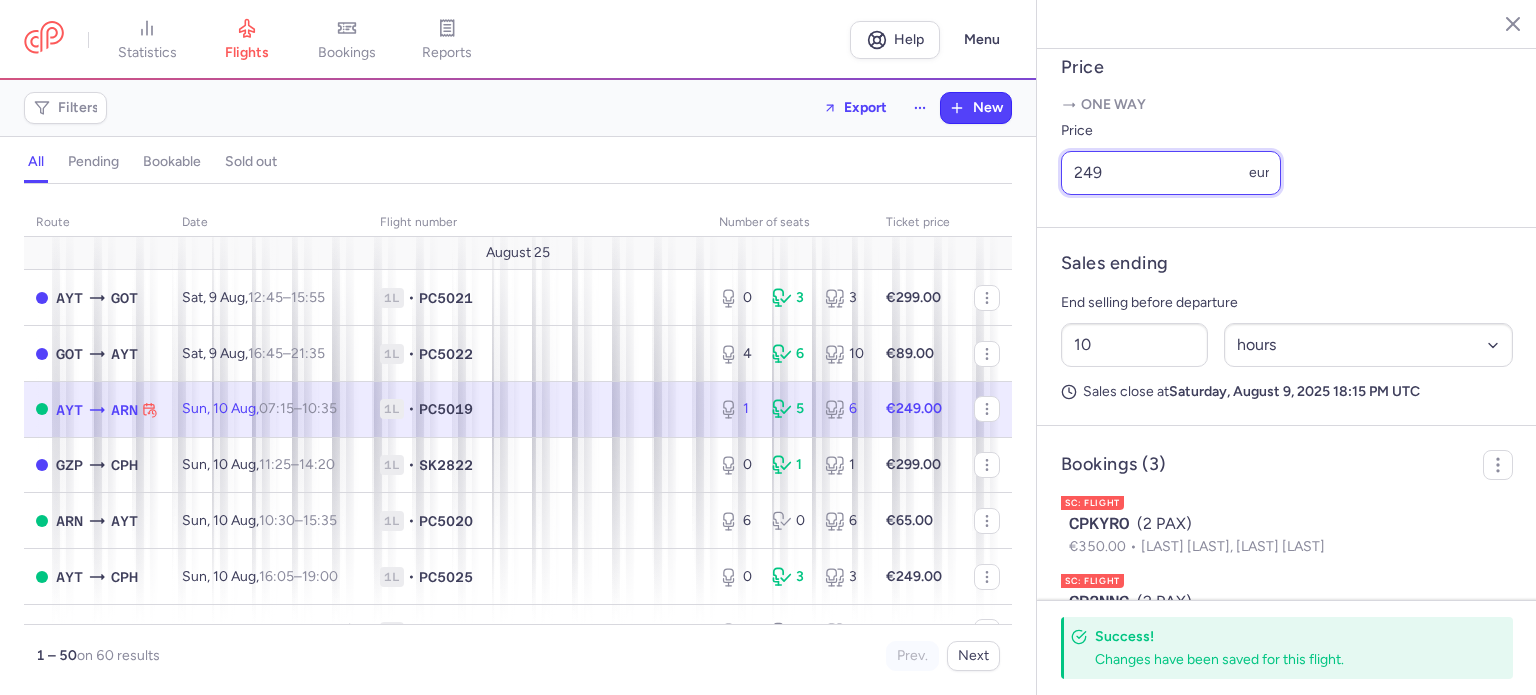 click on "249" at bounding box center (1171, 173) 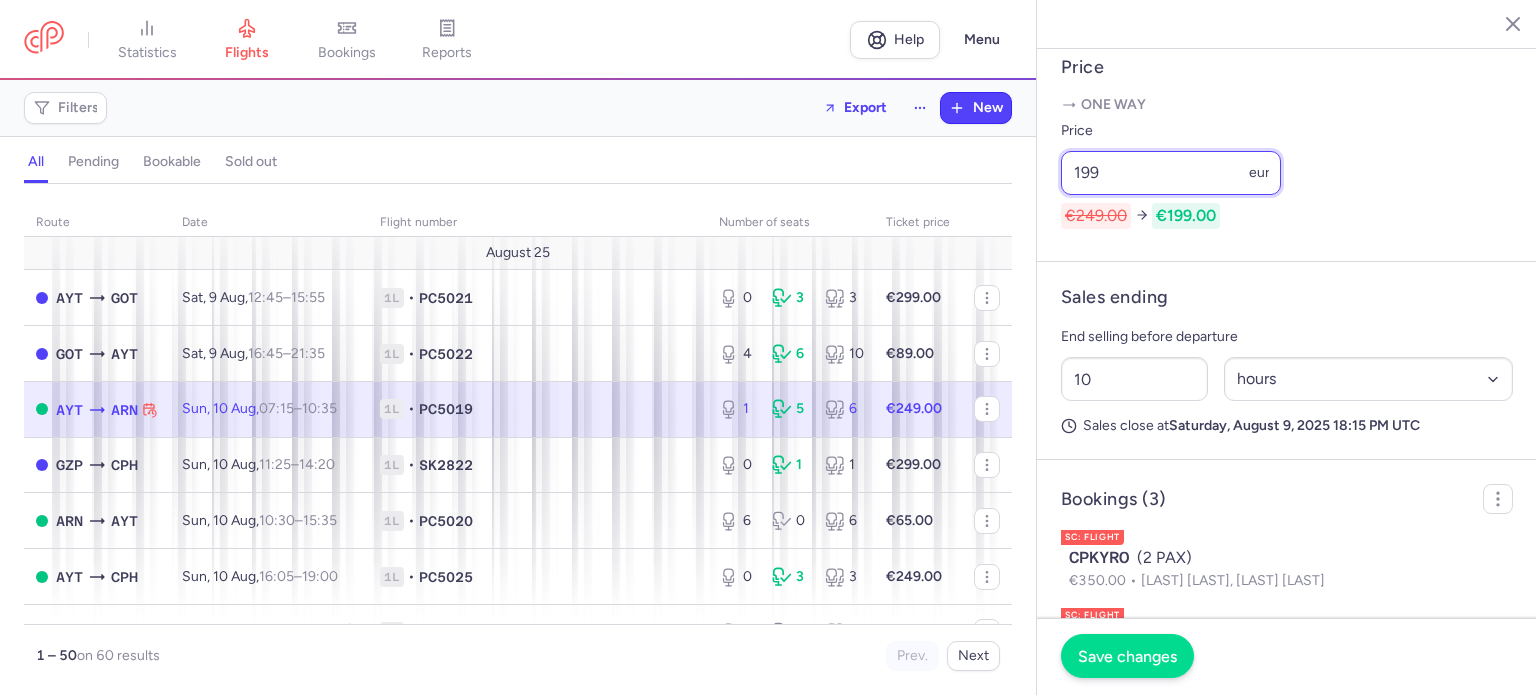 type on "199" 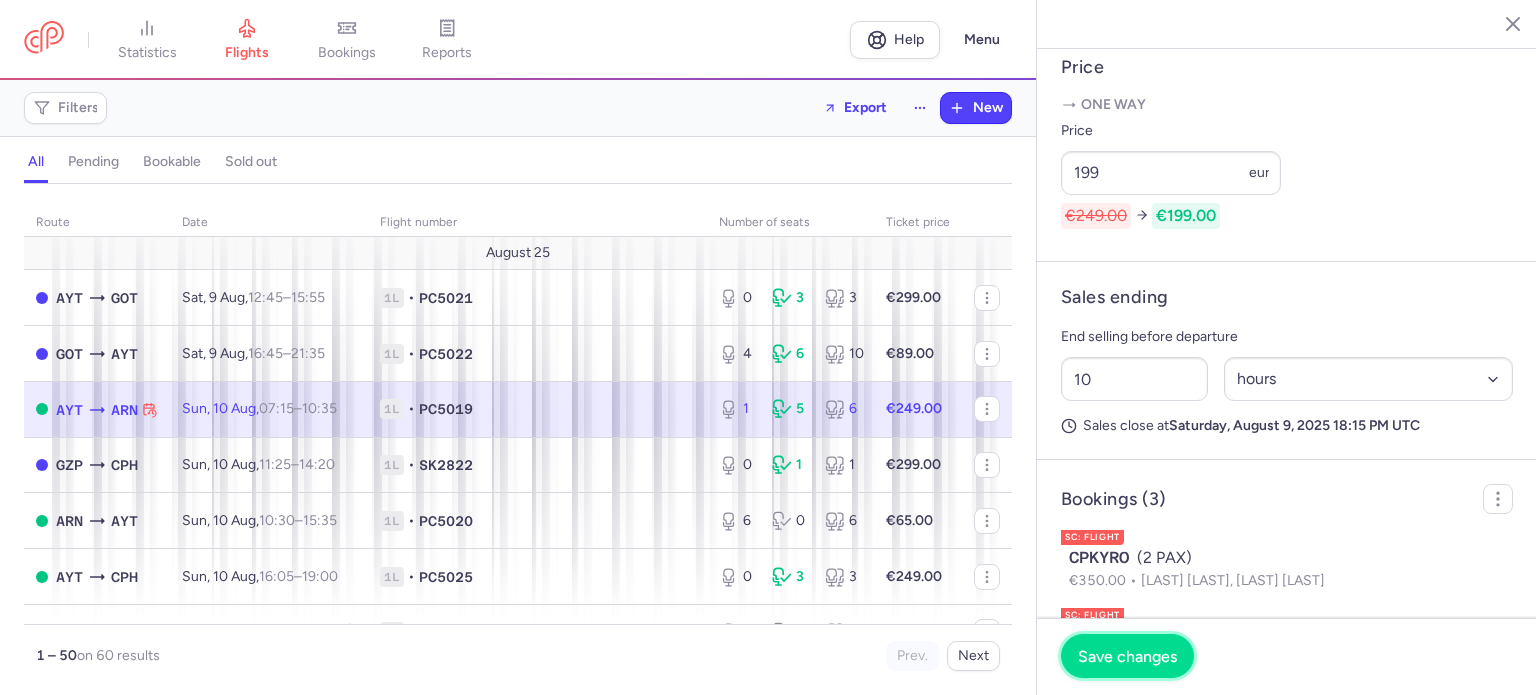 click on "Save changes" at bounding box center [1127, 656] 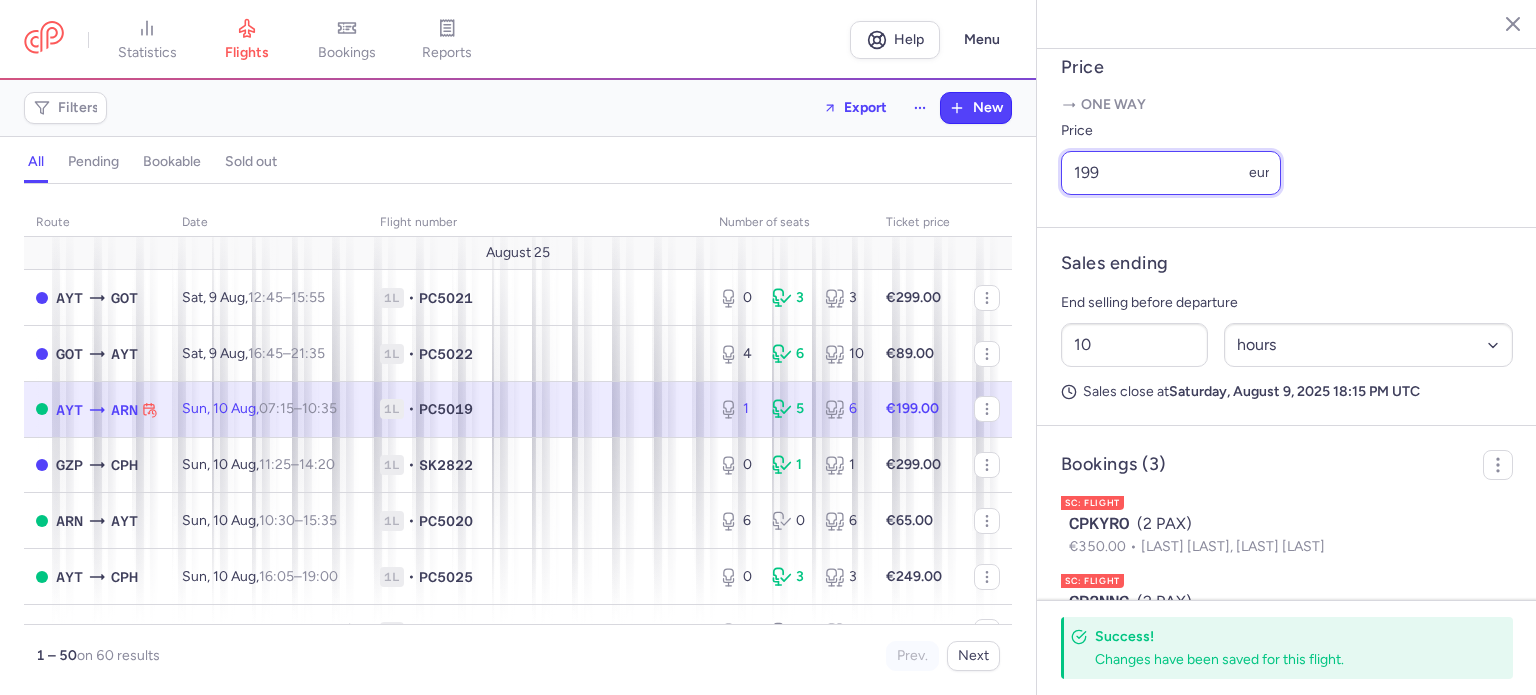 click on "199" at bounding box center (1171, 173) 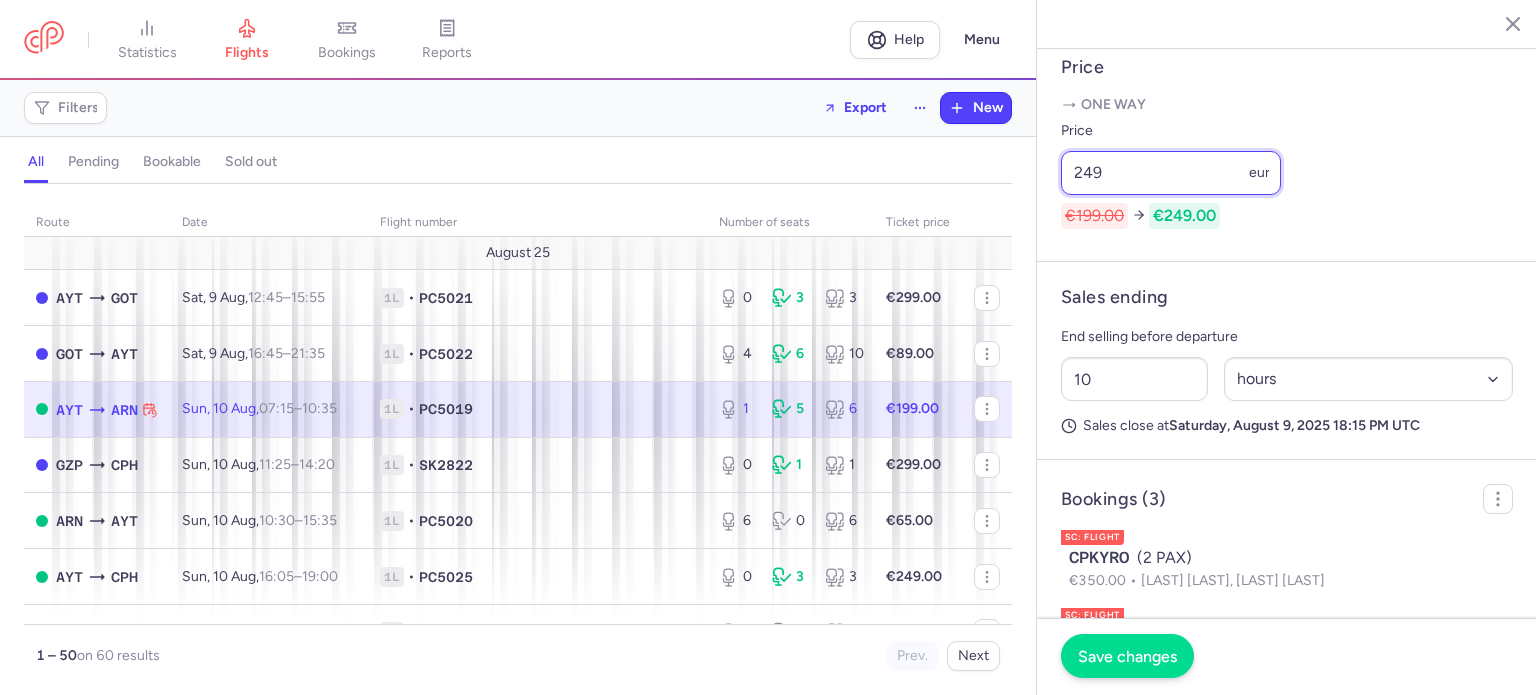 type on "249" 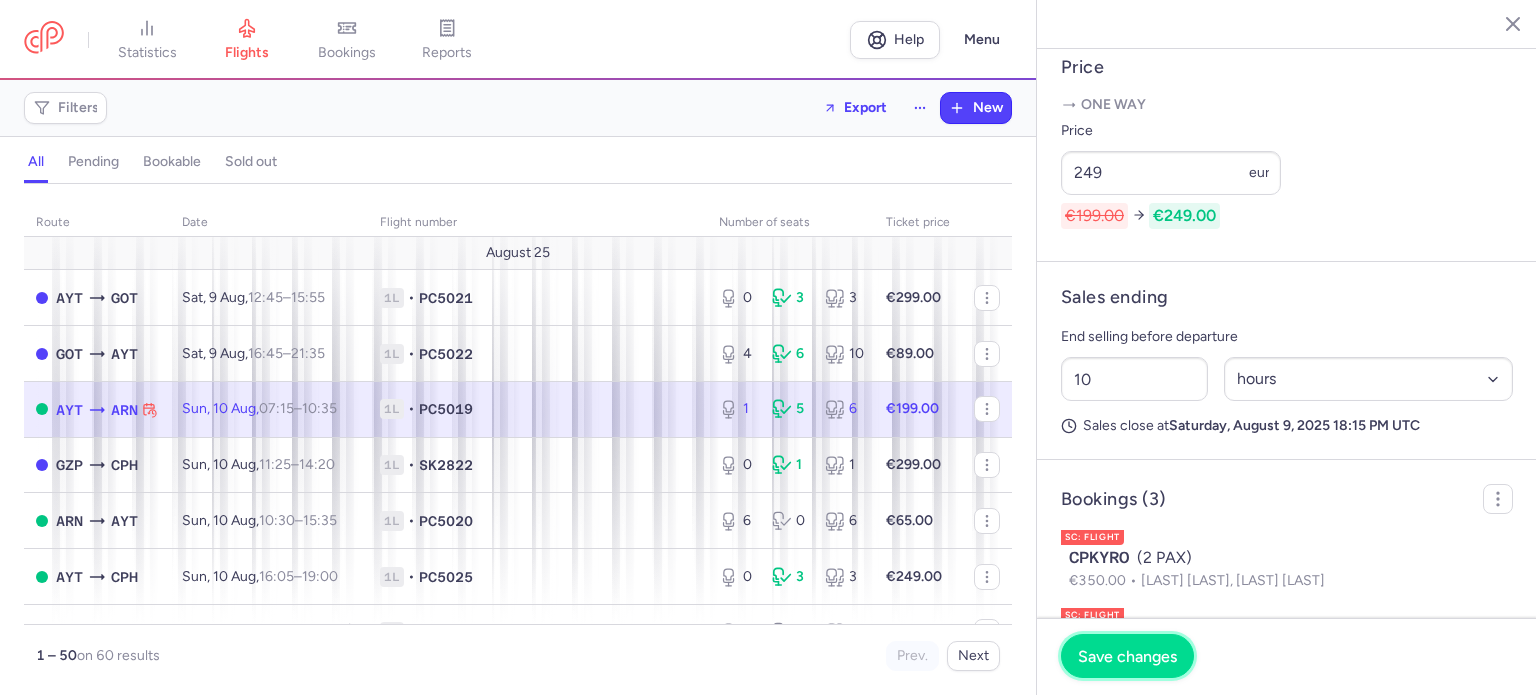 click on "Save changes" at bounding box center (1127, 656) 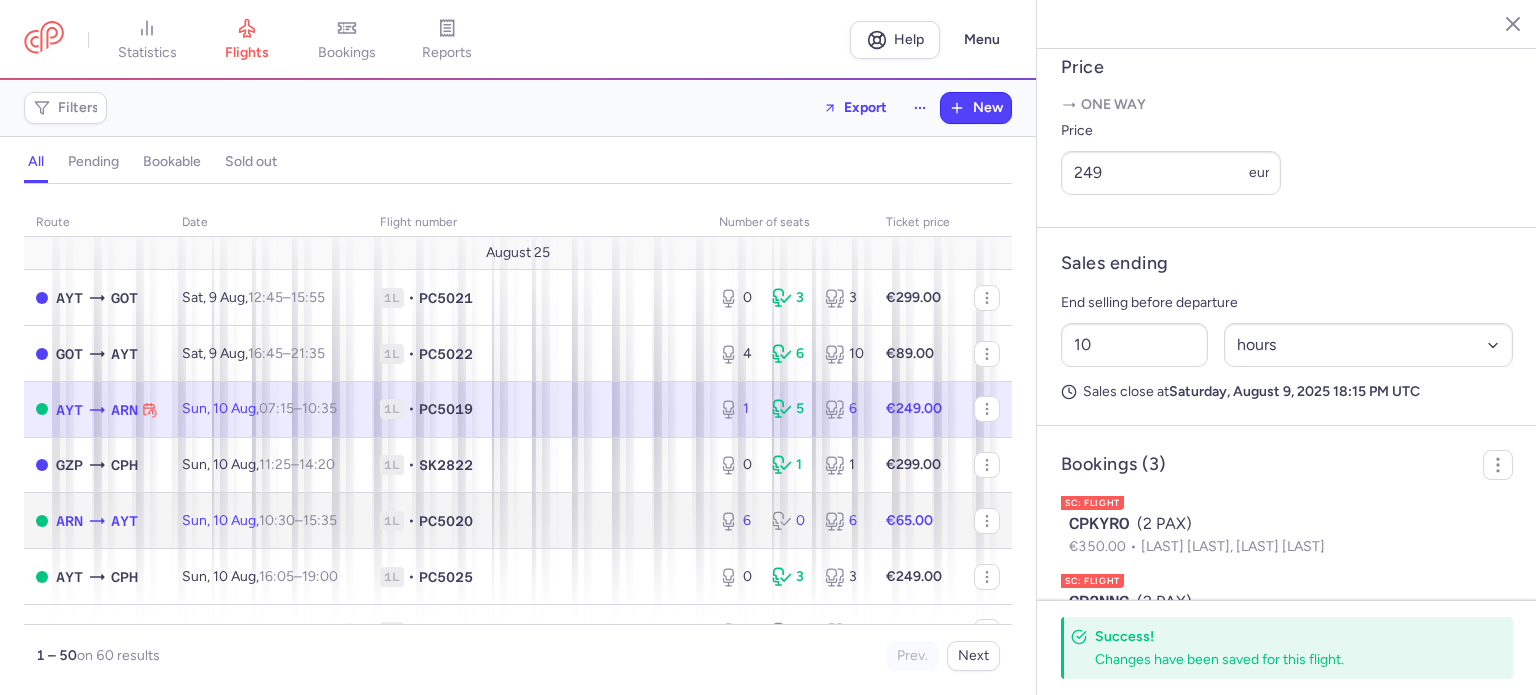 click on "€65.00" at bounding box center (918, 521) 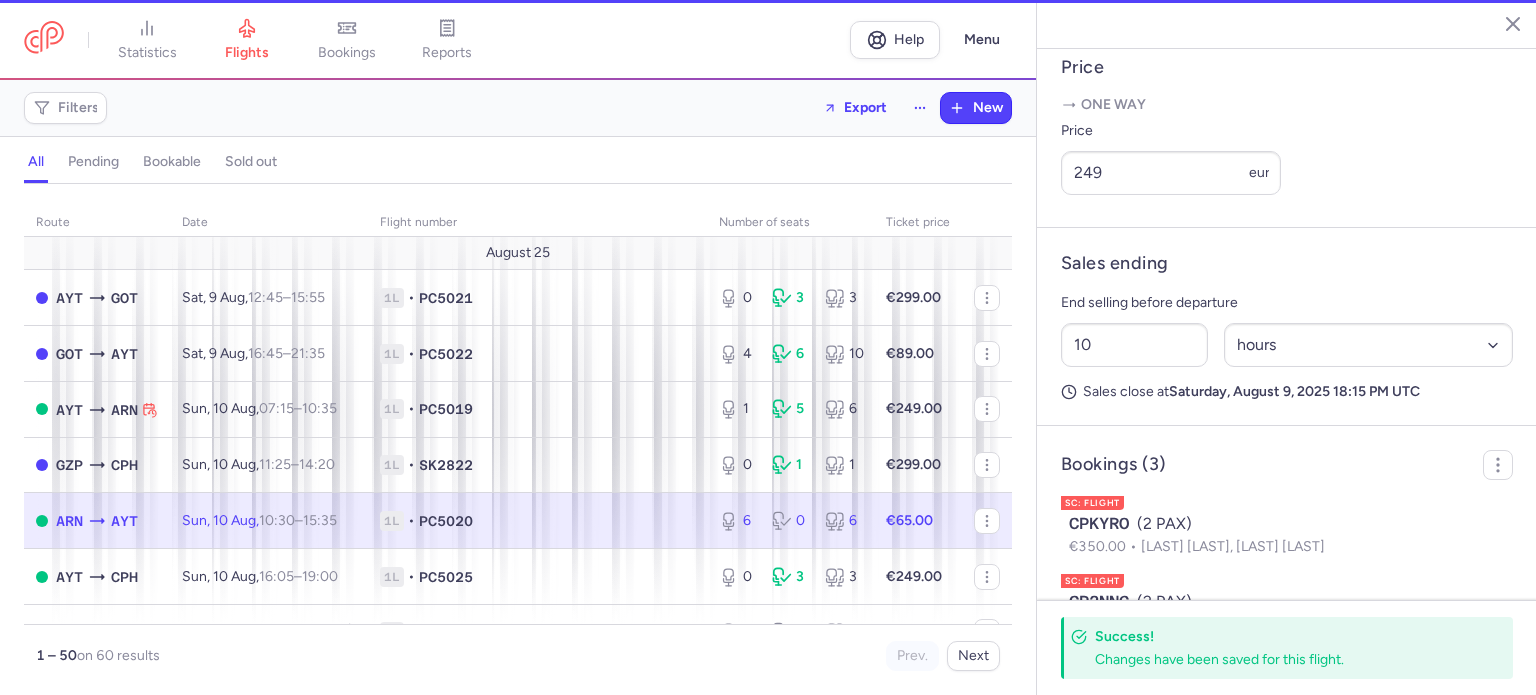 type on "6" 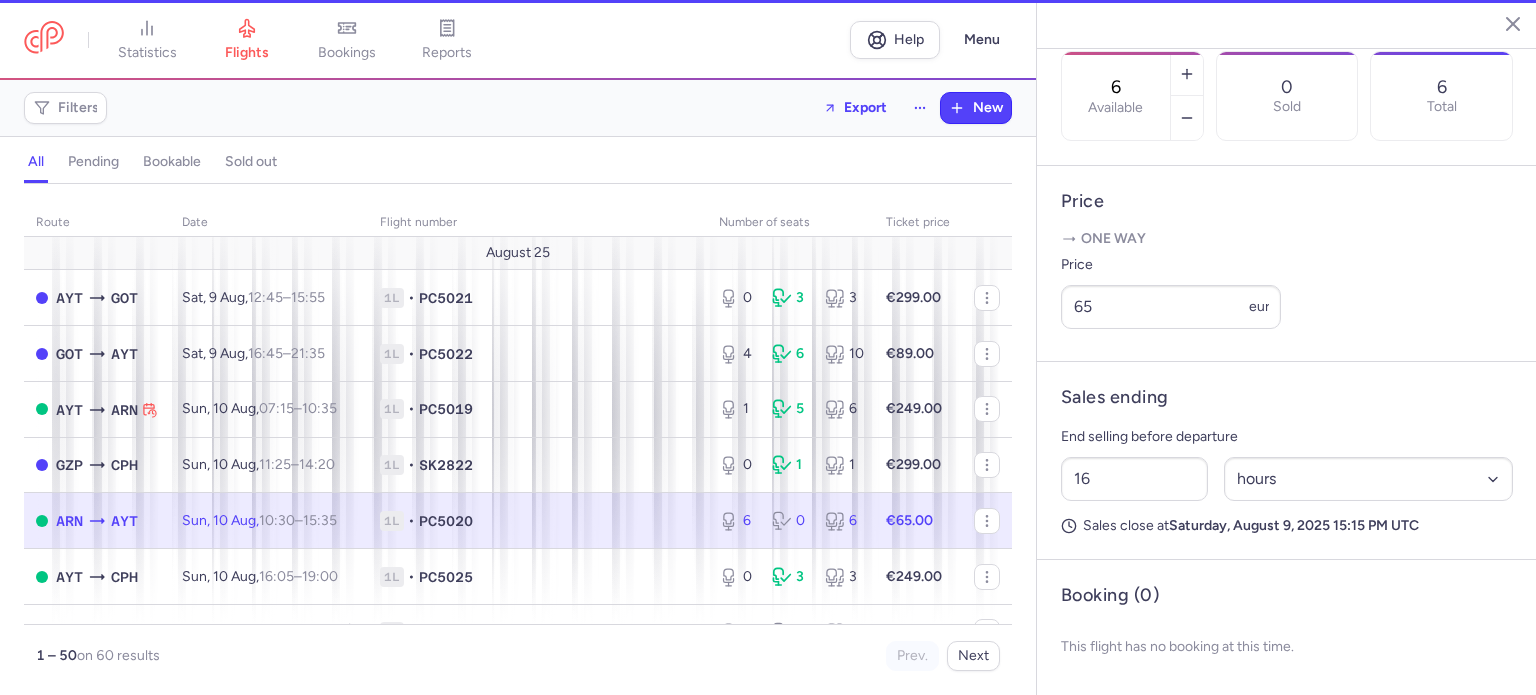 scroll, scrollTop: 683, scrollLeft: 0, axis: vertical 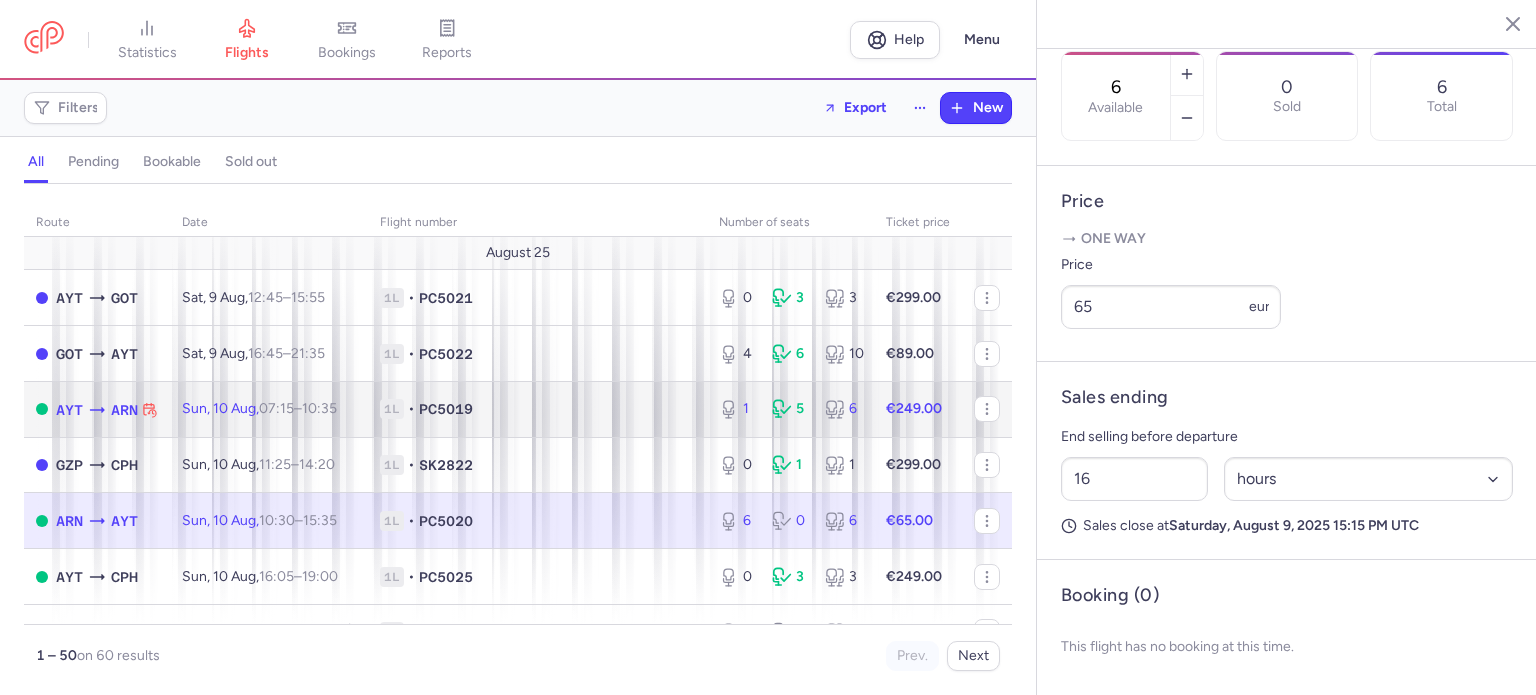 click on "5" at bounding box center (790, 409) 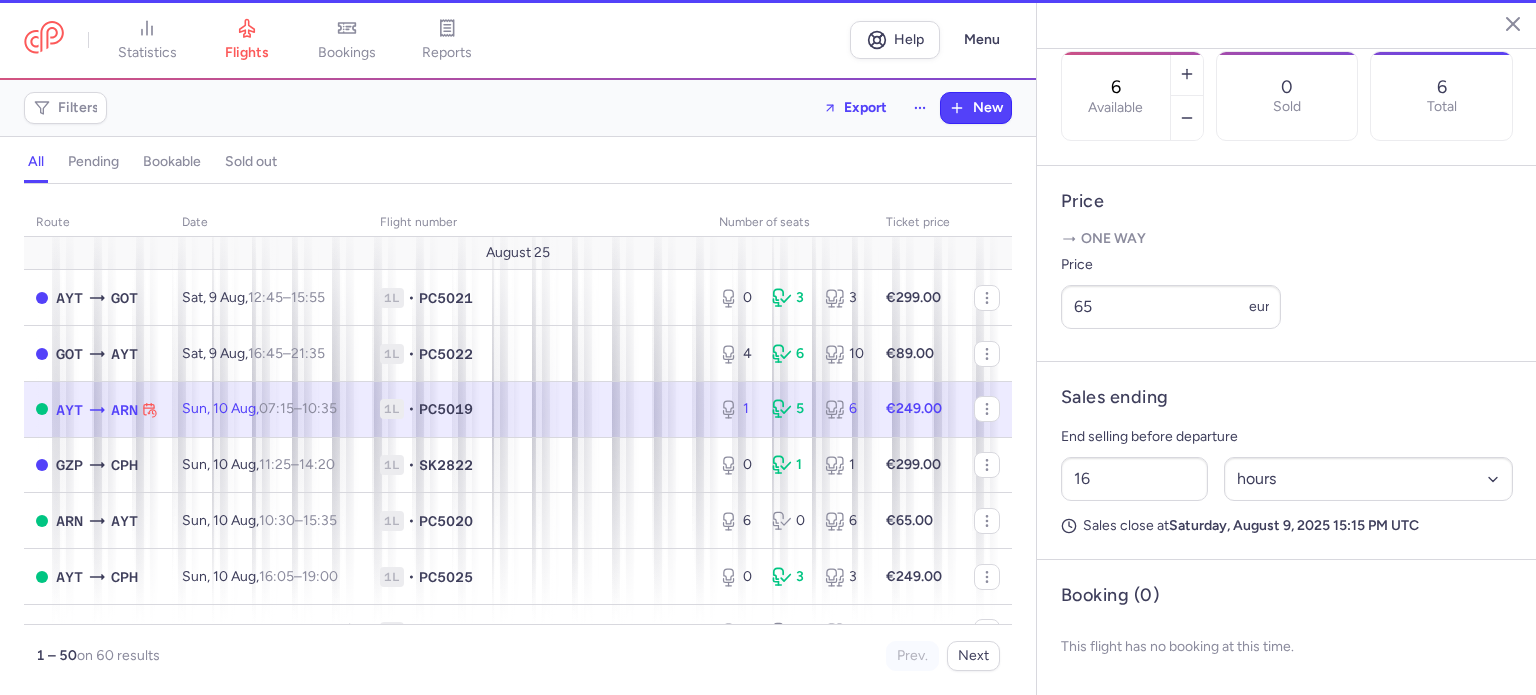 type on "1" 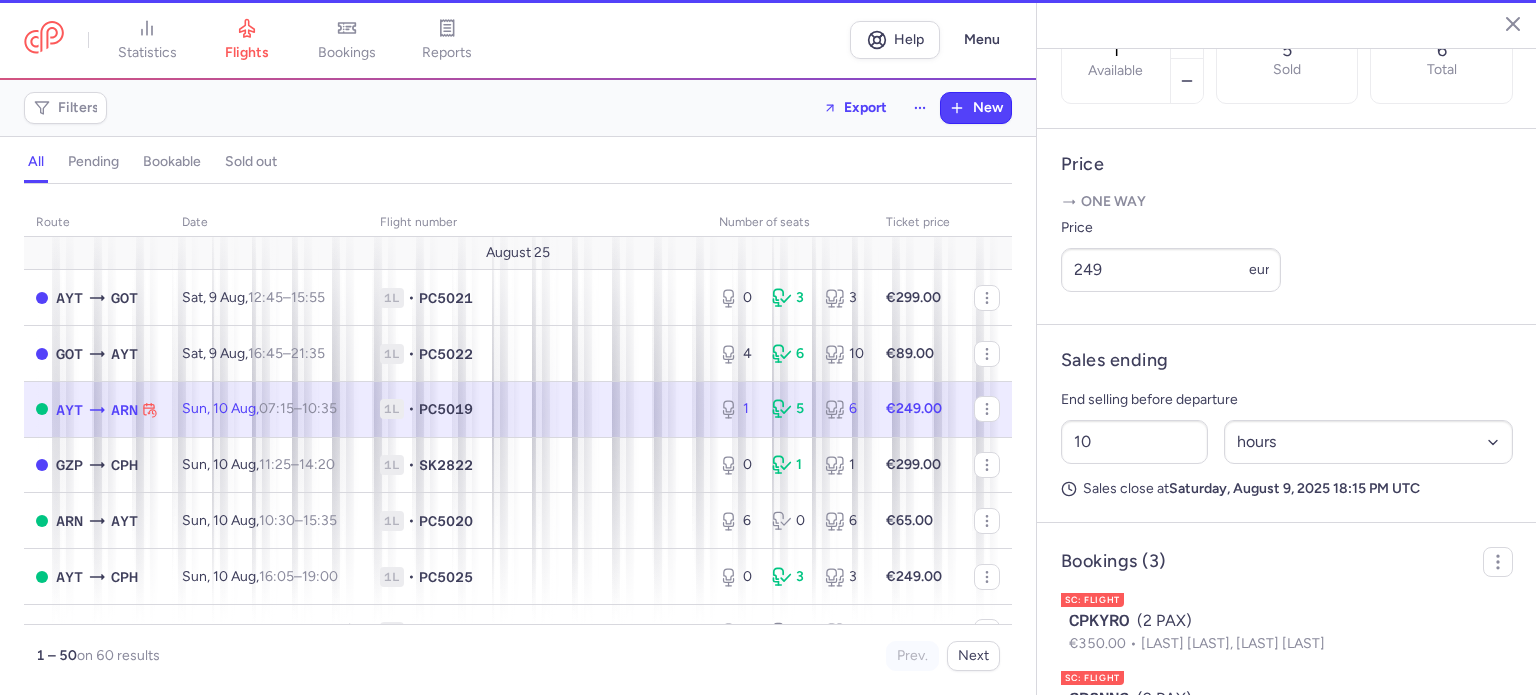 scroll, scrollTop: 780, scrollLeft: 0, axis: vertical 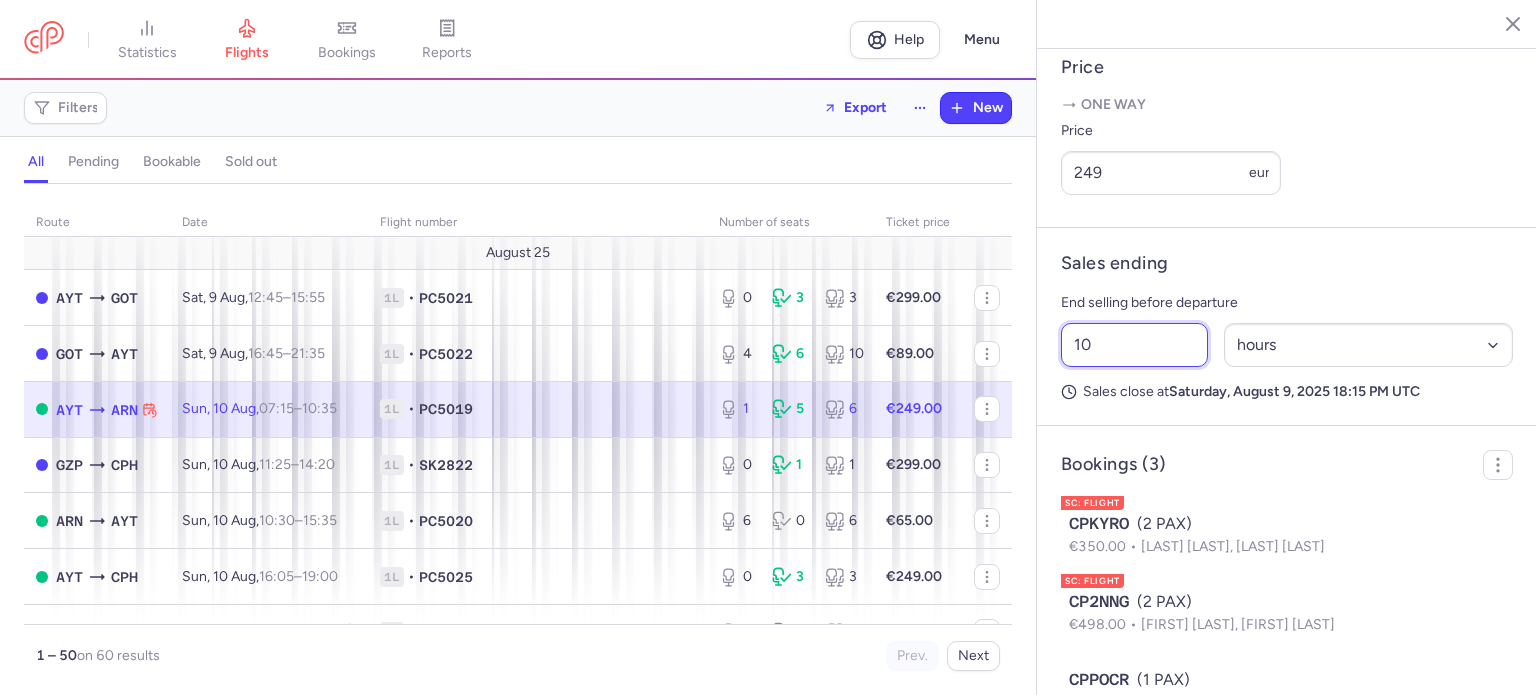 click on "10" at bounding box center [1134, 345] 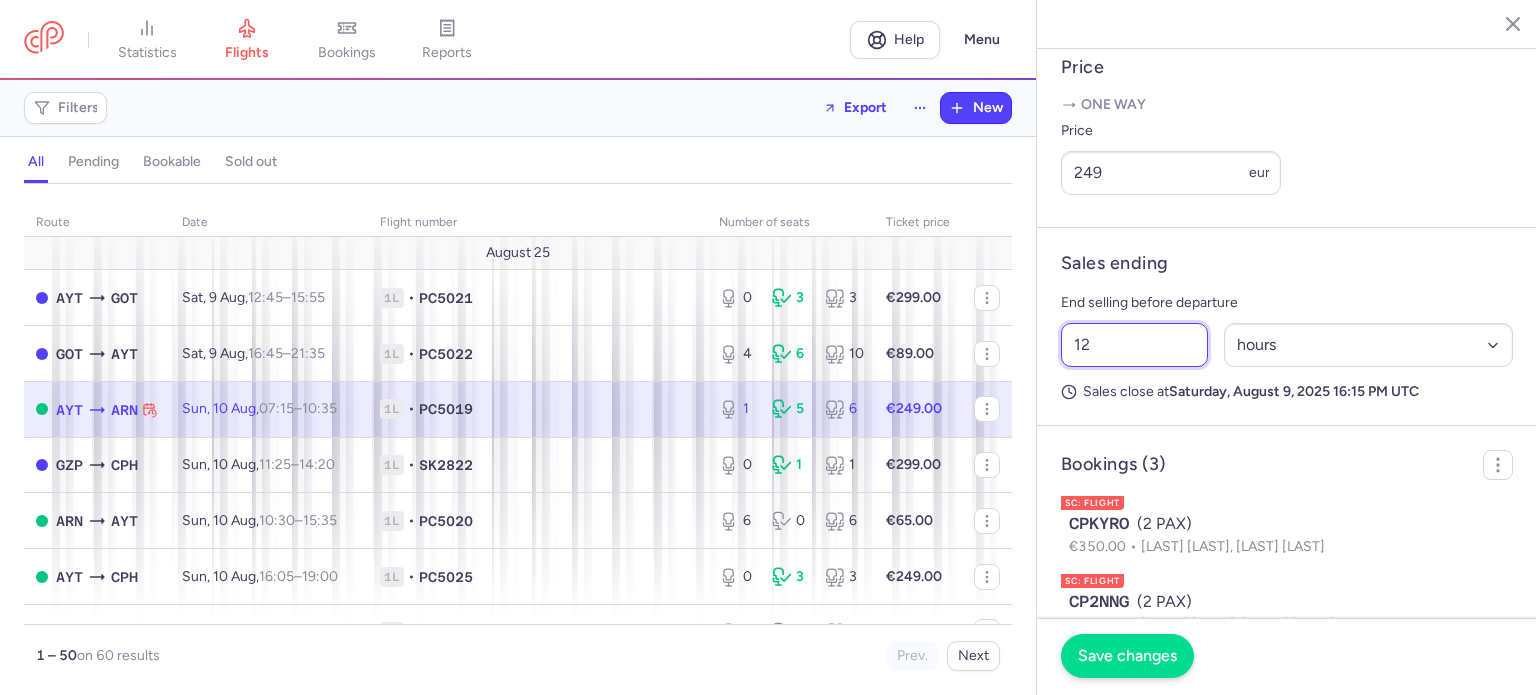 type on "12" 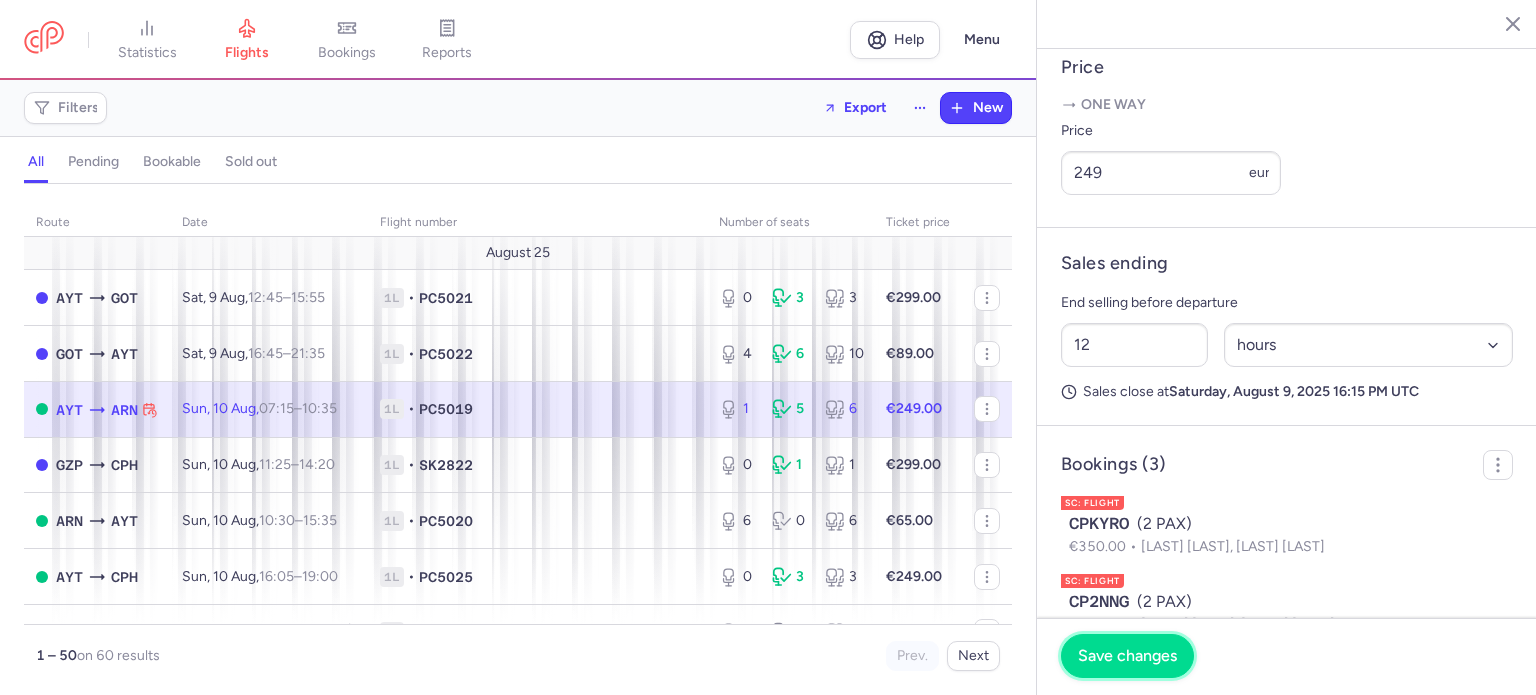 click on "Save changes" at bounding box center (1127, 656) 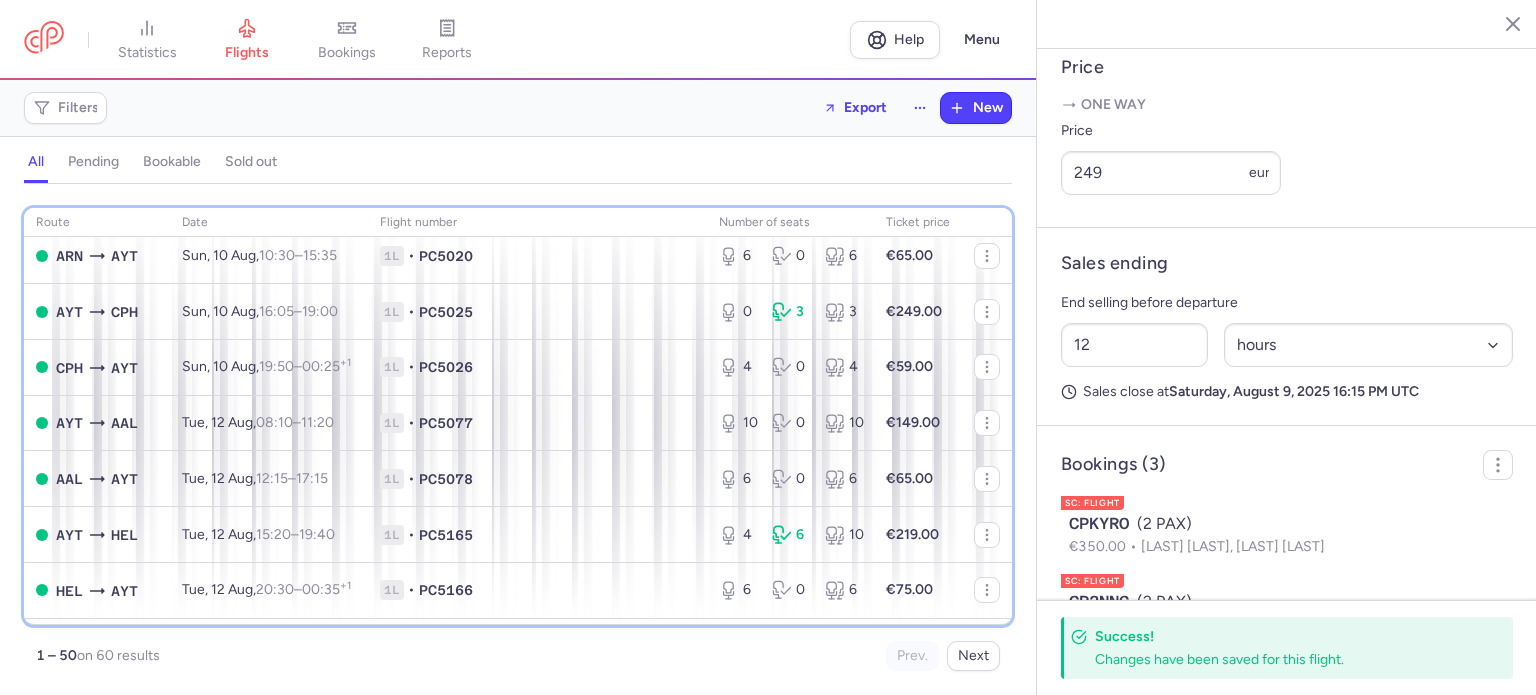 scroll, scrollTop: 280, scrollLeft: 0, axis: vertical 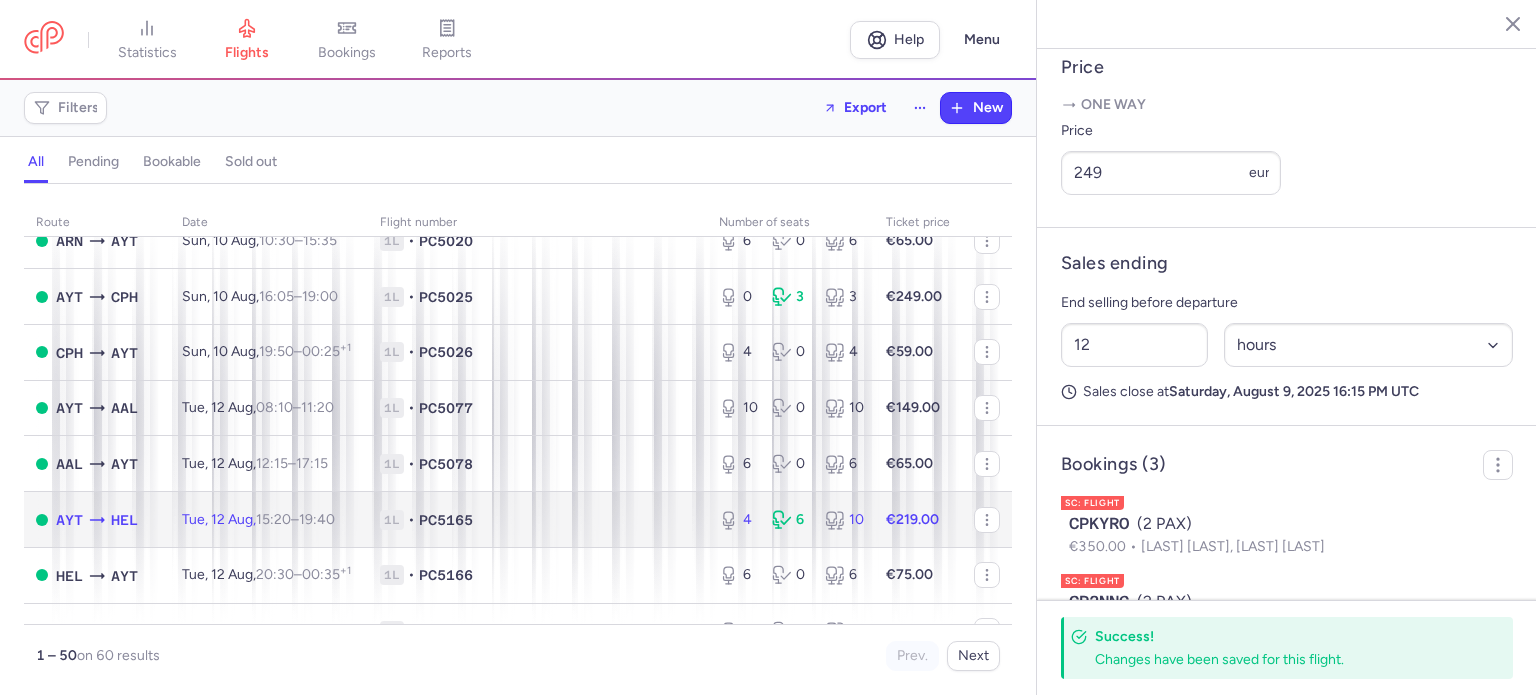 click on "€219.00" at bounding box center (912, 519) 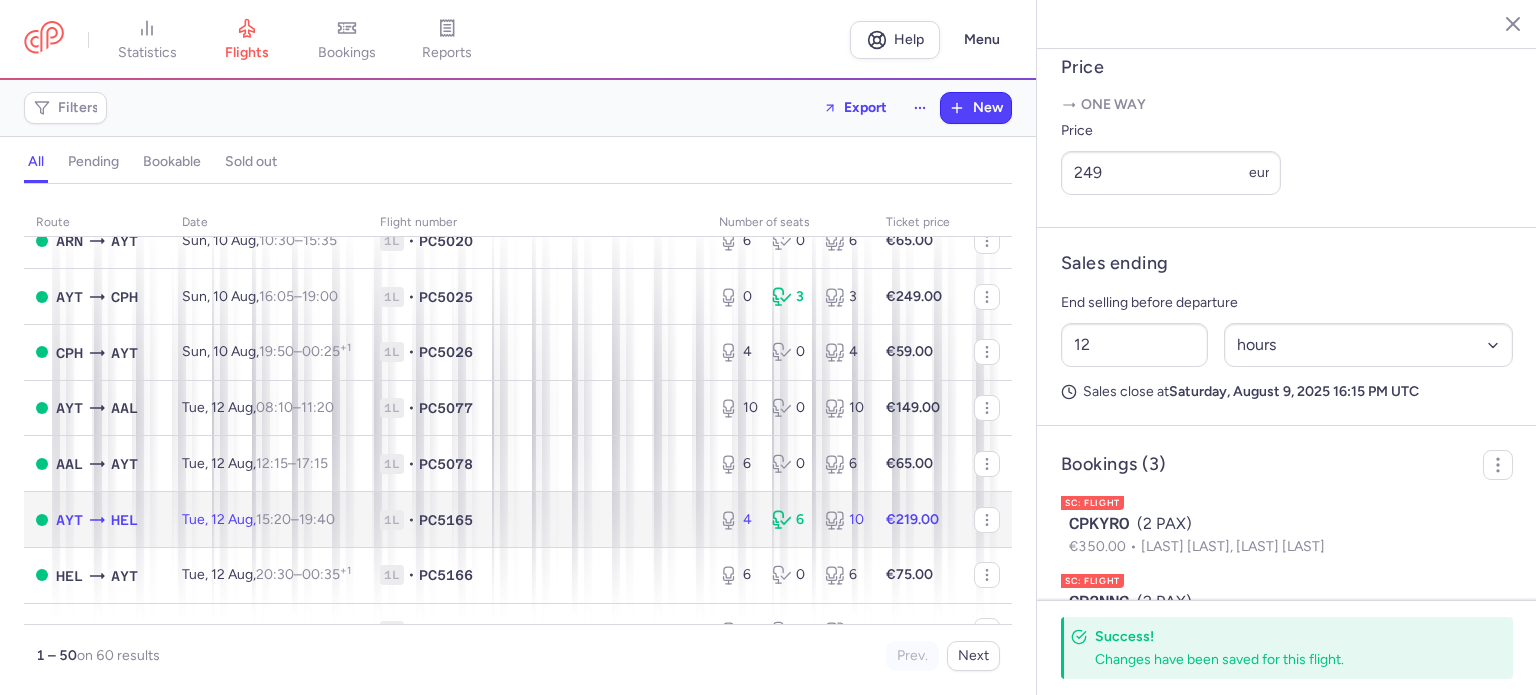 click on "1L • PC5165" at bounding box center (537, 520) 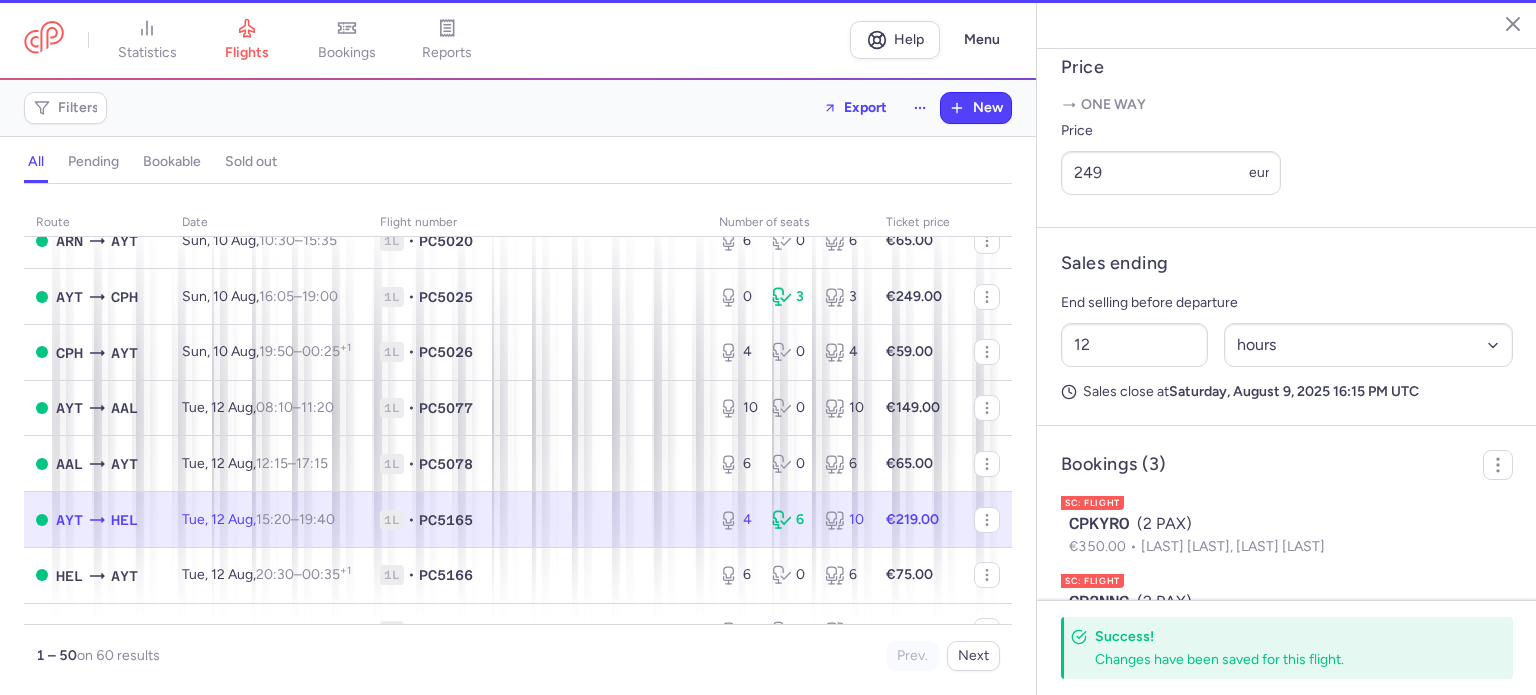 type on "4" 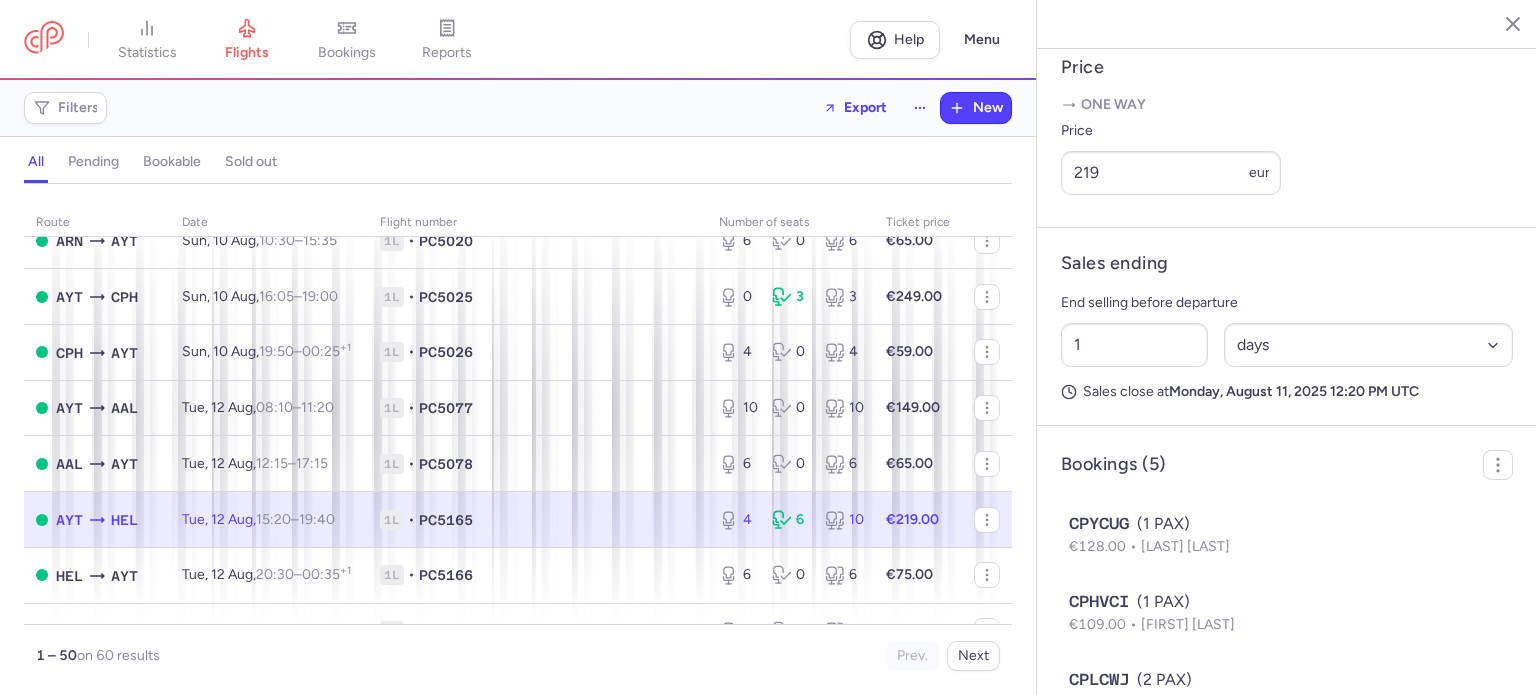 scroll, scrollTop: 172, scrollLeft: 0, axis: vertical 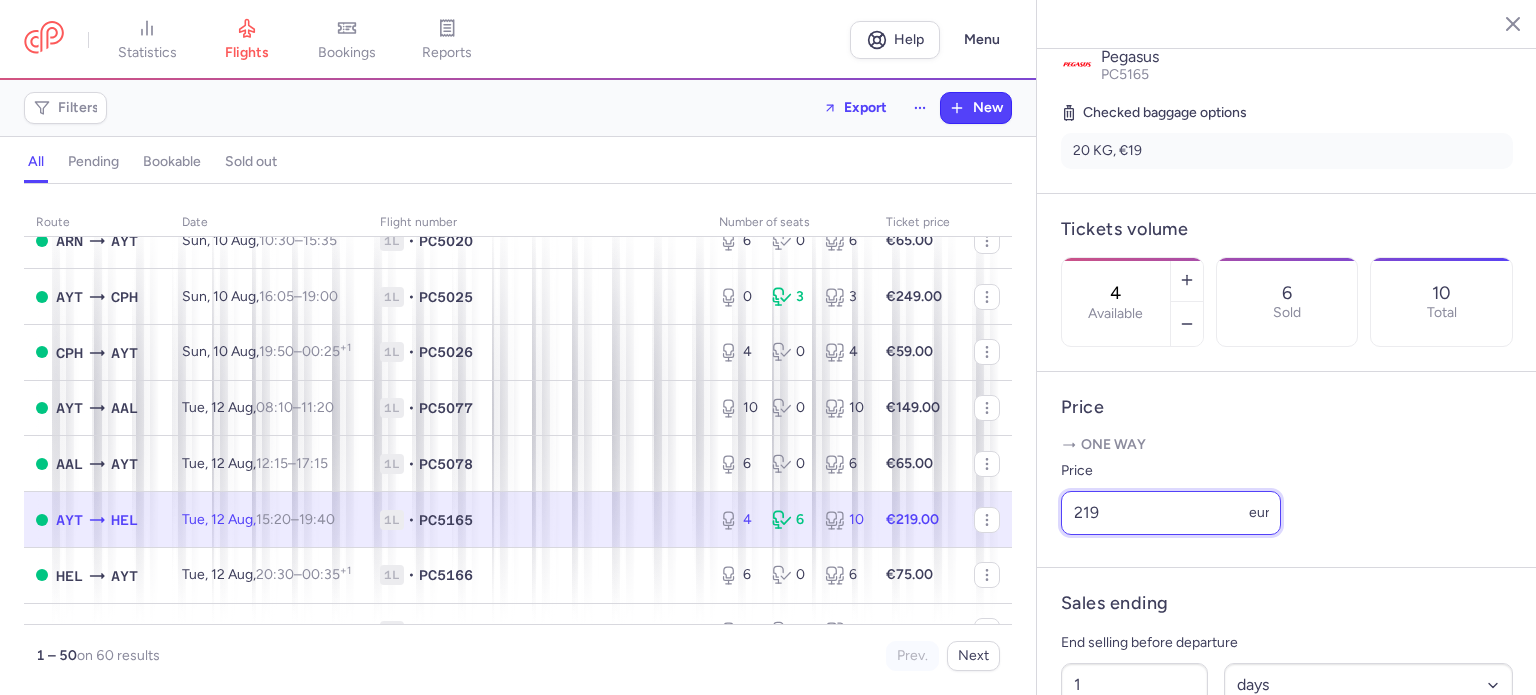 click on "219" at bounding box center (1171, 513) 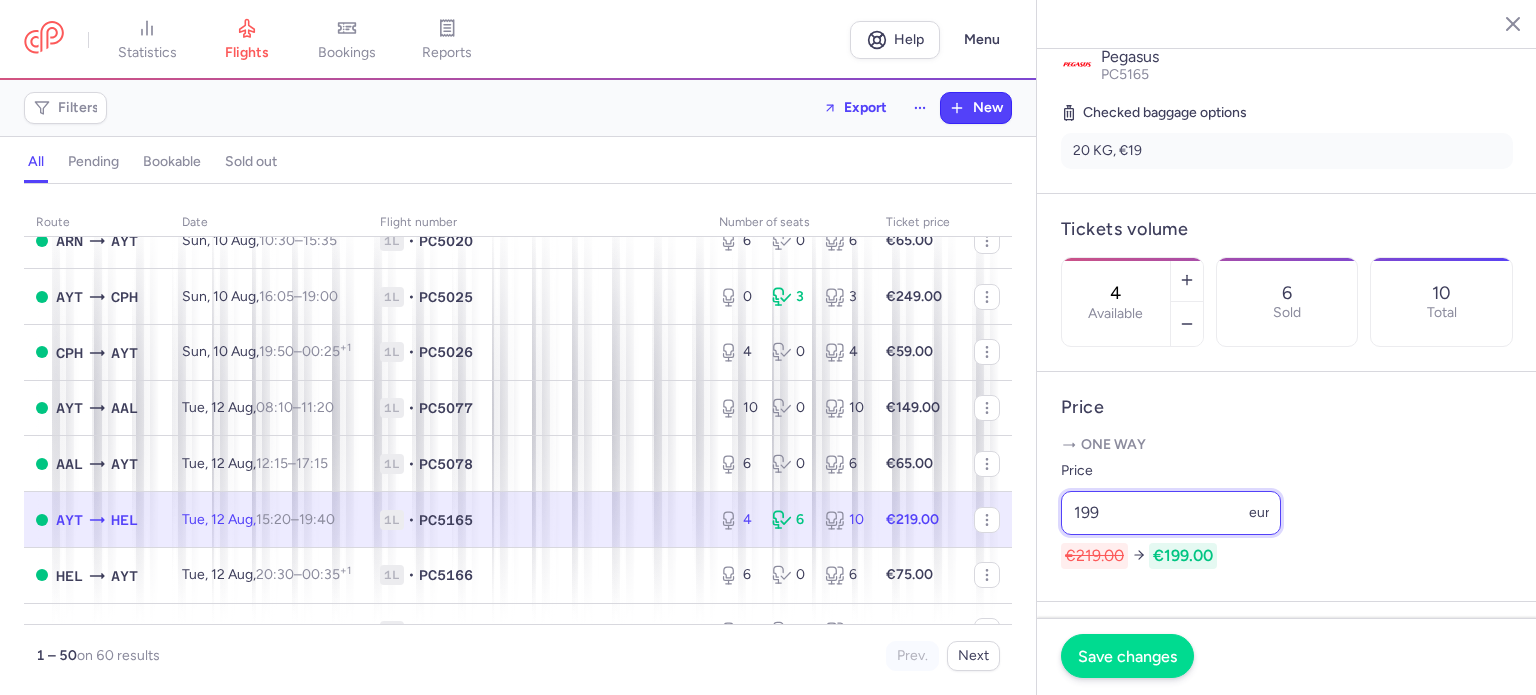 type on "199" 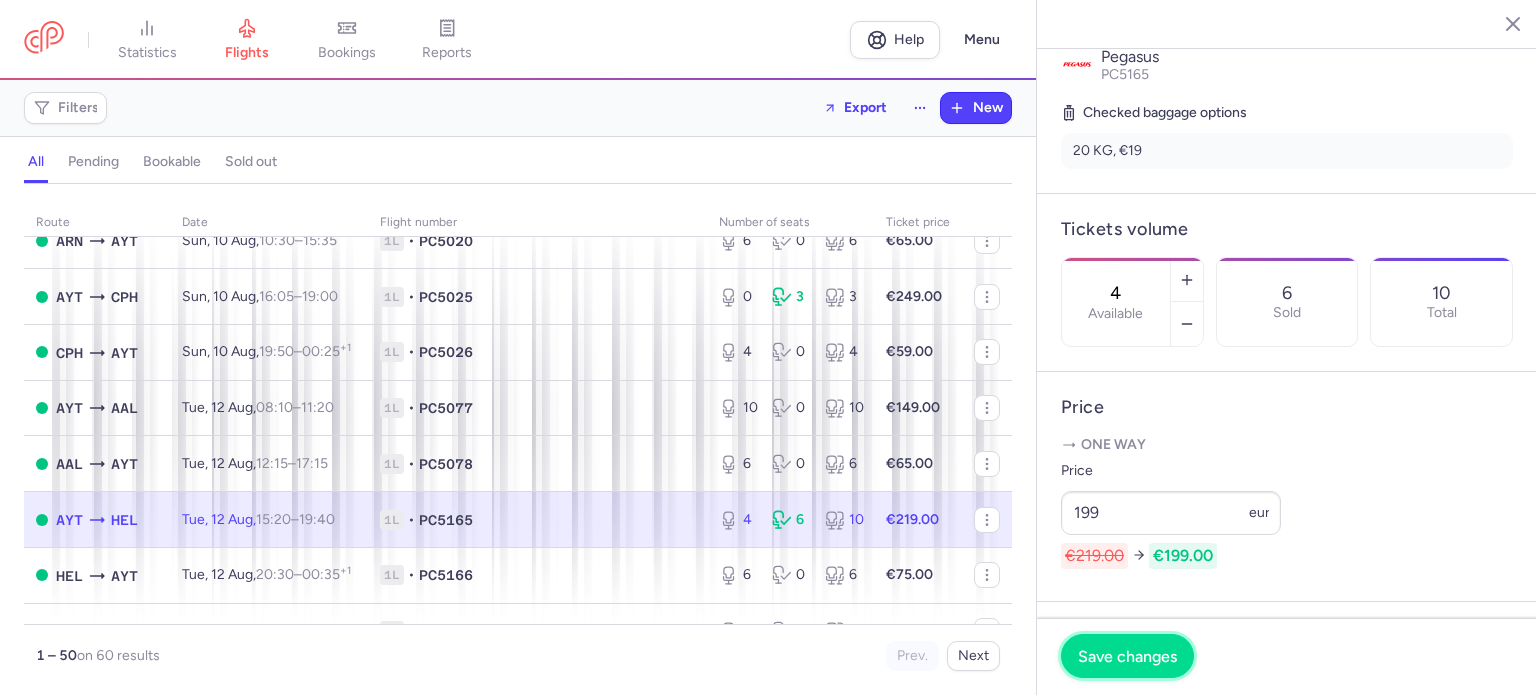 click on "Save changes" at bounding box center [1127, 656] 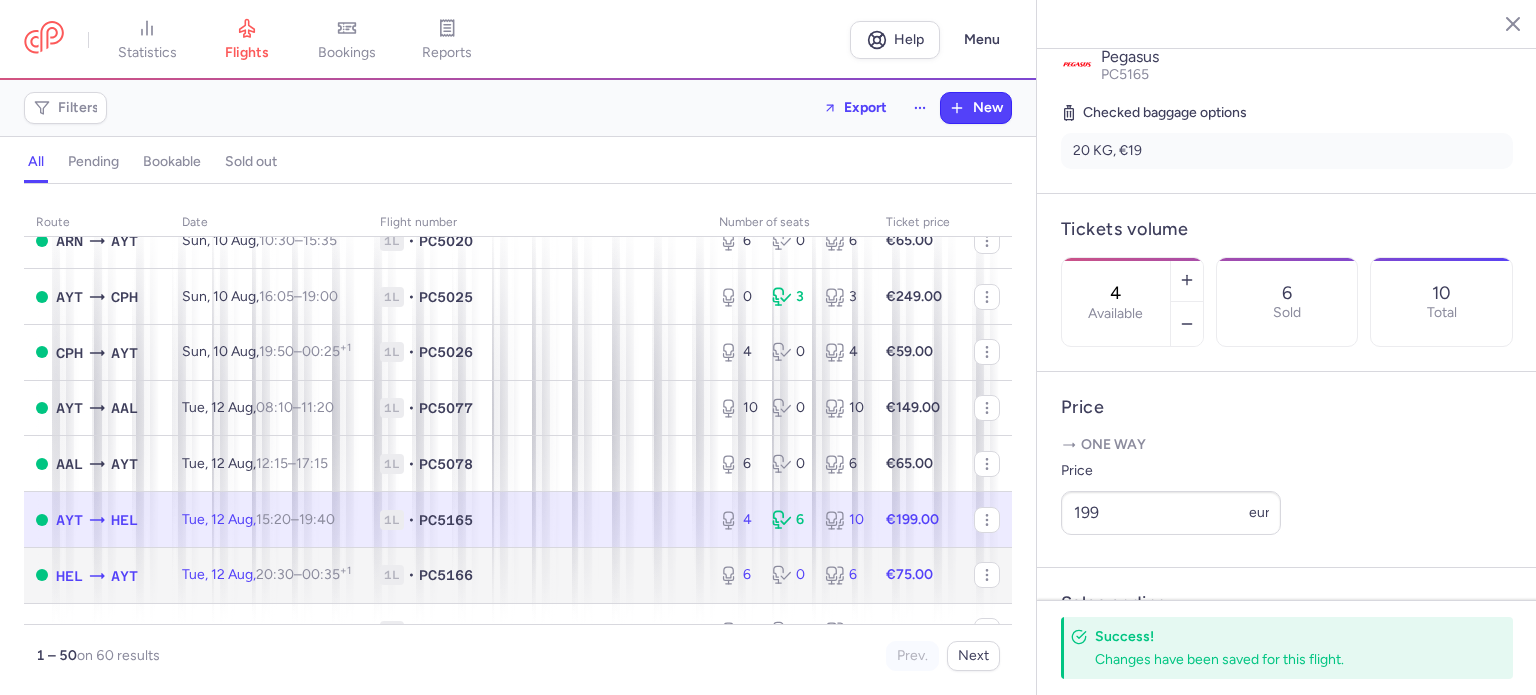 click on "€75.00" at bounding box center [909, 574] 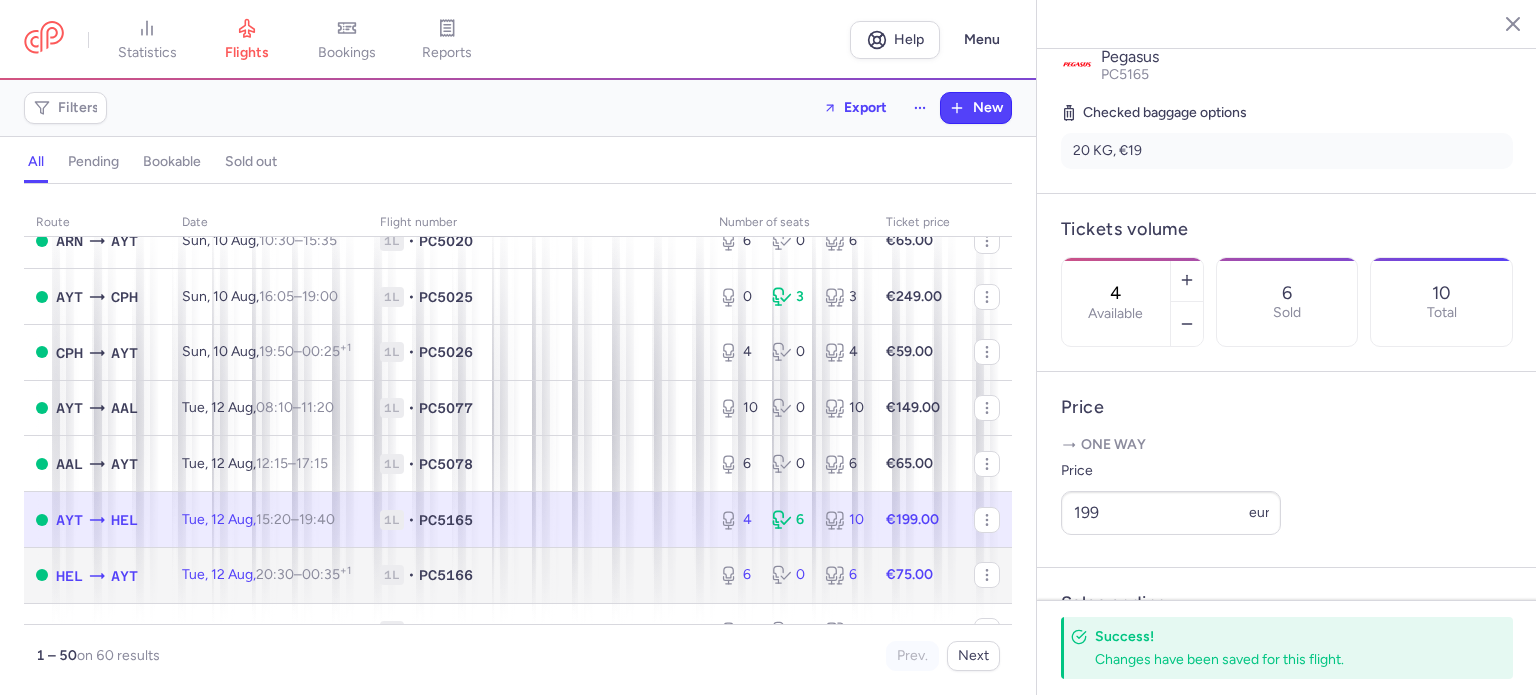click on "1L • PC5166" at bounding box center [537, 575] 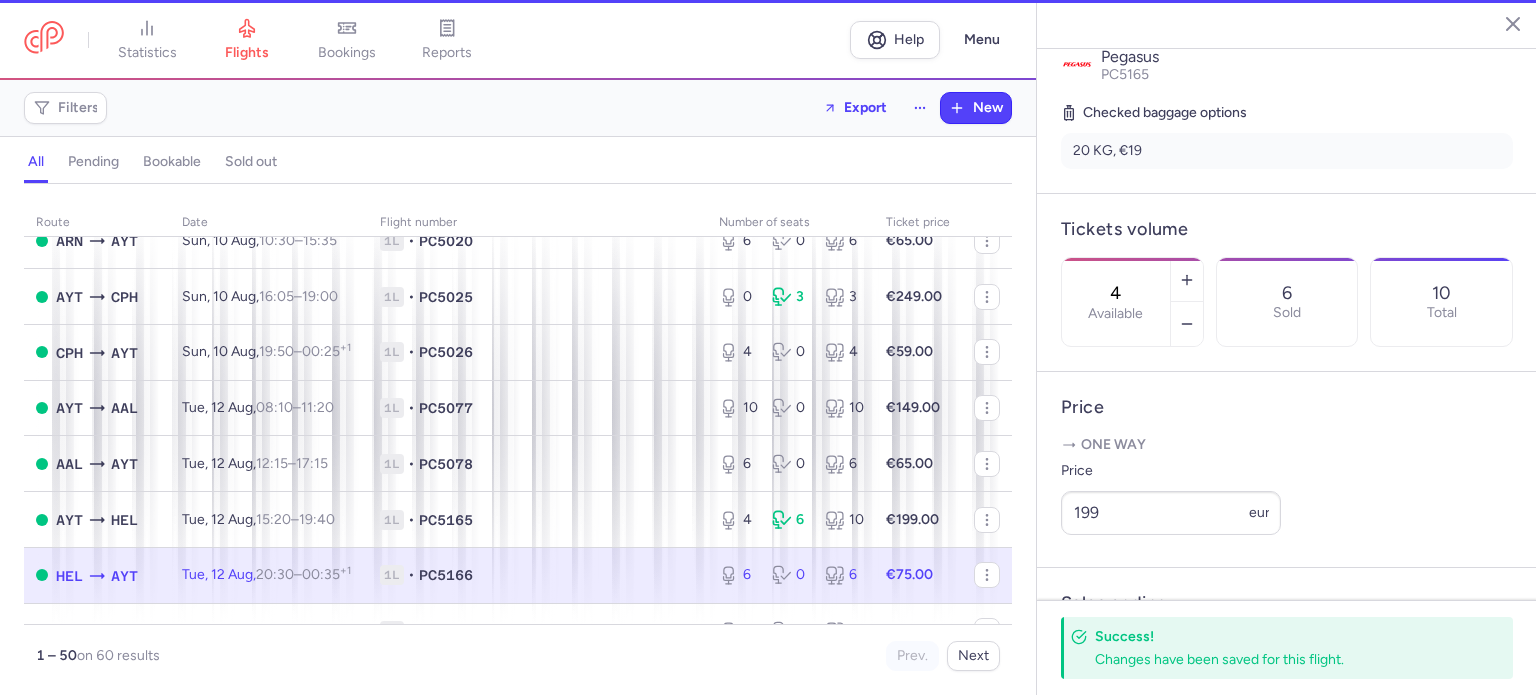 type on "6" 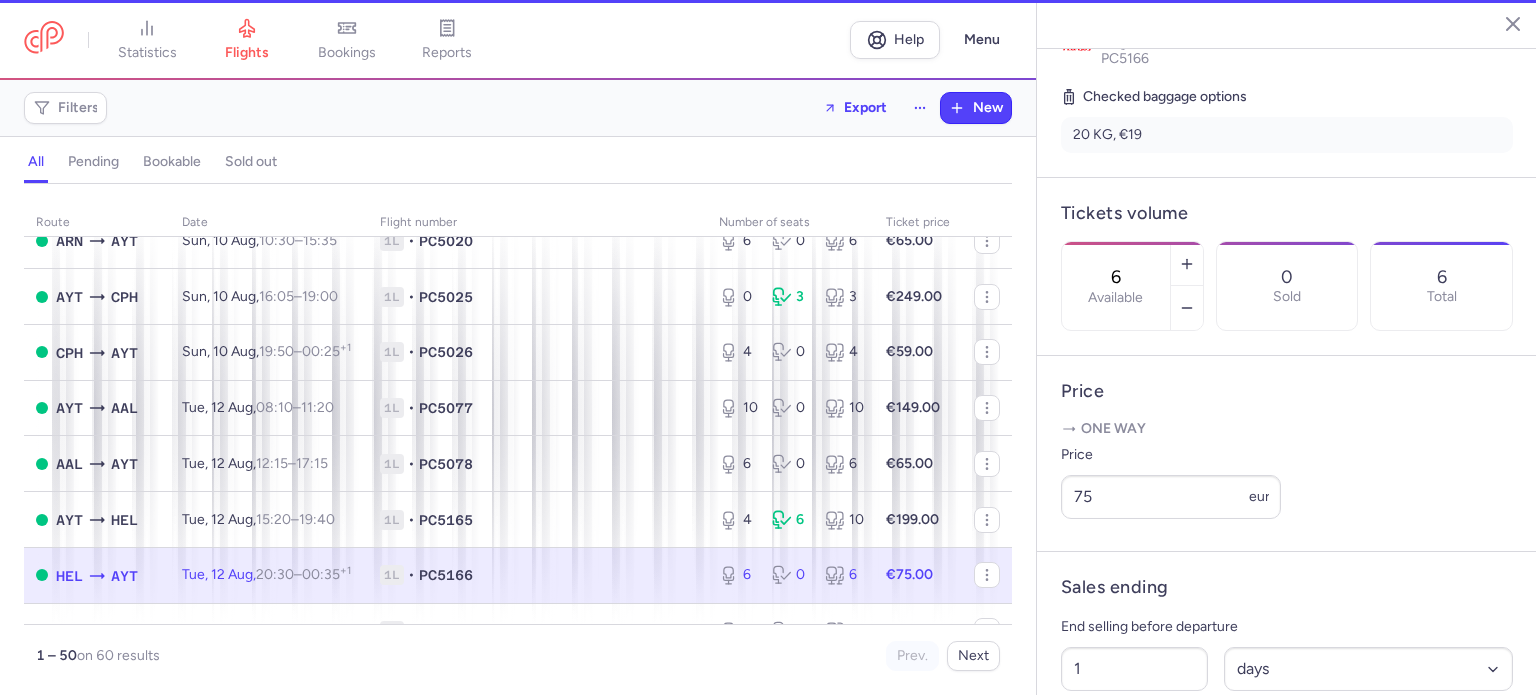 scroll, scrollTop: 424, scrollLeft: 0, axis: vertical 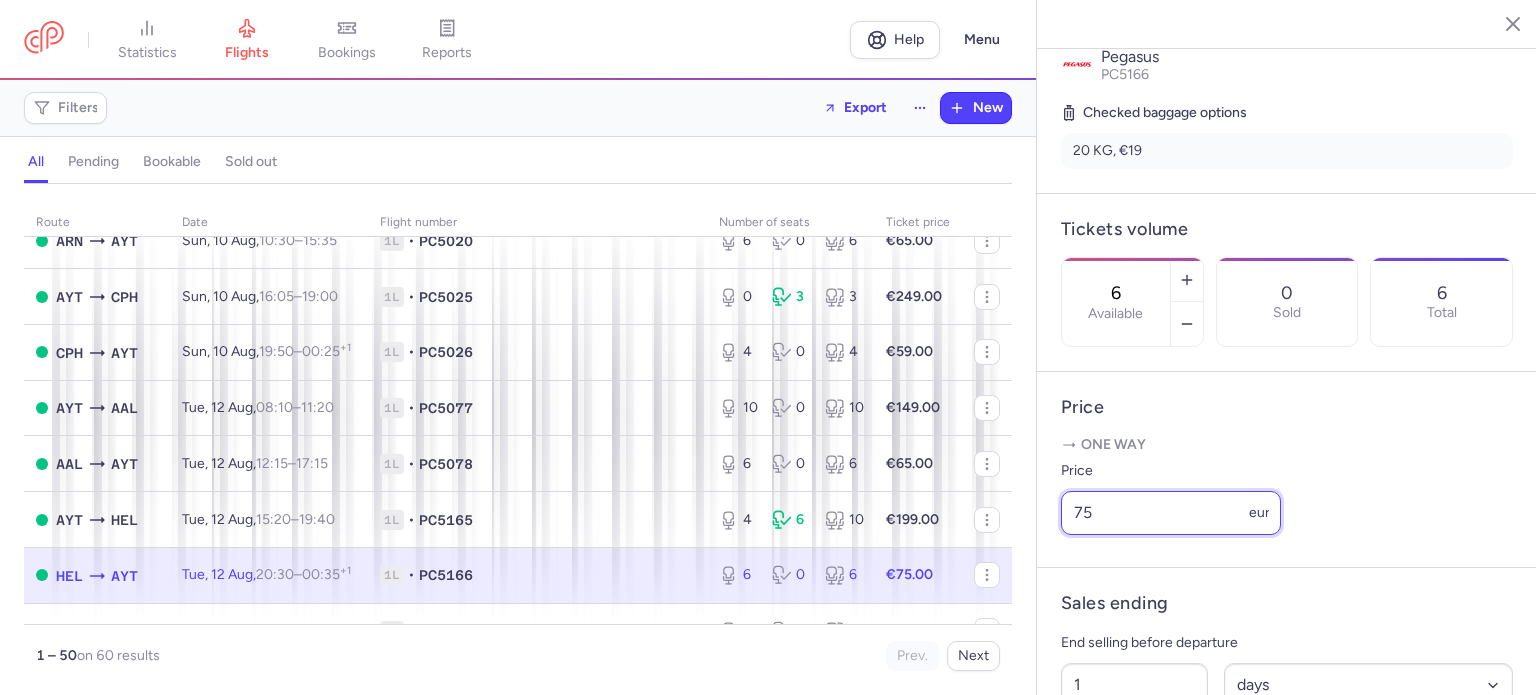 click on "75" at bounding box center (1171, 513) 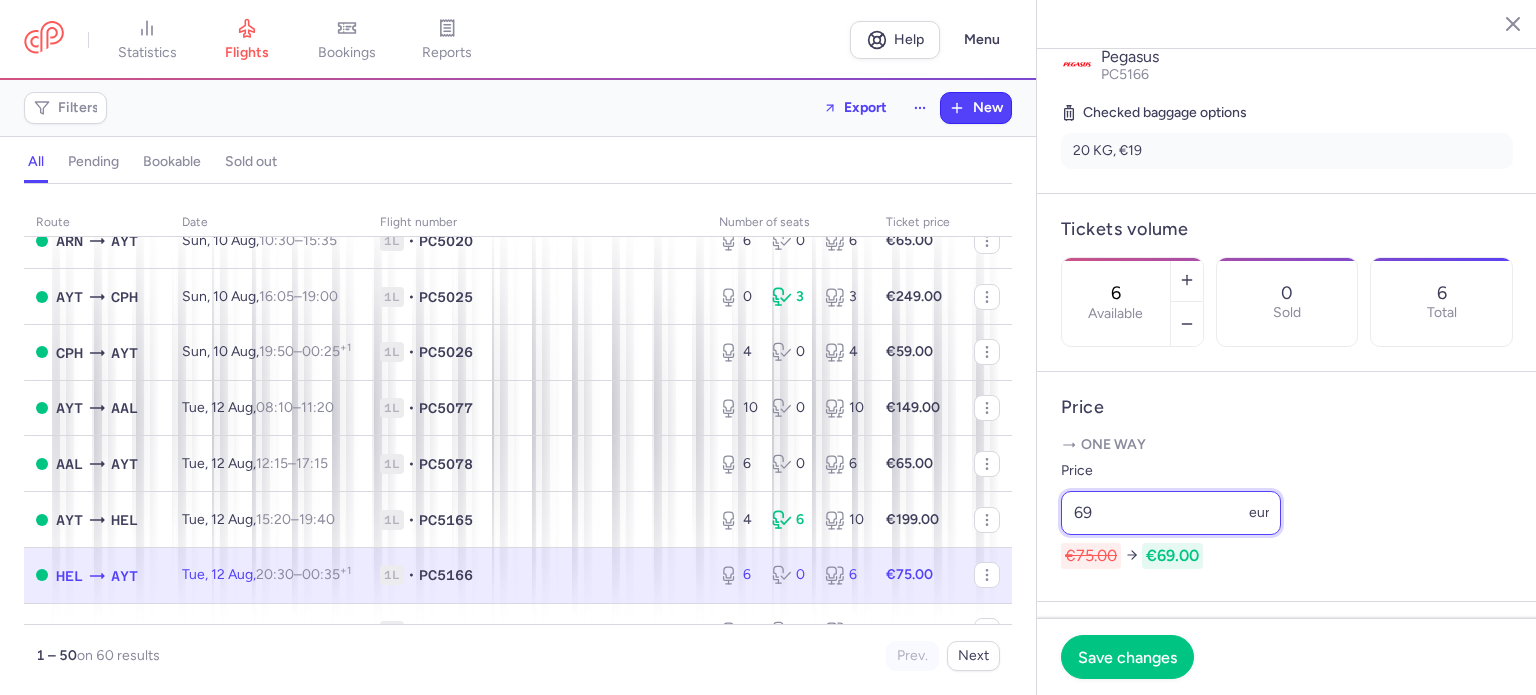 scroll, scrollTop: 0, scrollLeft: 0, axis: both 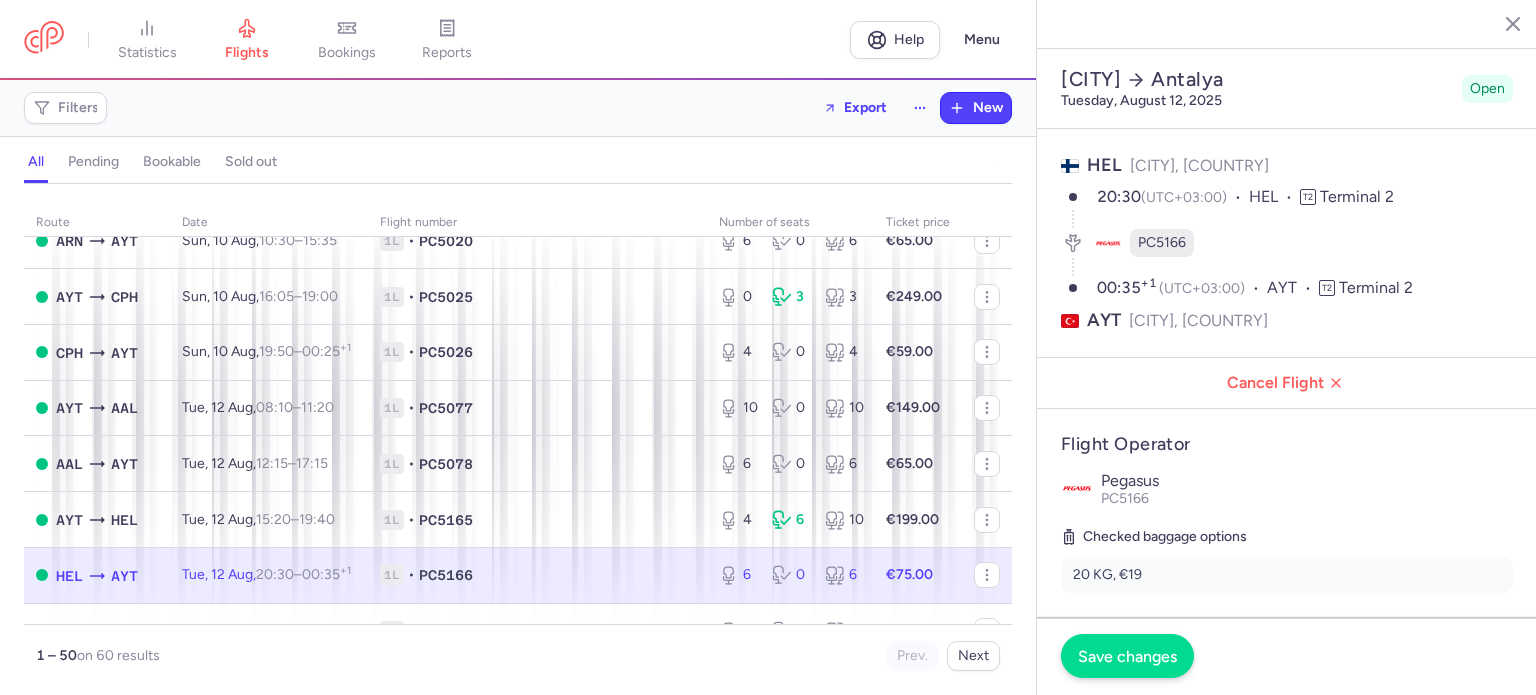 type on "69" 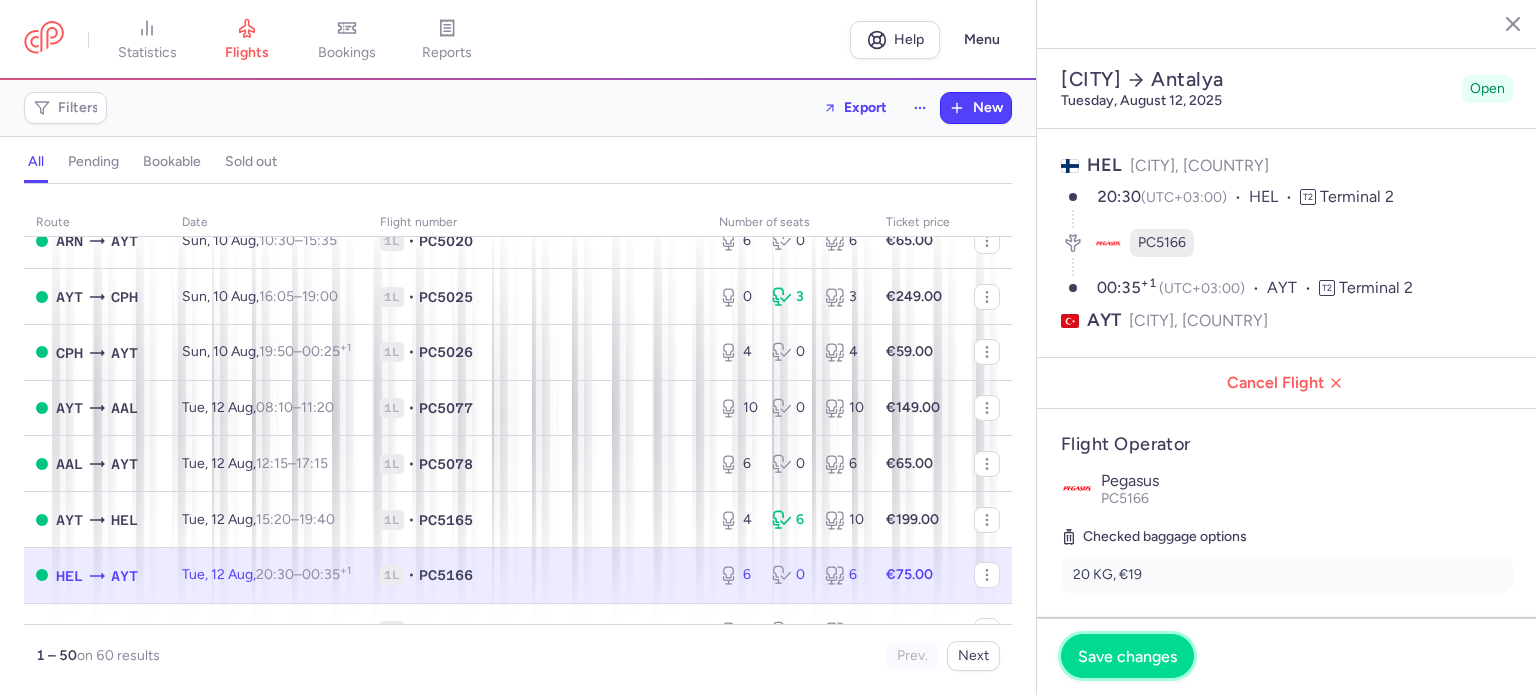 click on "Save changes" at bounding box center [1127, 656] 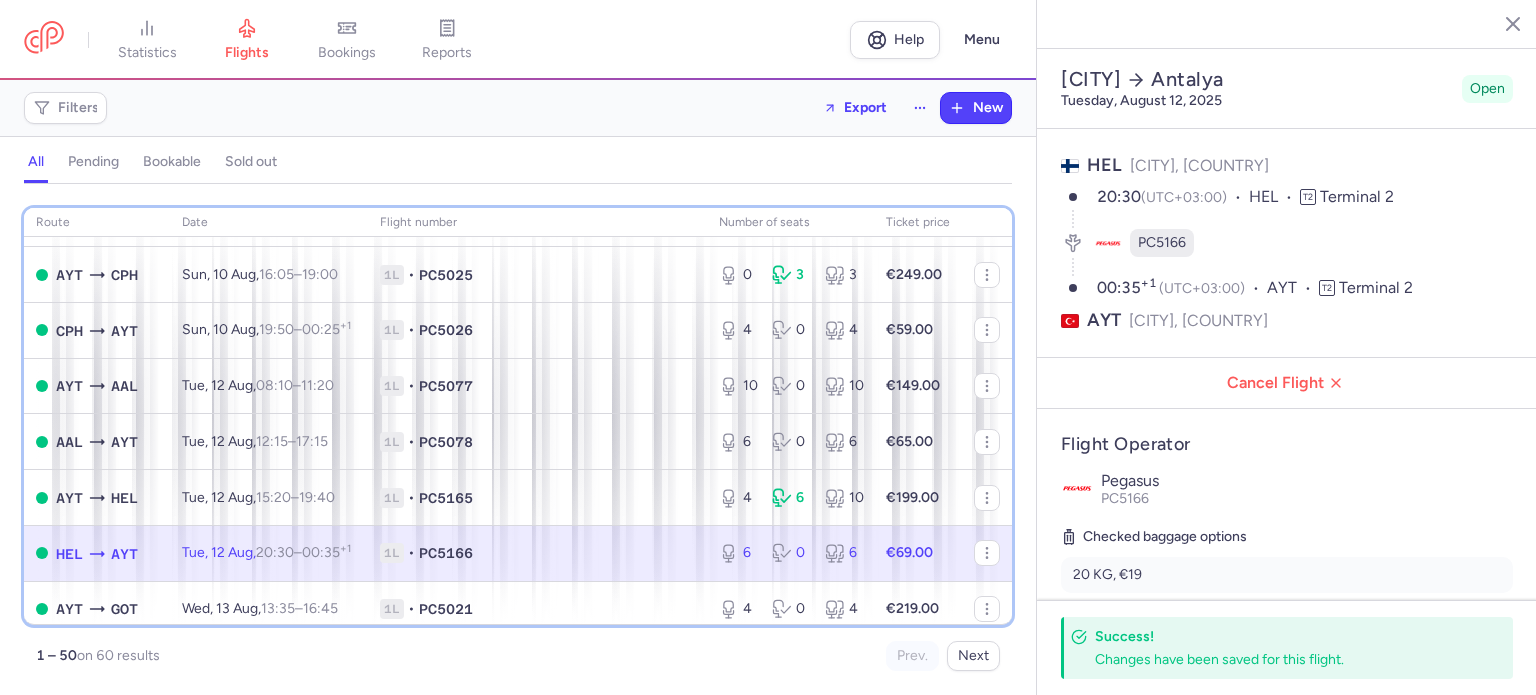 scroll, scrollTop: 320, scrollLeft: 0, axis: vertical 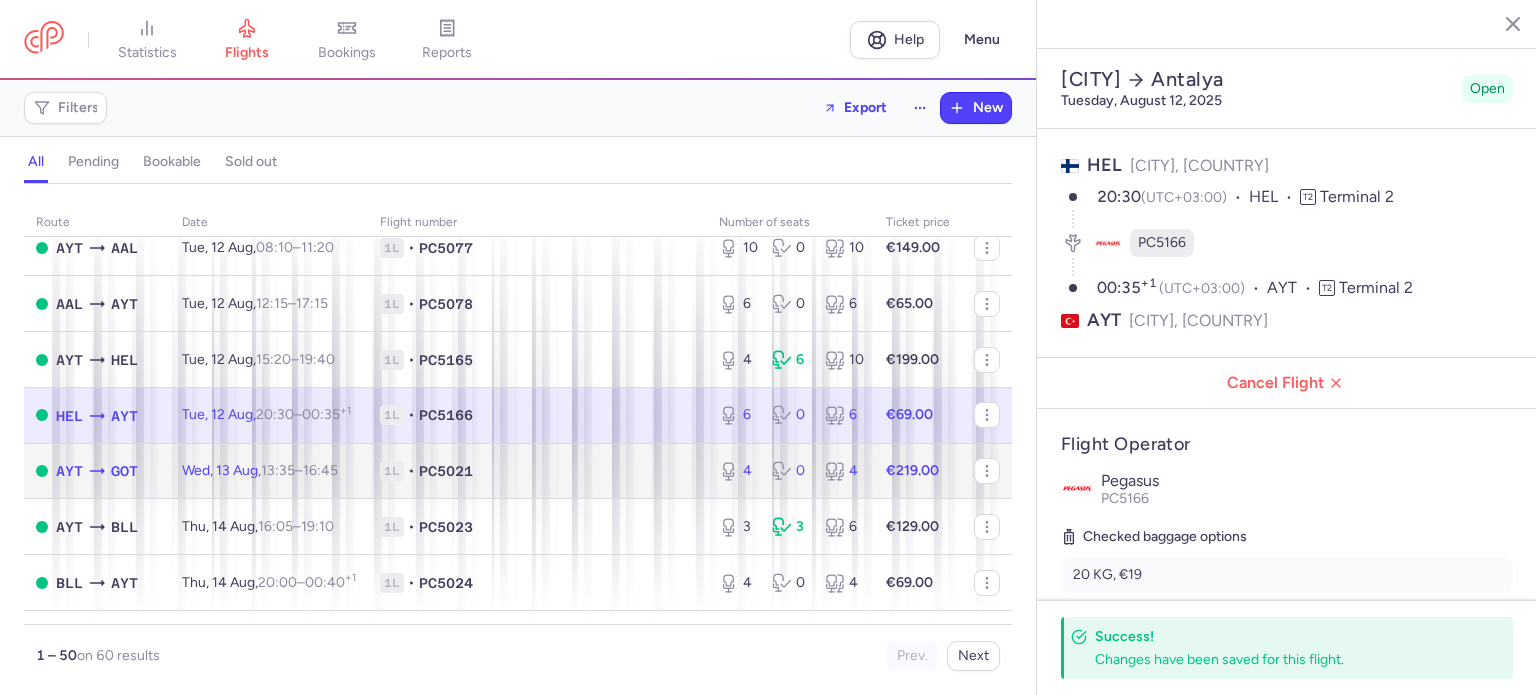 click on "€219.00" at bounding box center [918, 471] 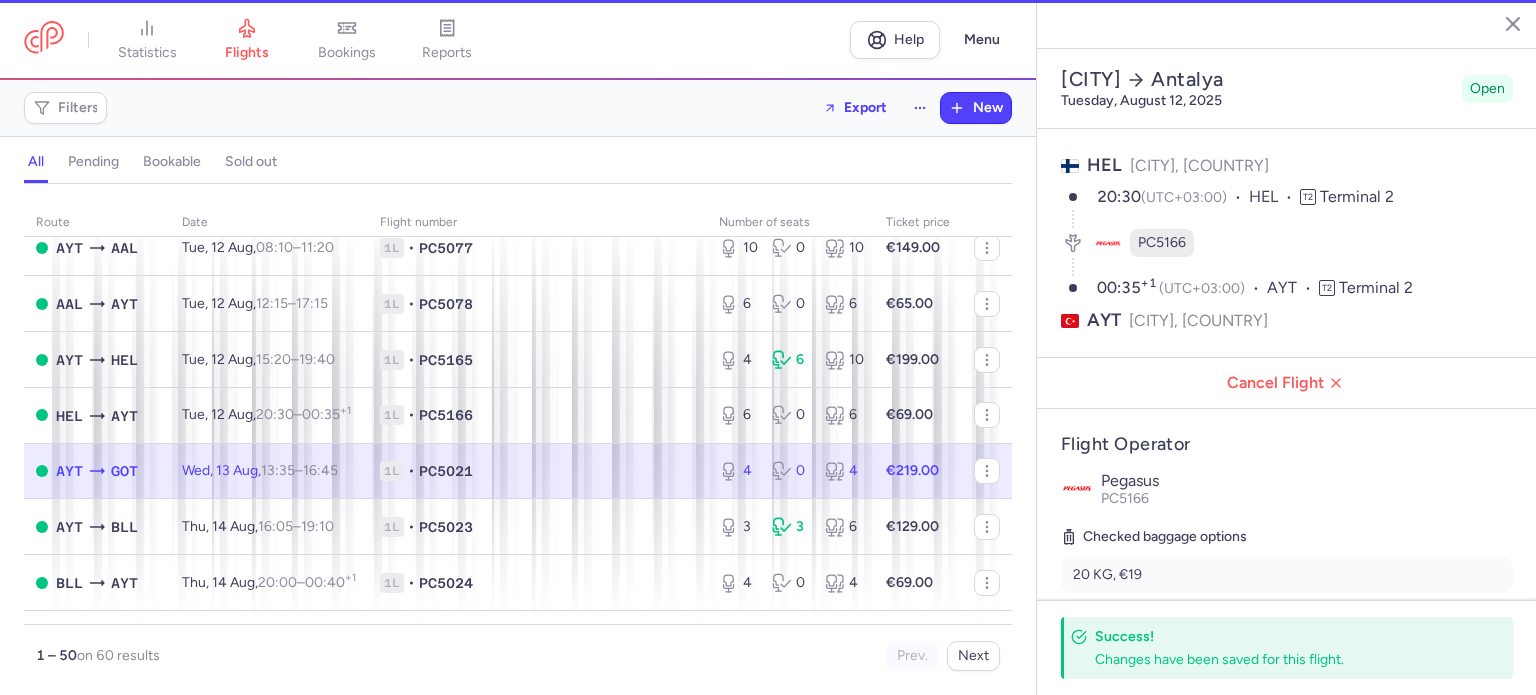 type on "4" 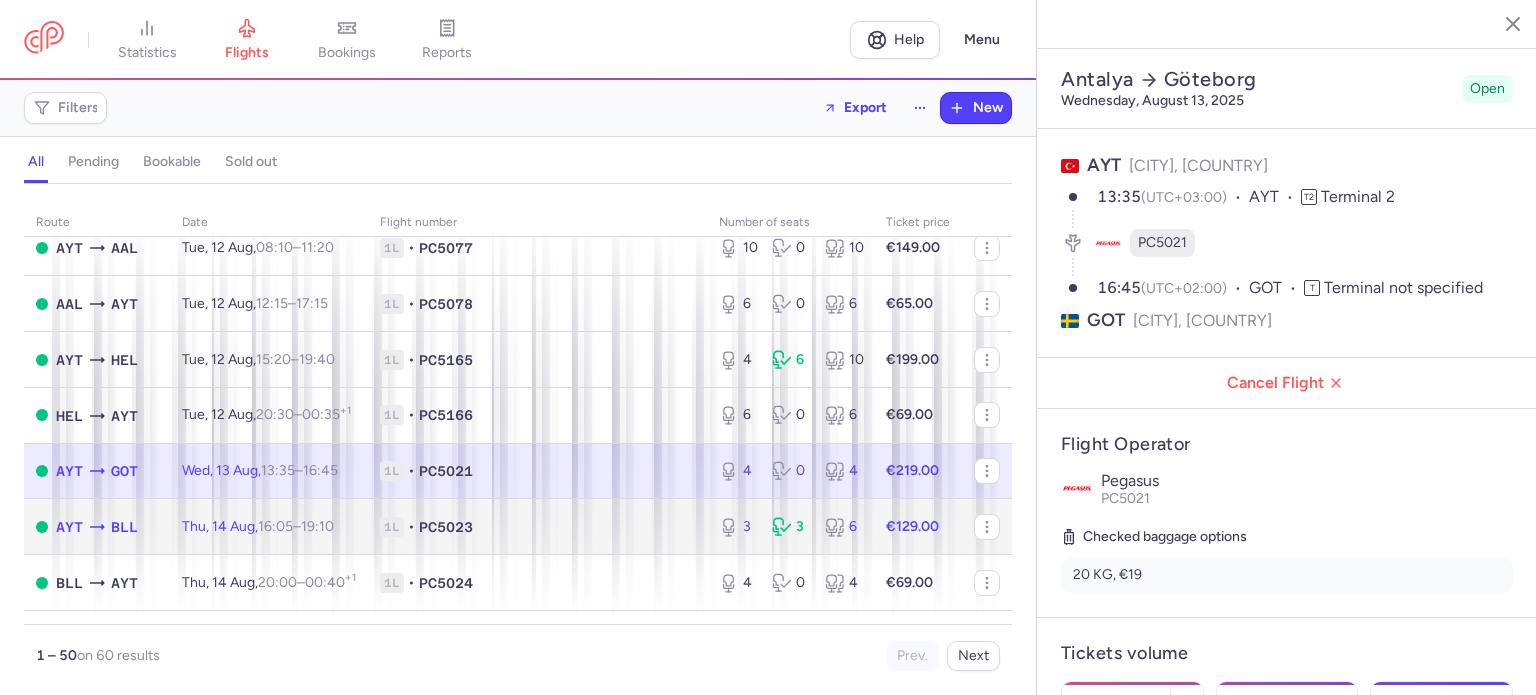 click on "€129.00" at bounding box center [912, 526] 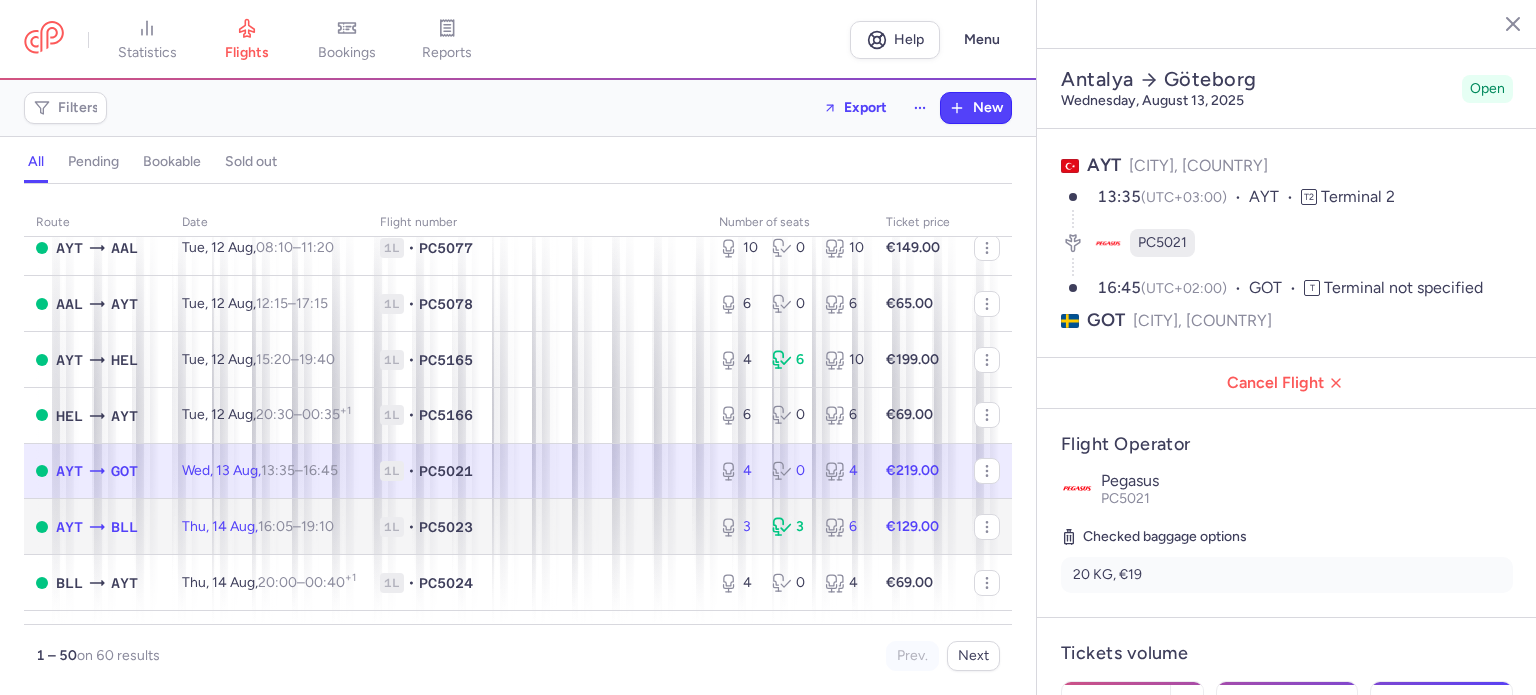 click on "€129.00" at bounding box center (912, 526) 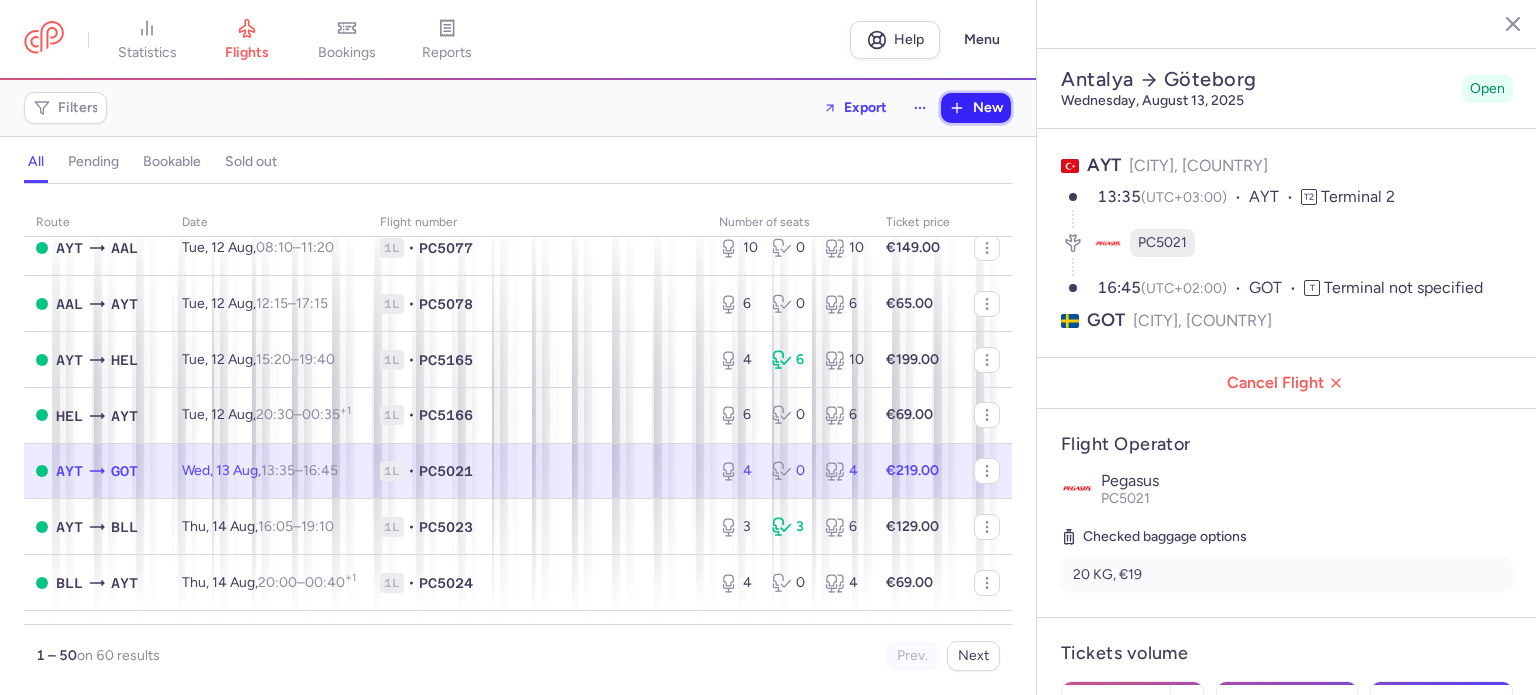 click 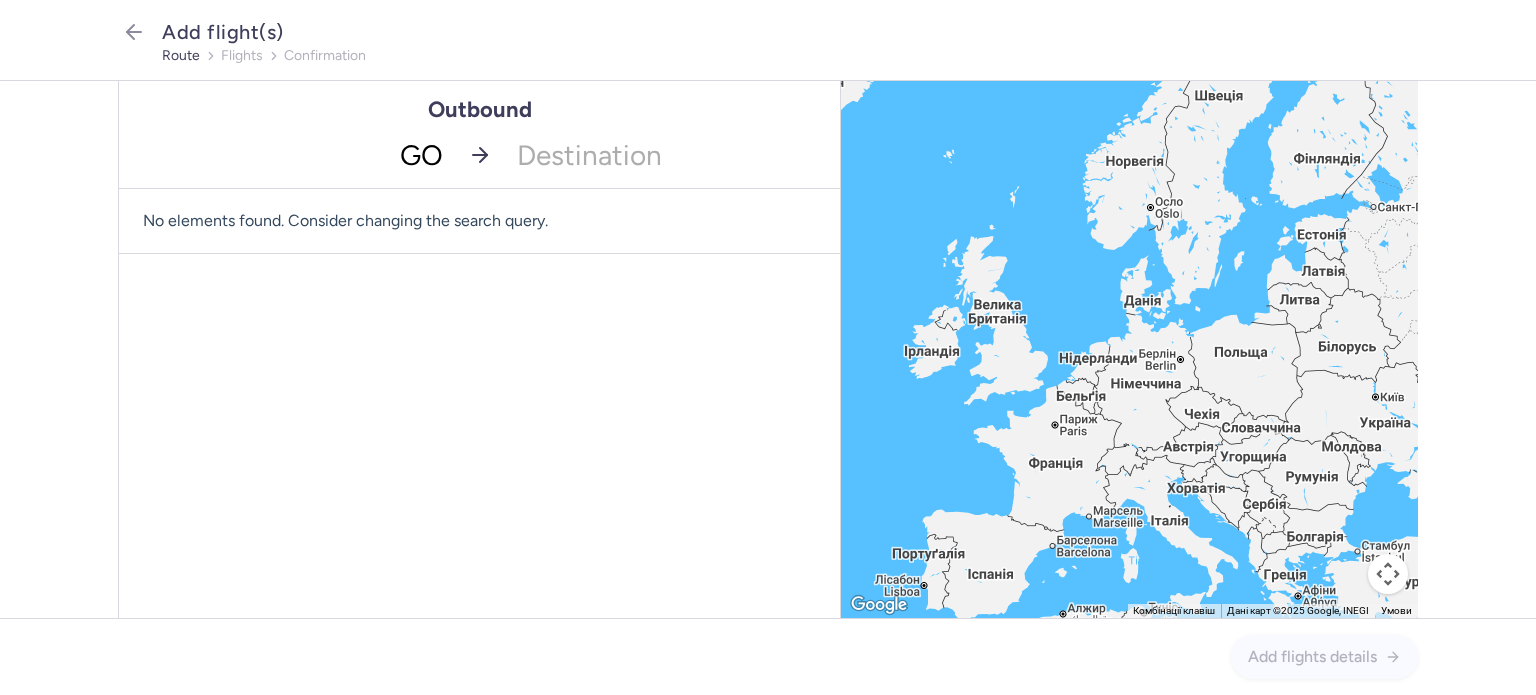 type on "GOT" 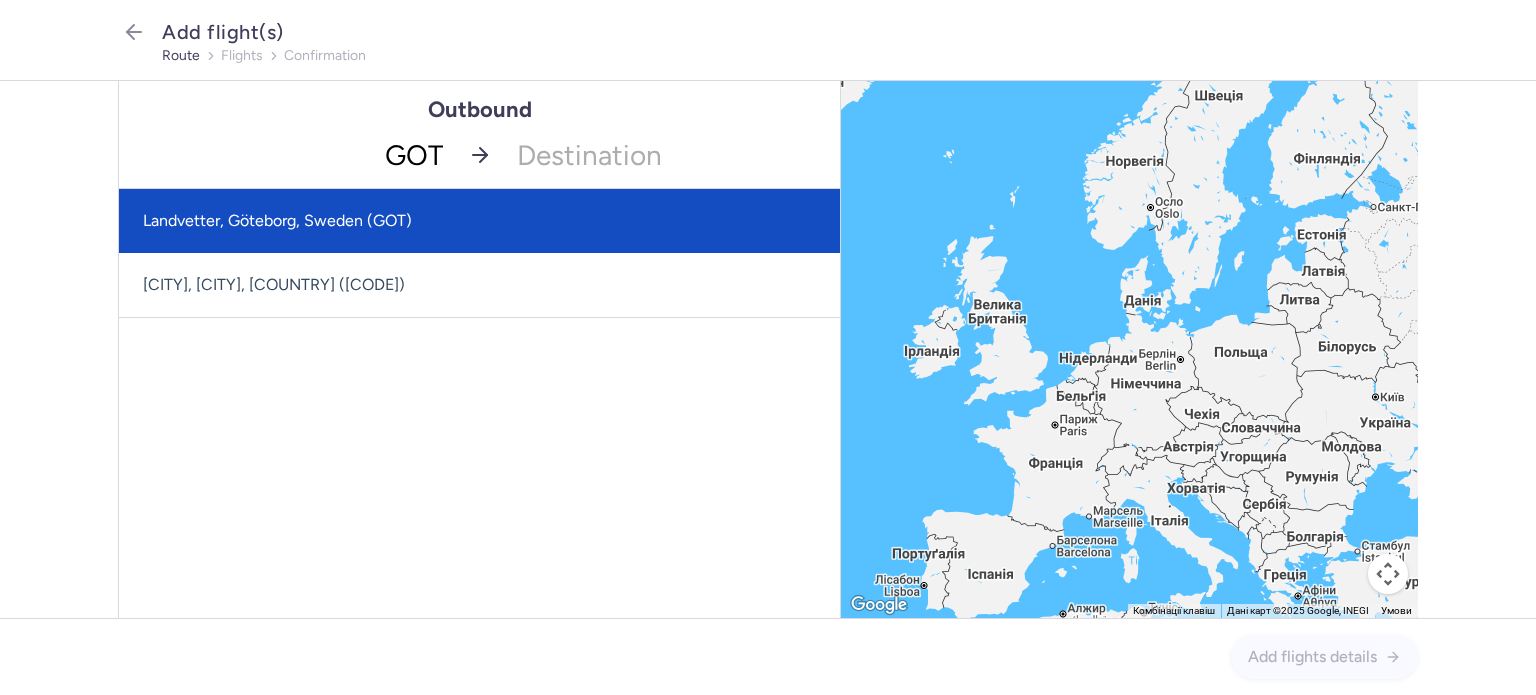 click on "Landvetter, Göteborg, Sweden (GOT)" 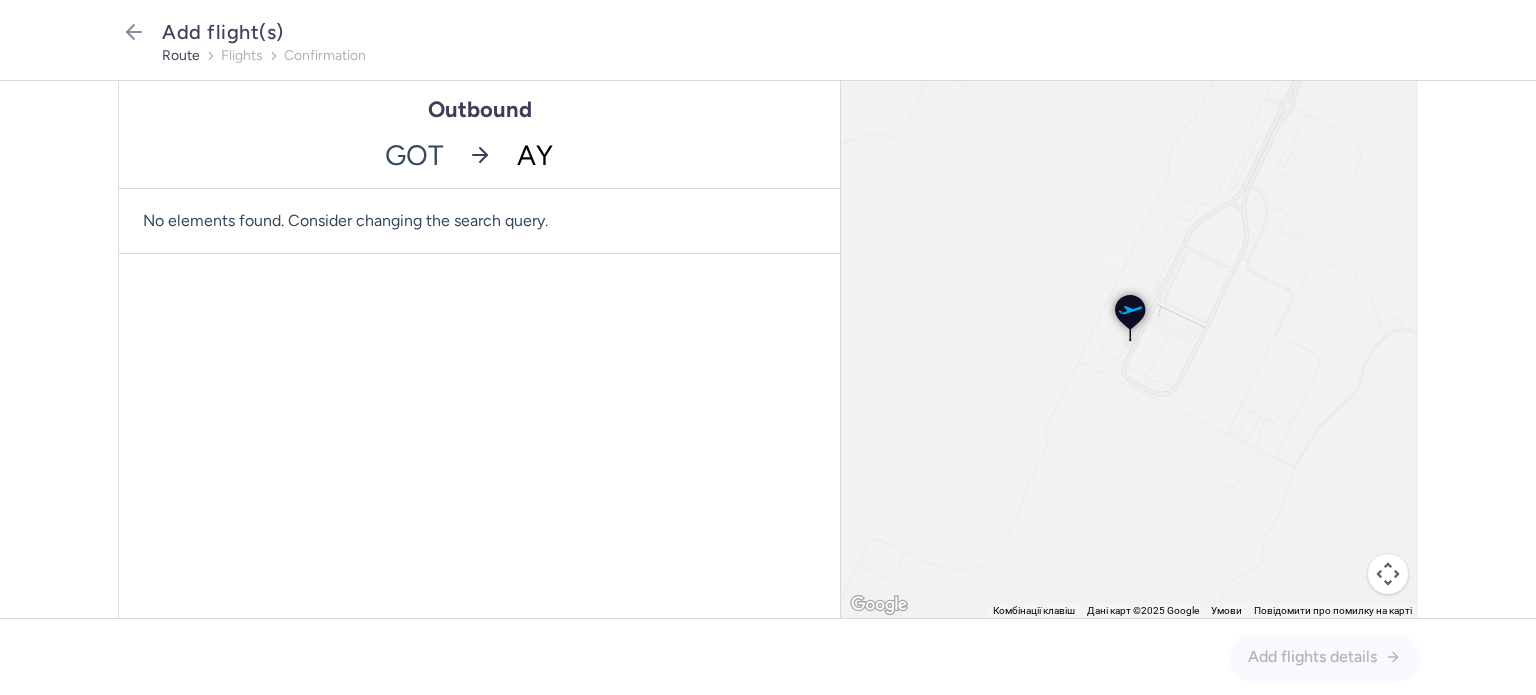 type on "AYT" 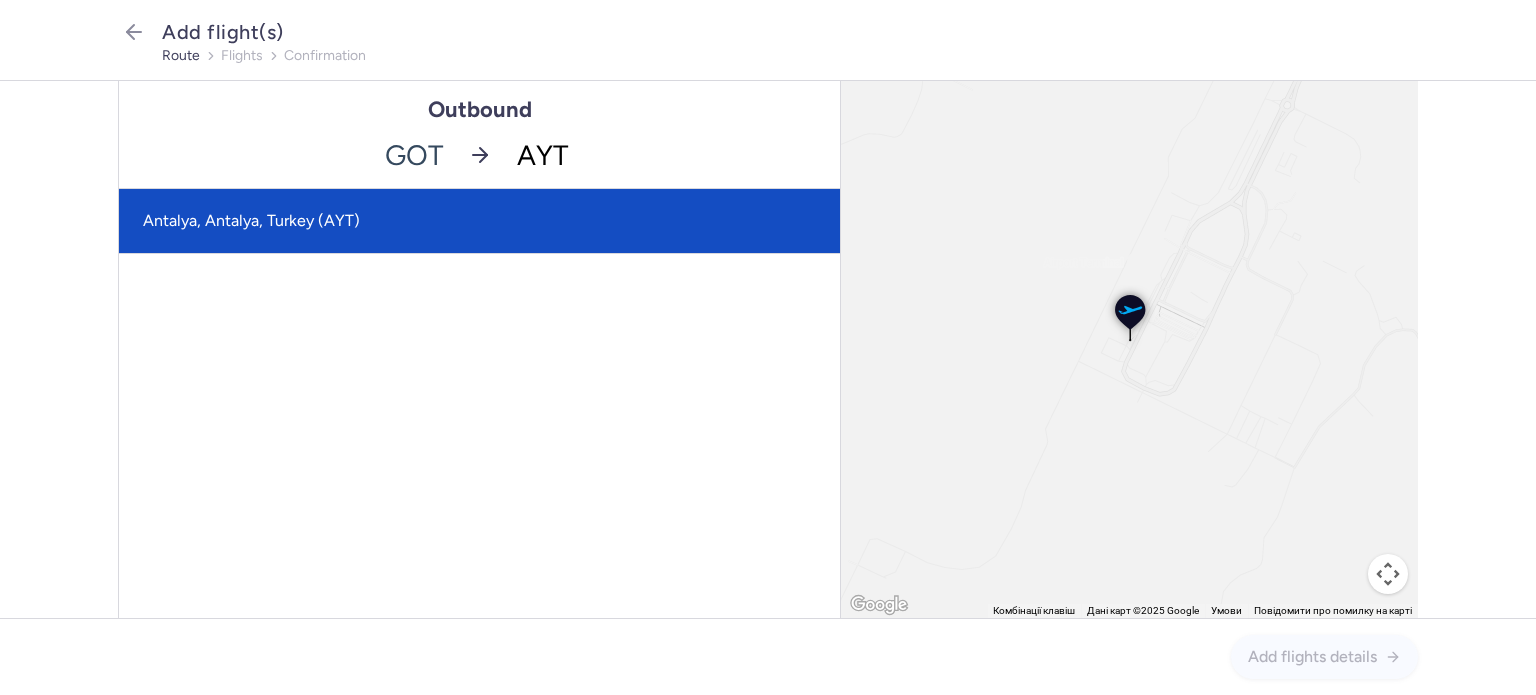 click on "Antalya, Antalya, Turkey (AYT)" at bounding box center (479, 221) 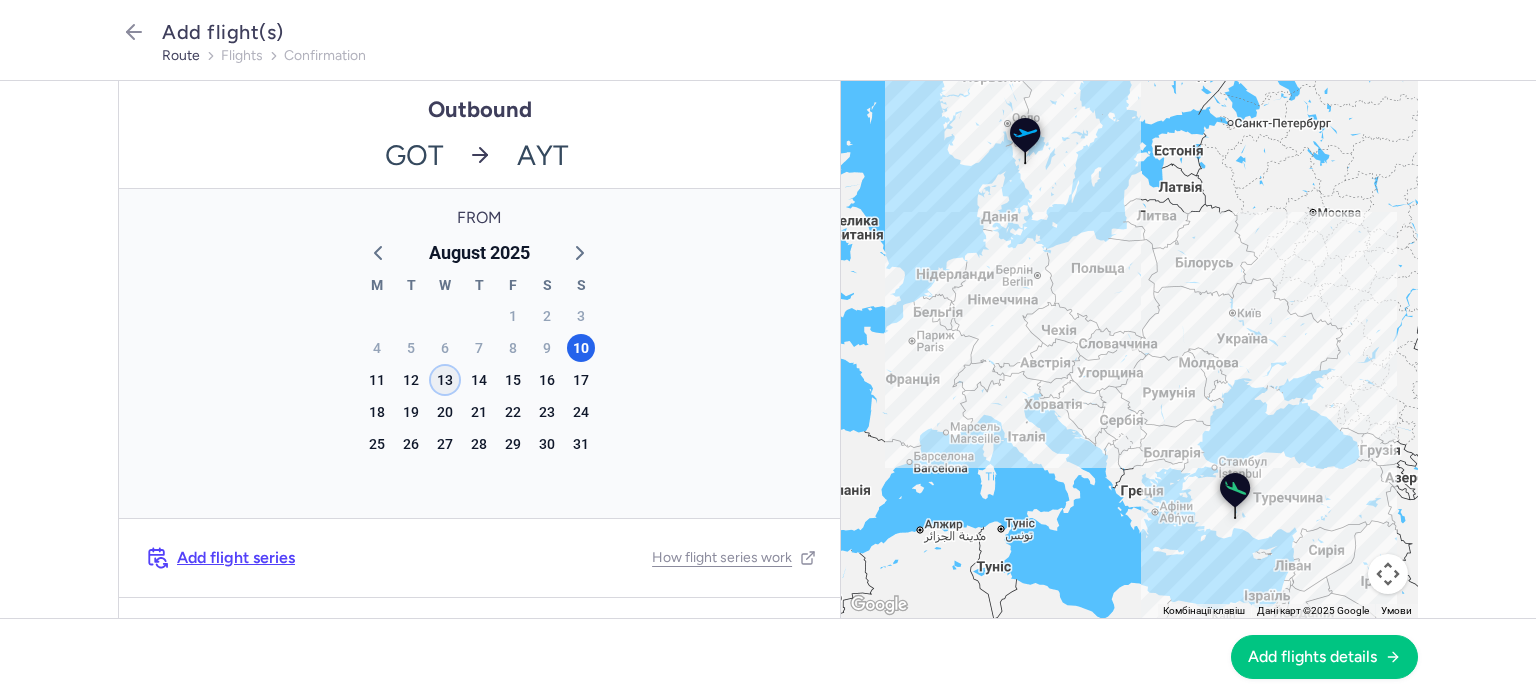 click on "13" 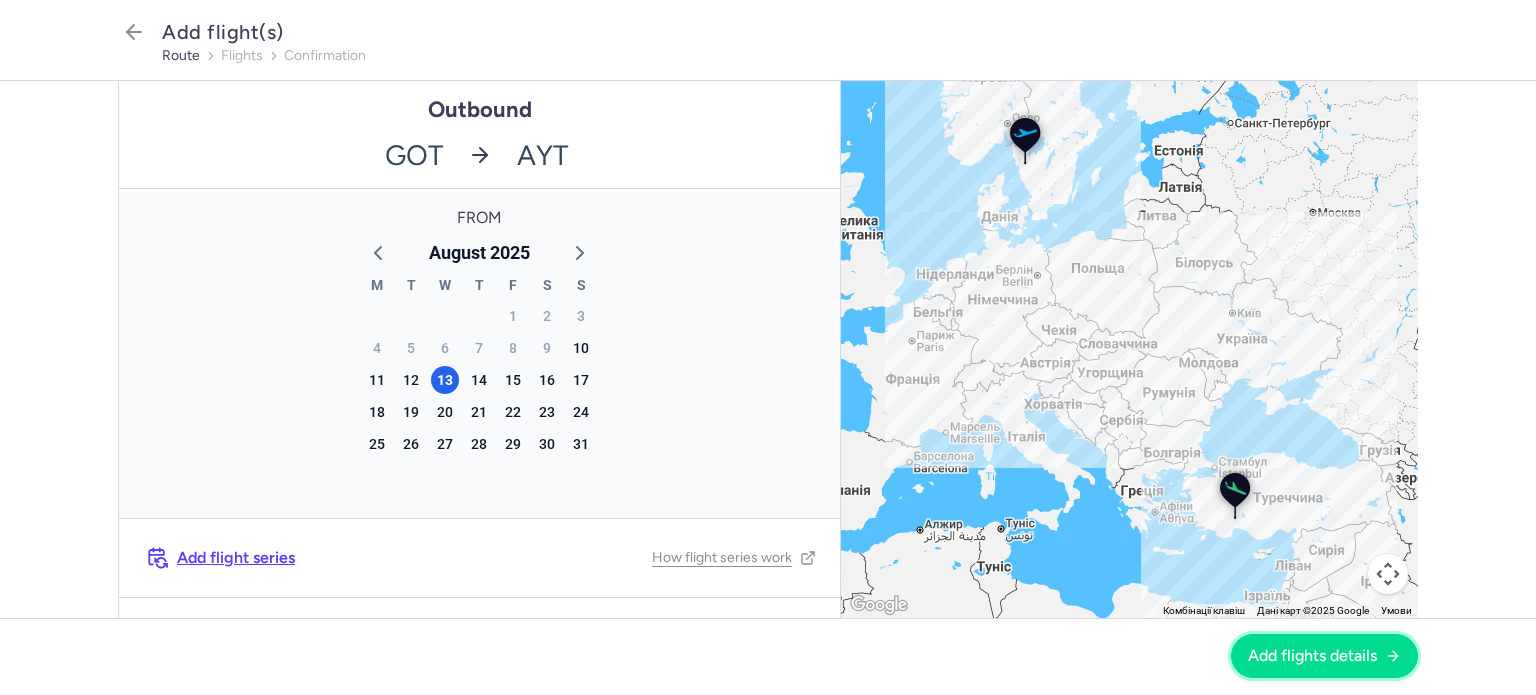 click on "Add flights details" at bounding box center (1312, 656) 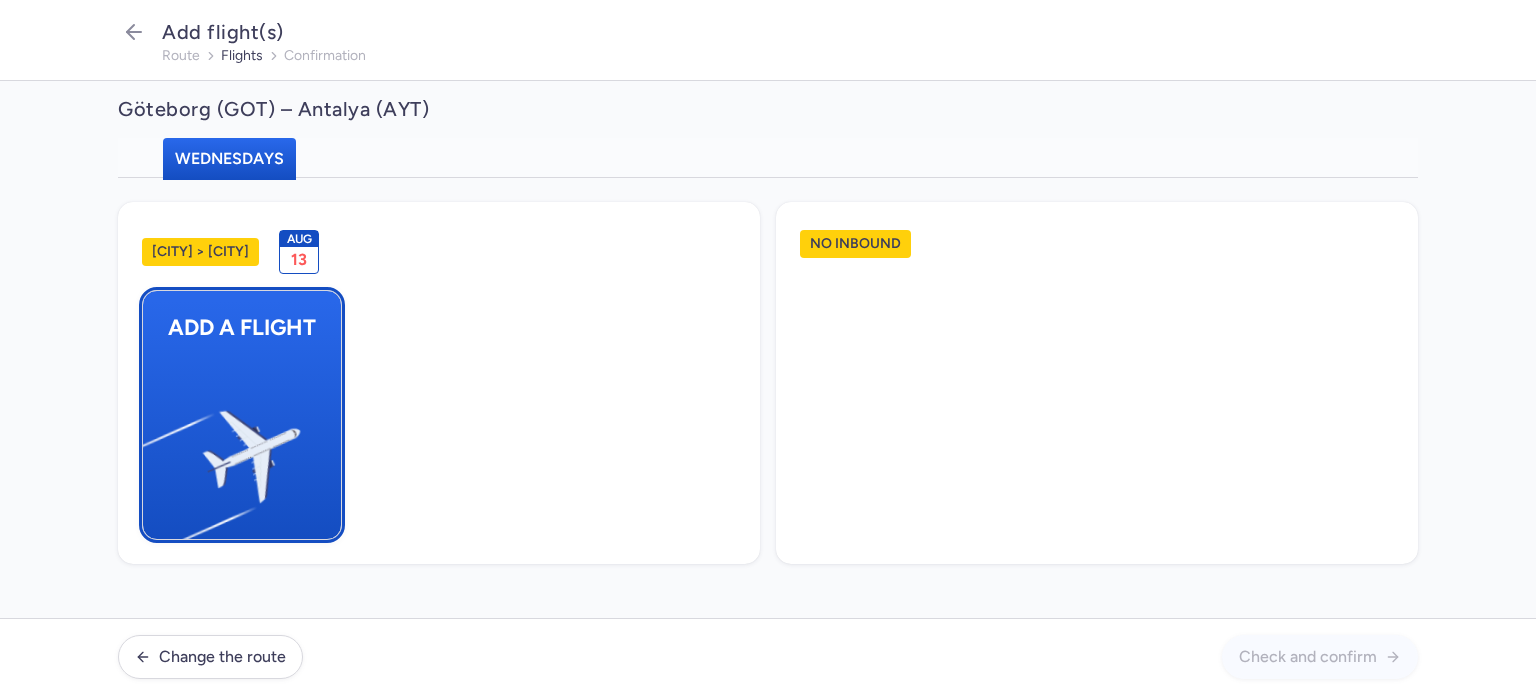 click at bounding box center (153, 448) 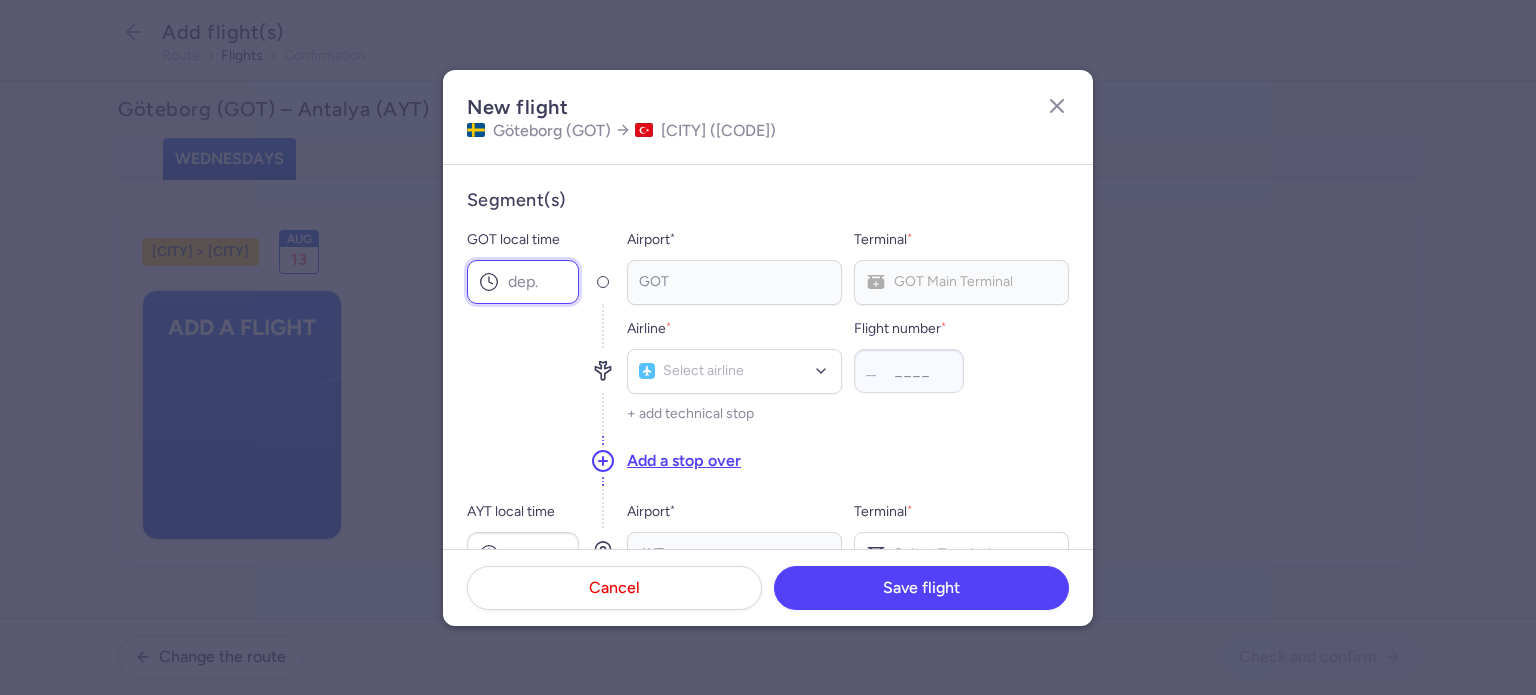 click on "GOT local time" at bounding box center [523, 282] 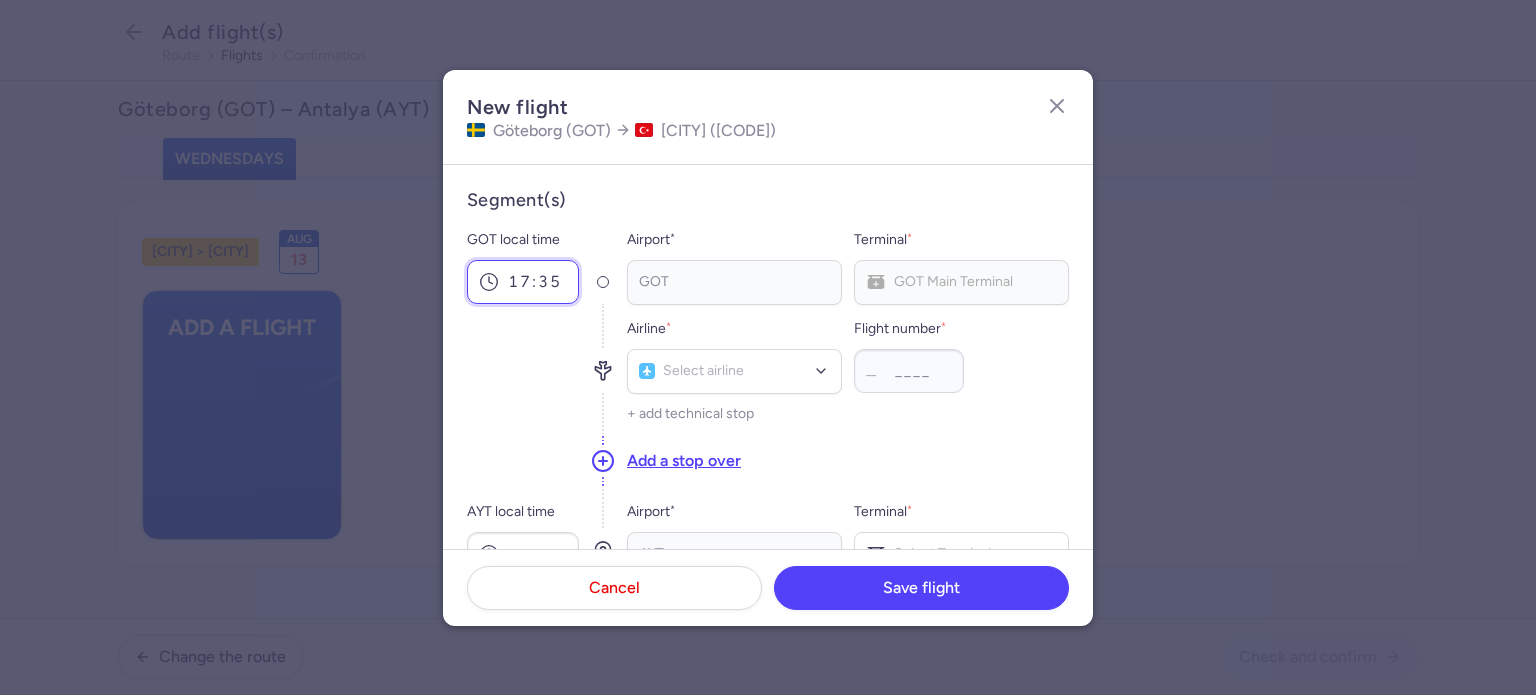 type on "17:35" 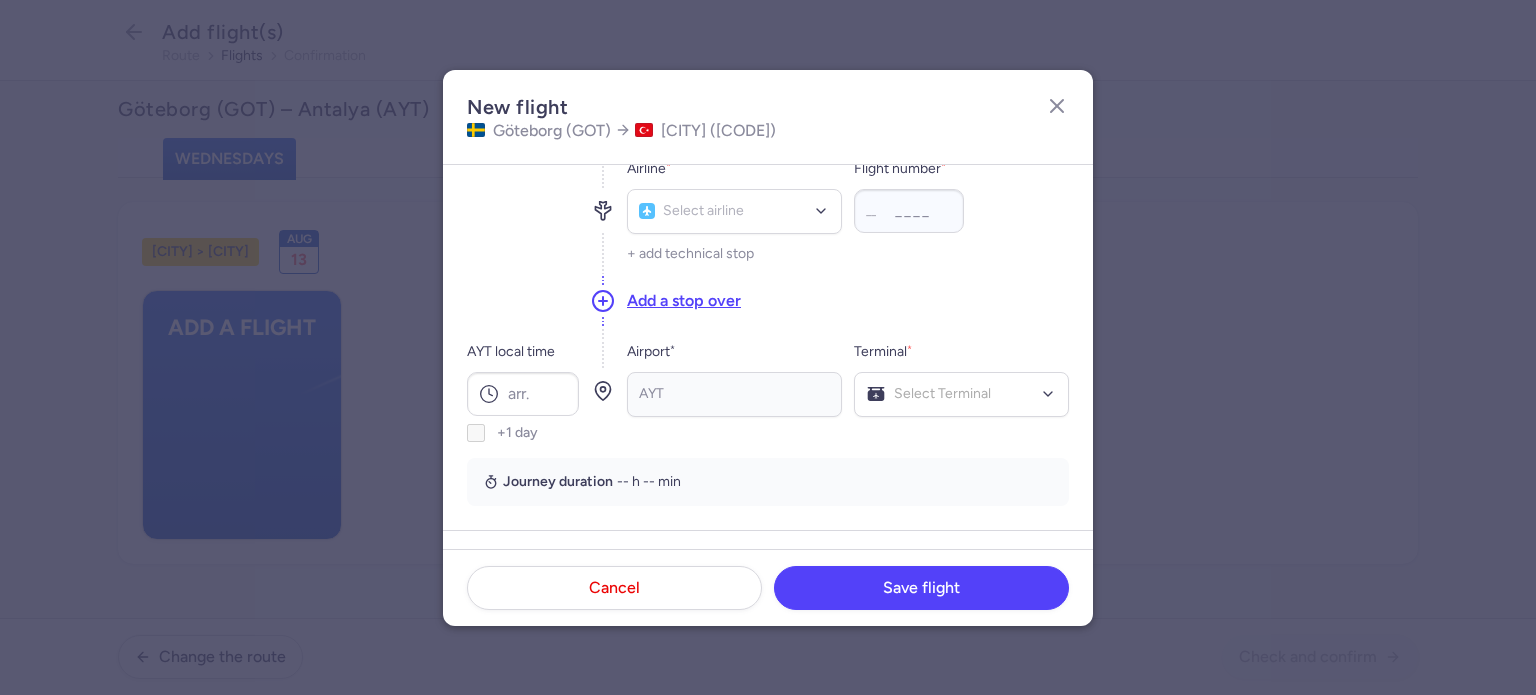 scroll, scrollTop: 158, scrollLeft: 0, axis: vertical 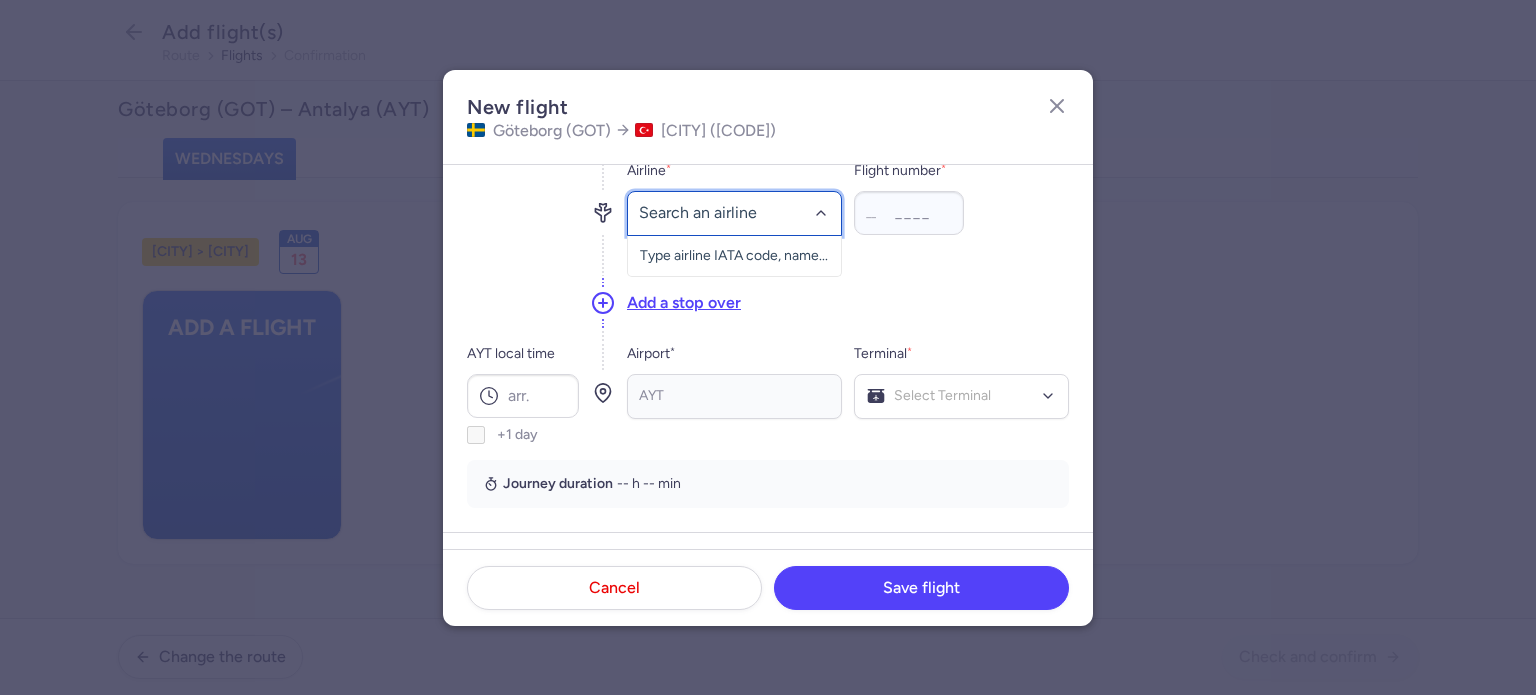 click 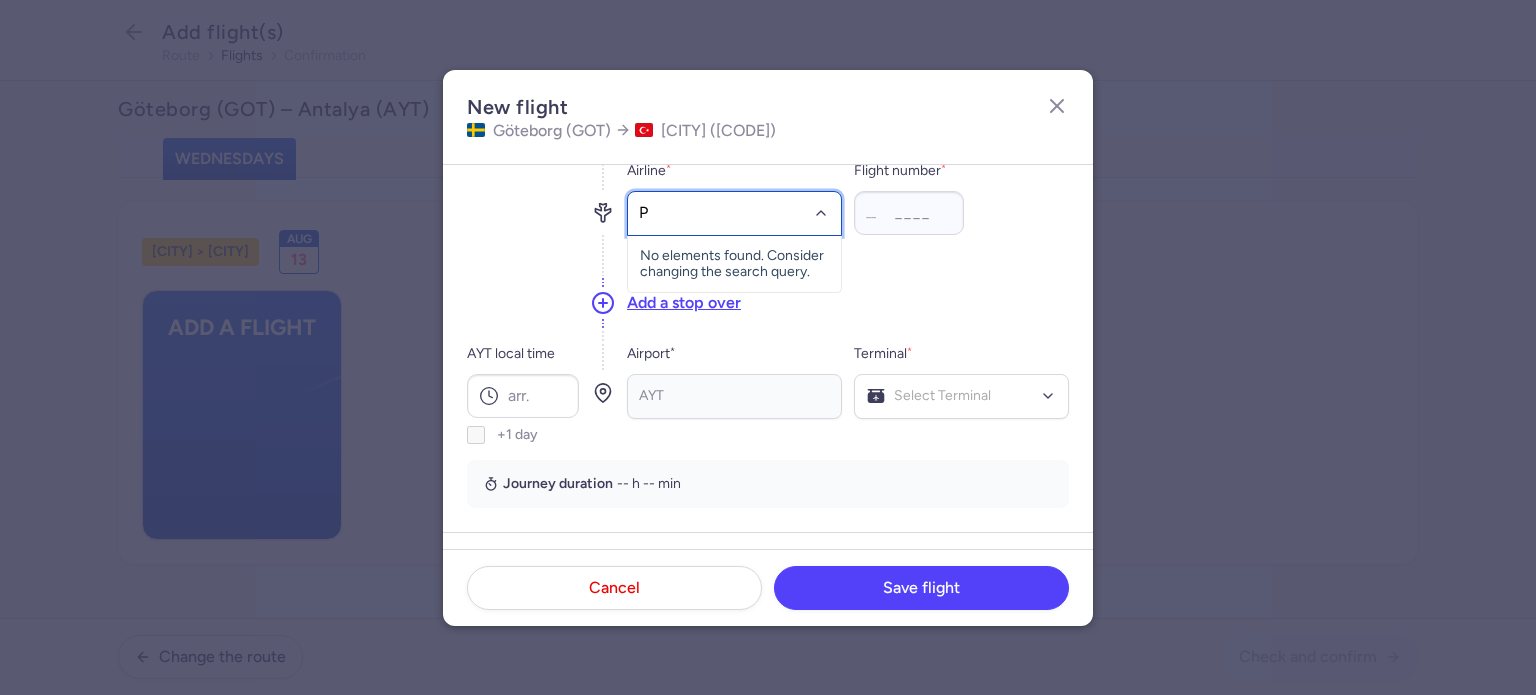type on "PC" 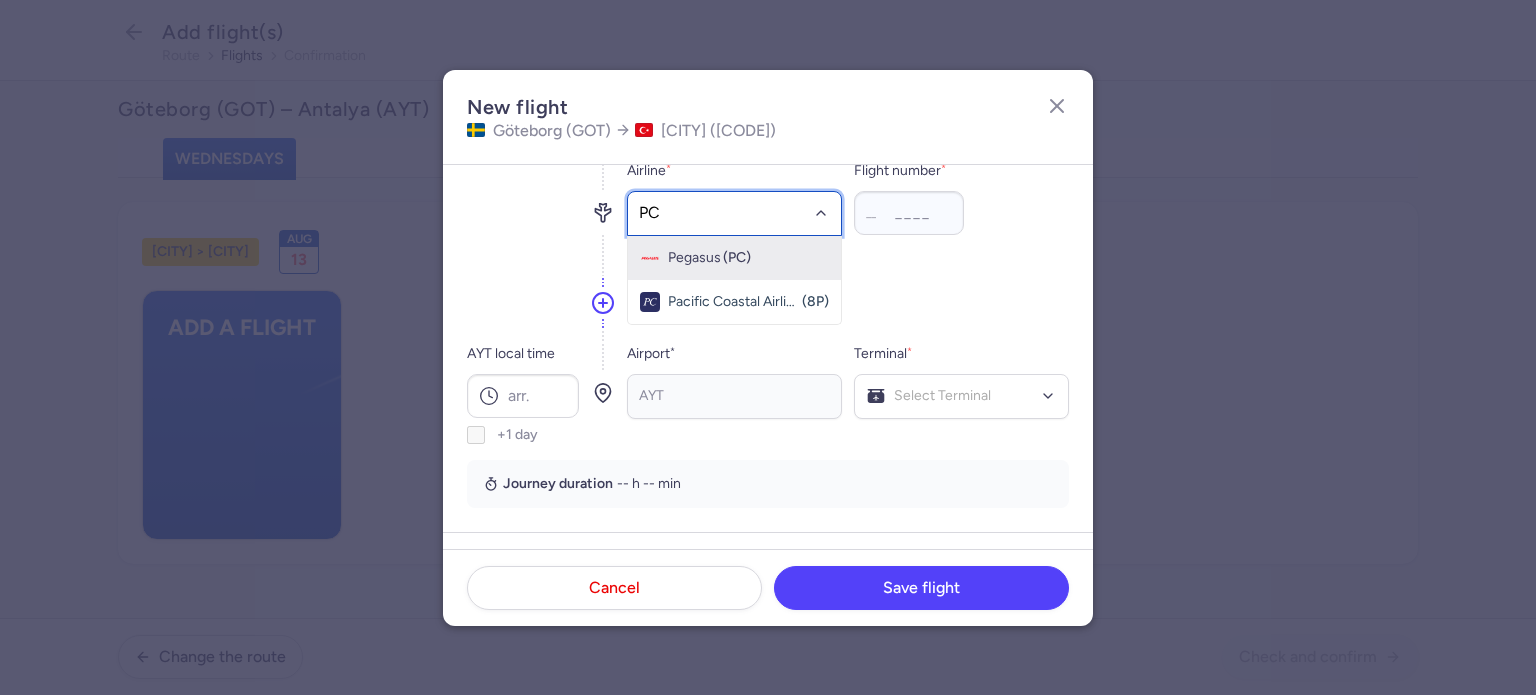 click on "Pegasus" at bounding box center [694, 258] 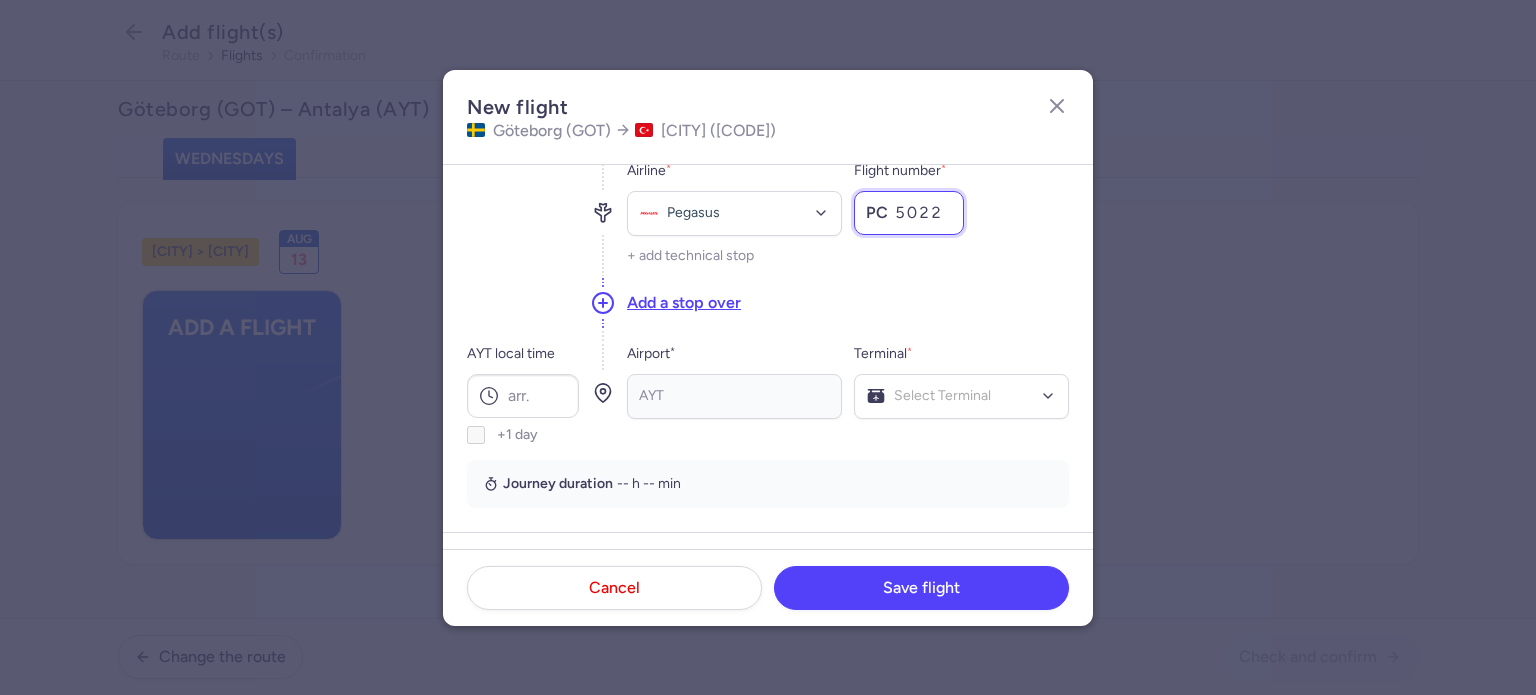 type on "5022" 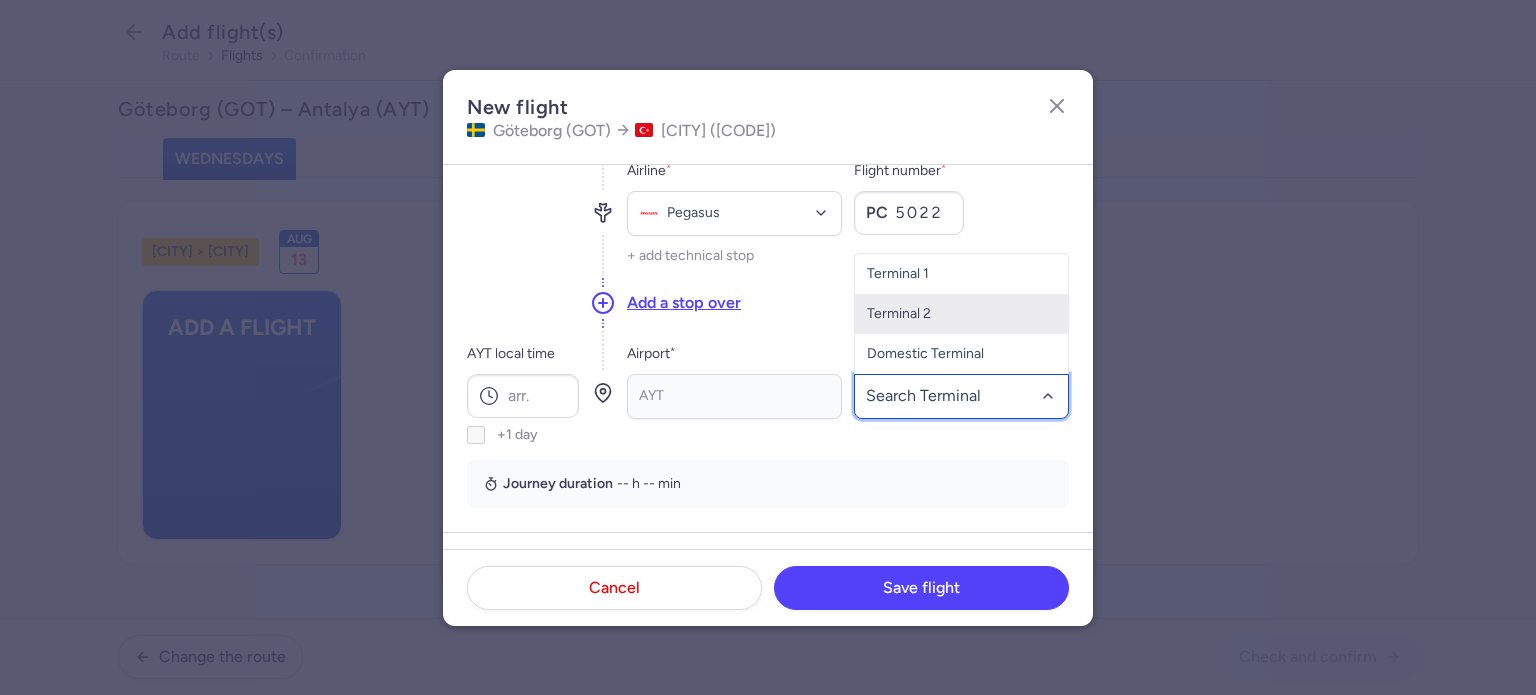 click on "Terminal 2" at bounding box center (961, 314) 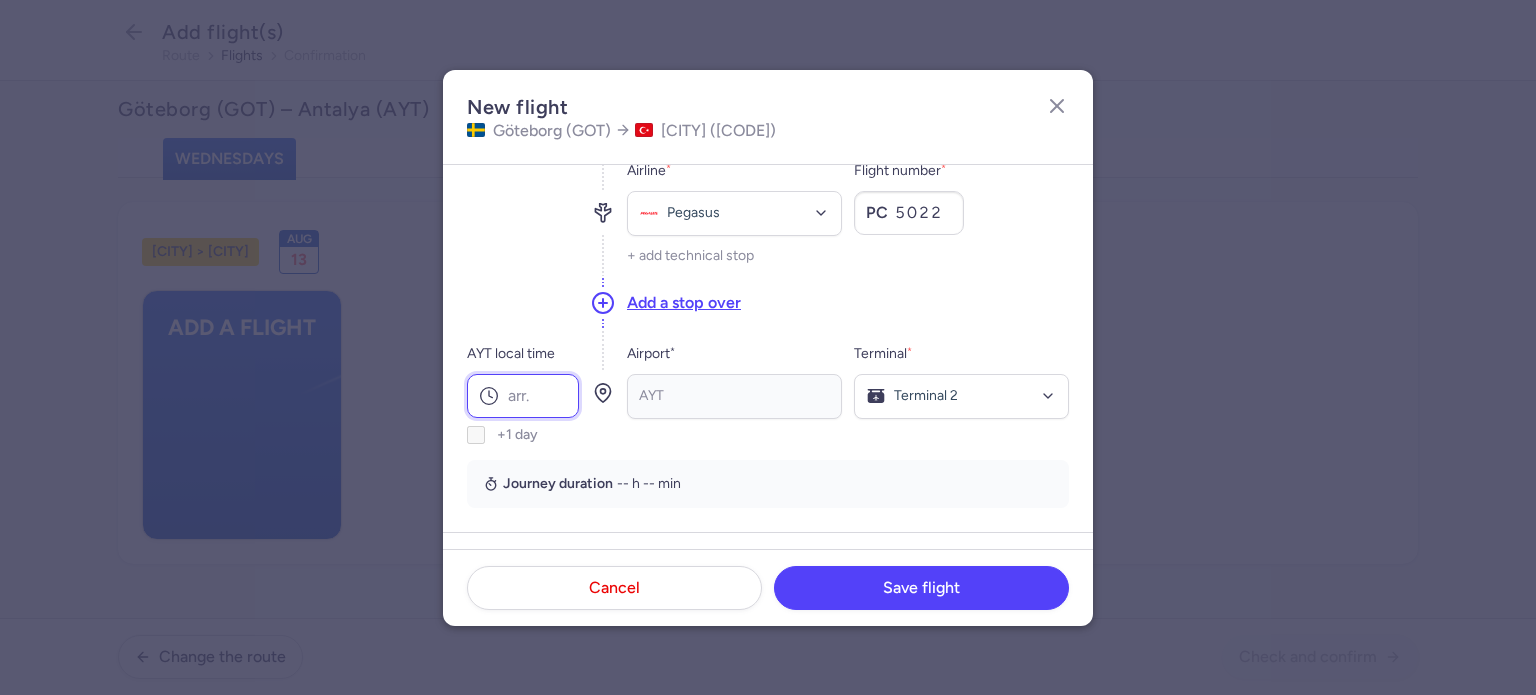 click on "AYT local time" at bounding box center [523, 396] 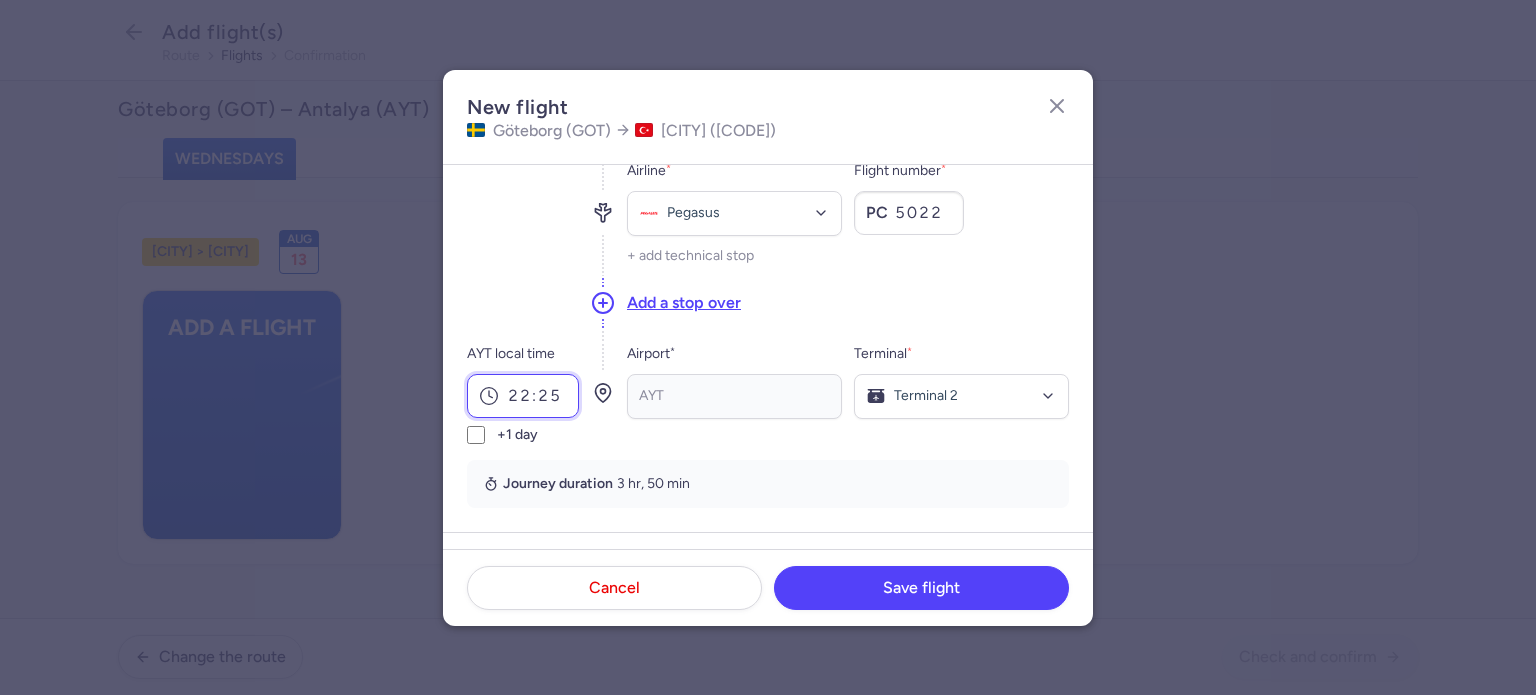 type on "22:25" 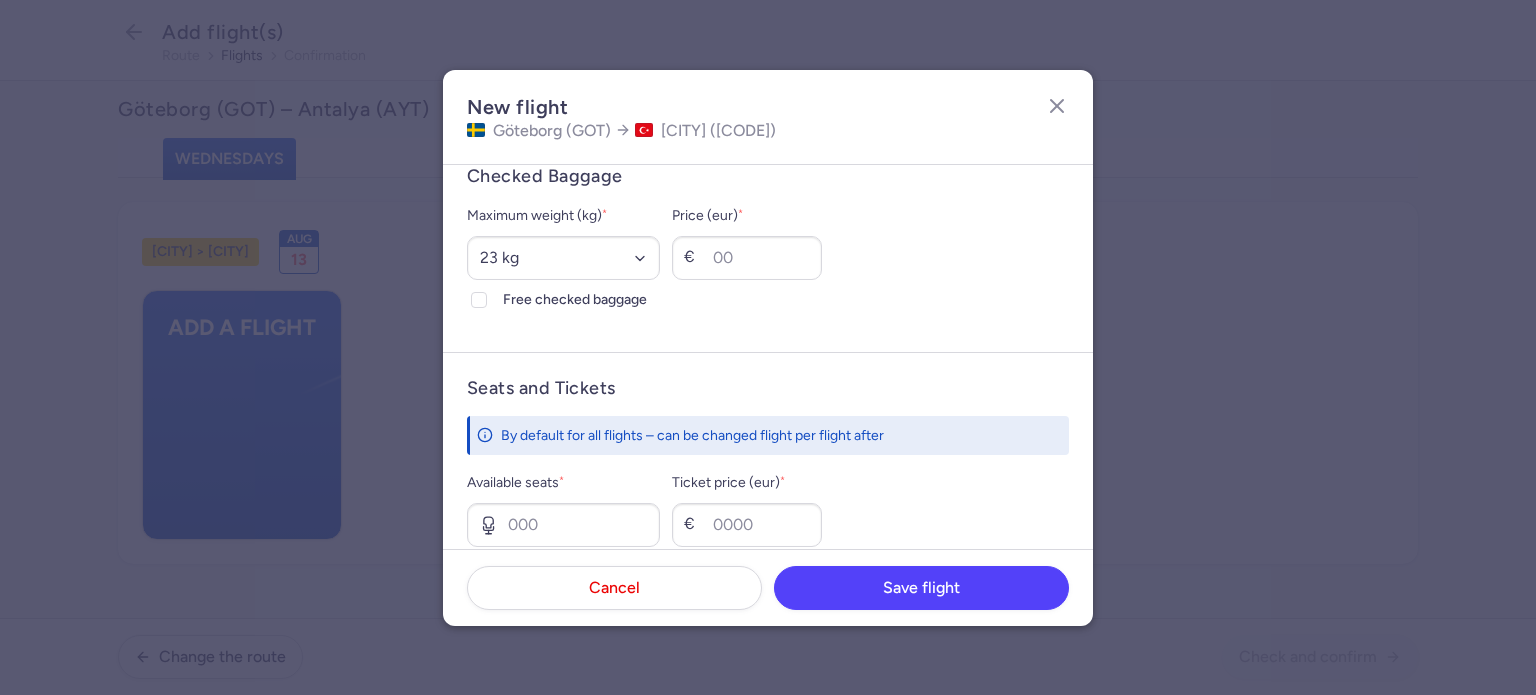 scroll, scrollTop: 553, scrollLeft: 0, axis: vertical 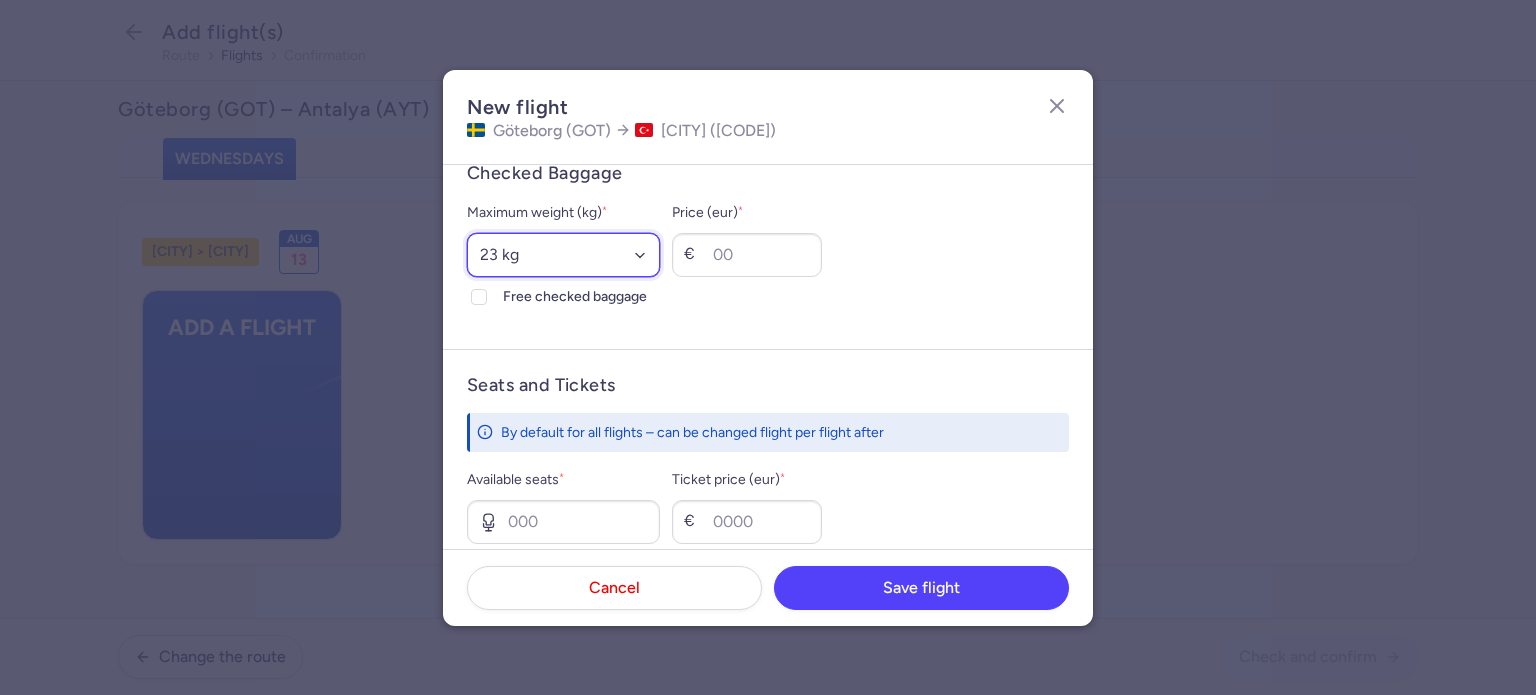 click on "Select an option 15 kg 16 kg 17 kg 18 kg 19 kg 20 kg 21 kg 22 kg 23 kg 24 kg 25 kg 26 kg 27 kg 28 kg 29 kg 30 kg 31 kg 32 kg 33 kg 34 kg 35 kg" at bounding box center (563, 255) 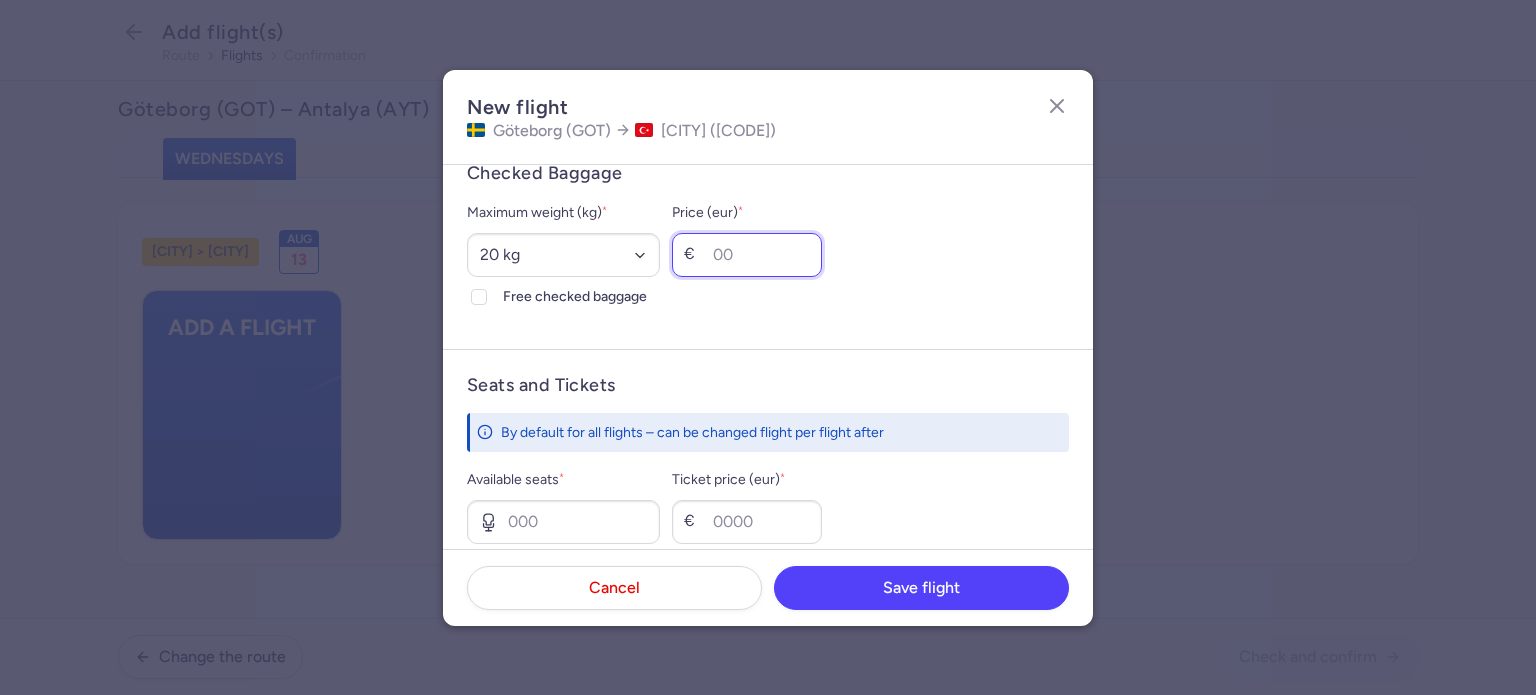 click on "Price (eur)  *" at bounding box center (747, 255) 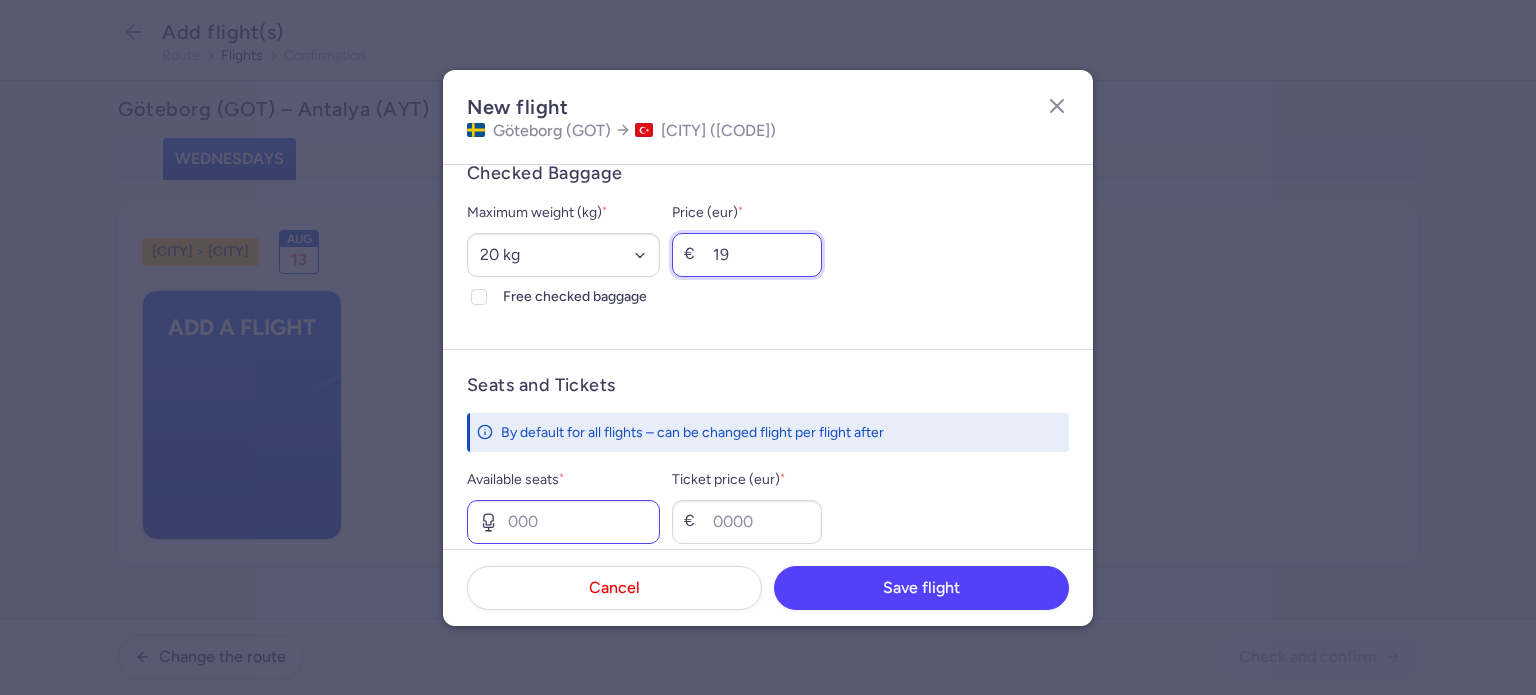 type on "19" 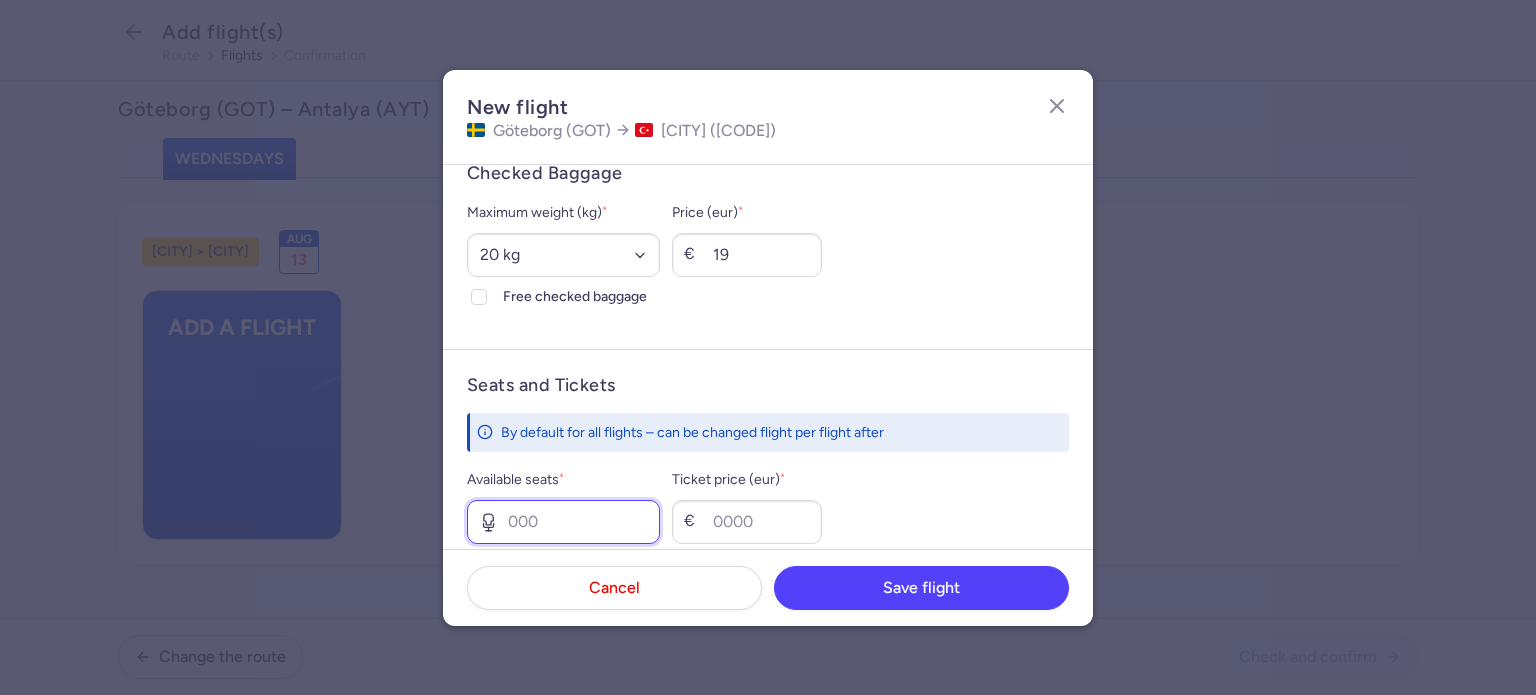 click on "Available seats  *" at bounding box center [563, 522] 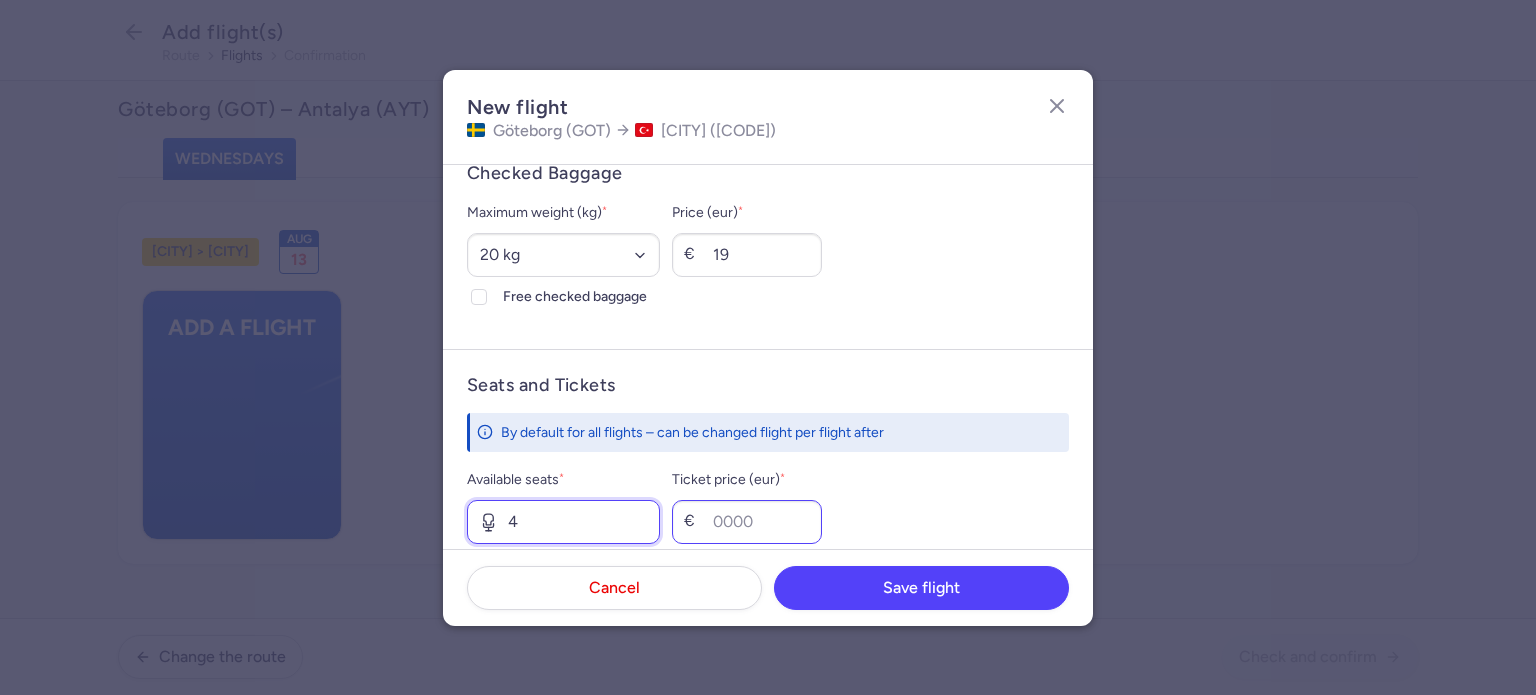 type on "4" 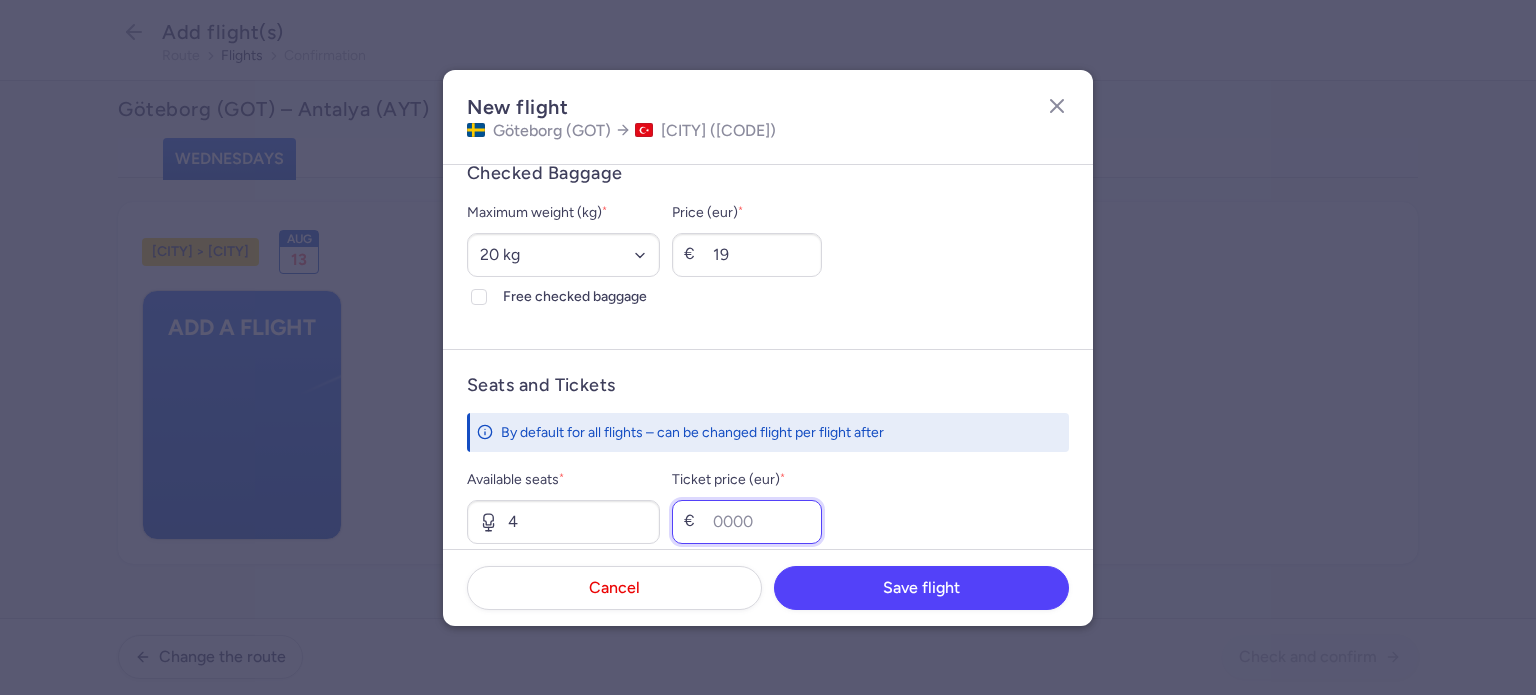 click on "Ticket price (eur)  *" at bounding box center [747, 522] 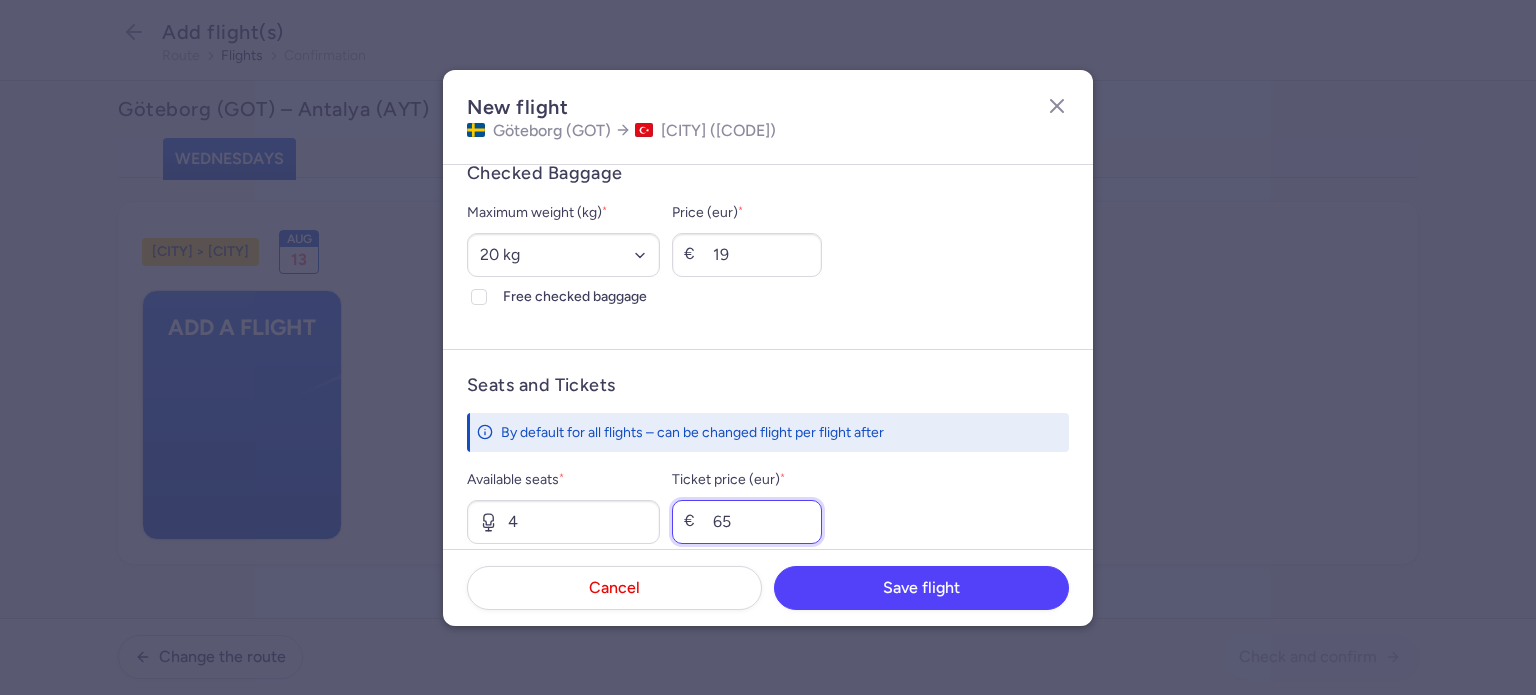 type on "65" 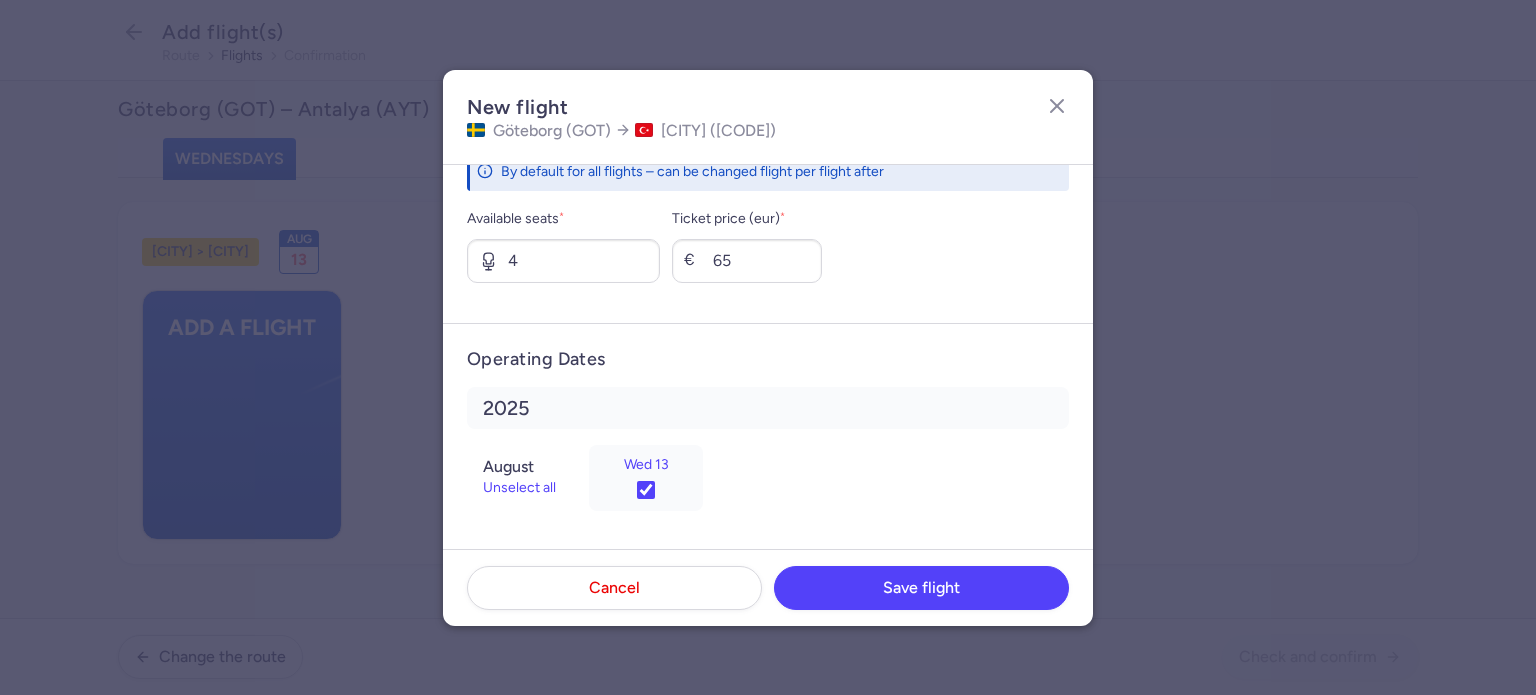 scroll, scrollTop: 788, scrollLeft: 0, axis: vertical 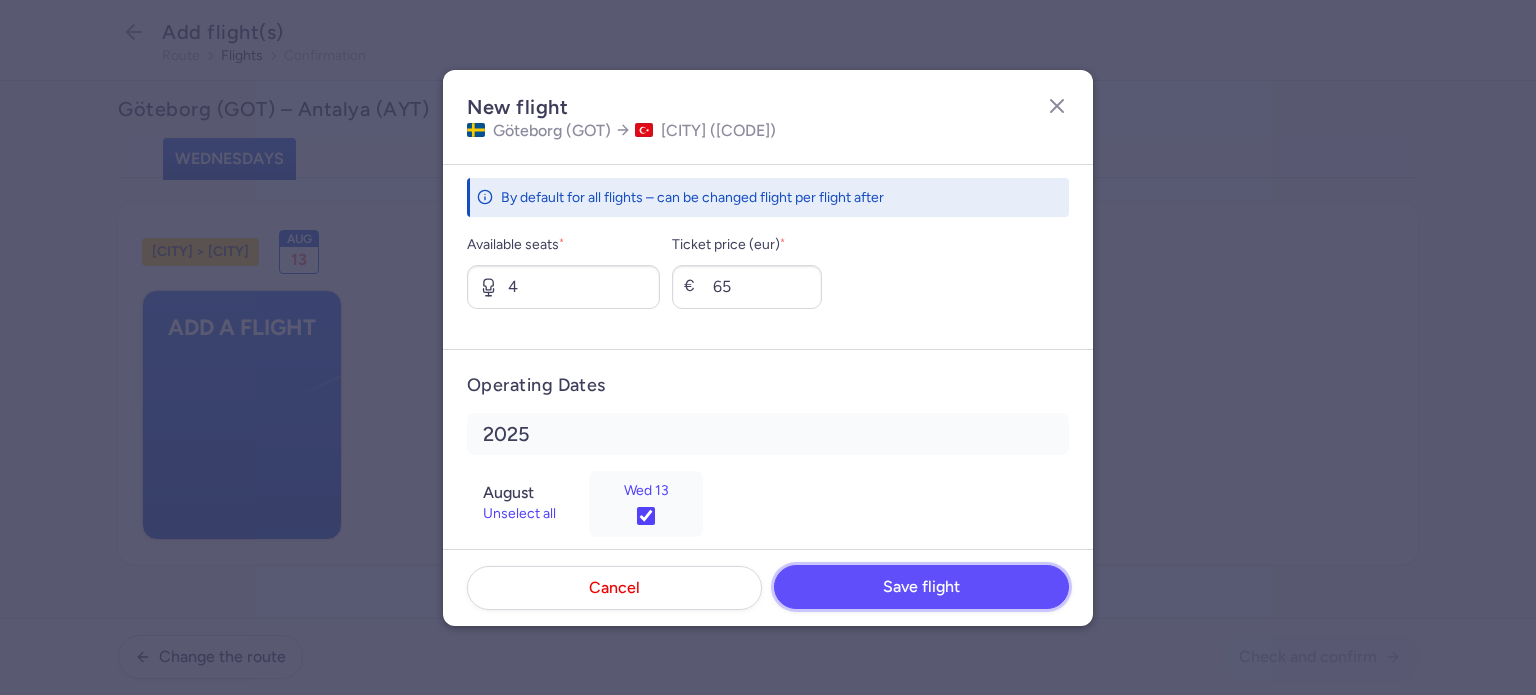 click on "Save flight" at bounding box center [921, 587] 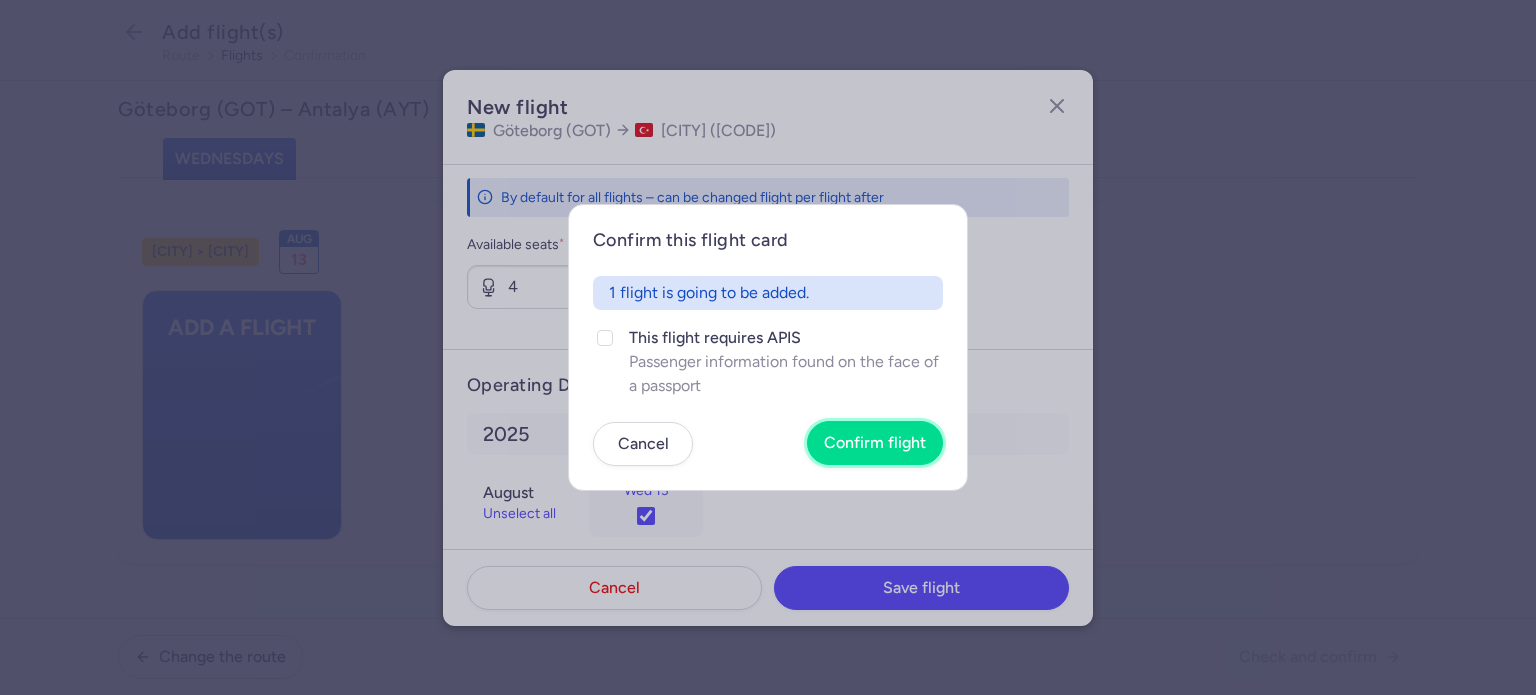 click on "Confirm flight" at bounding box center (875, 443) 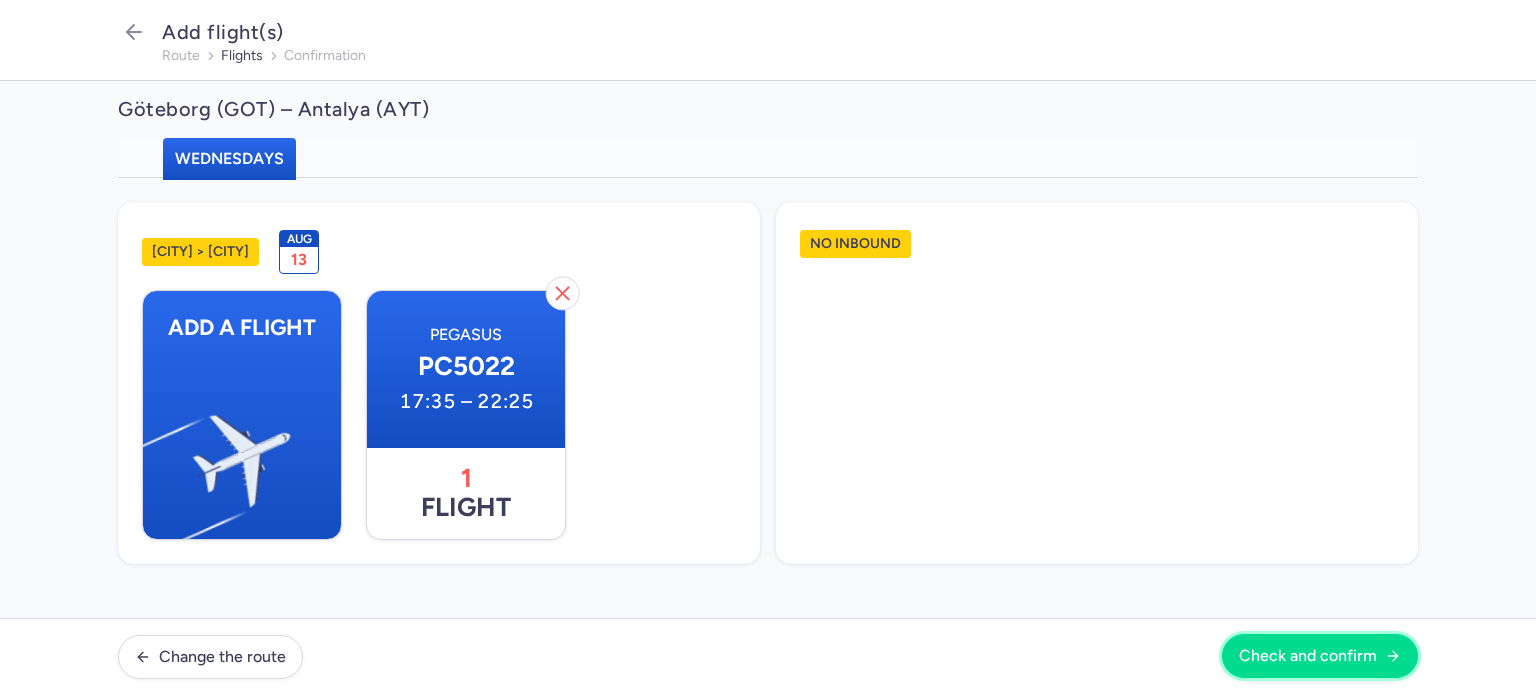 click on "Check and confirm" at bounding box center (1320, 656) 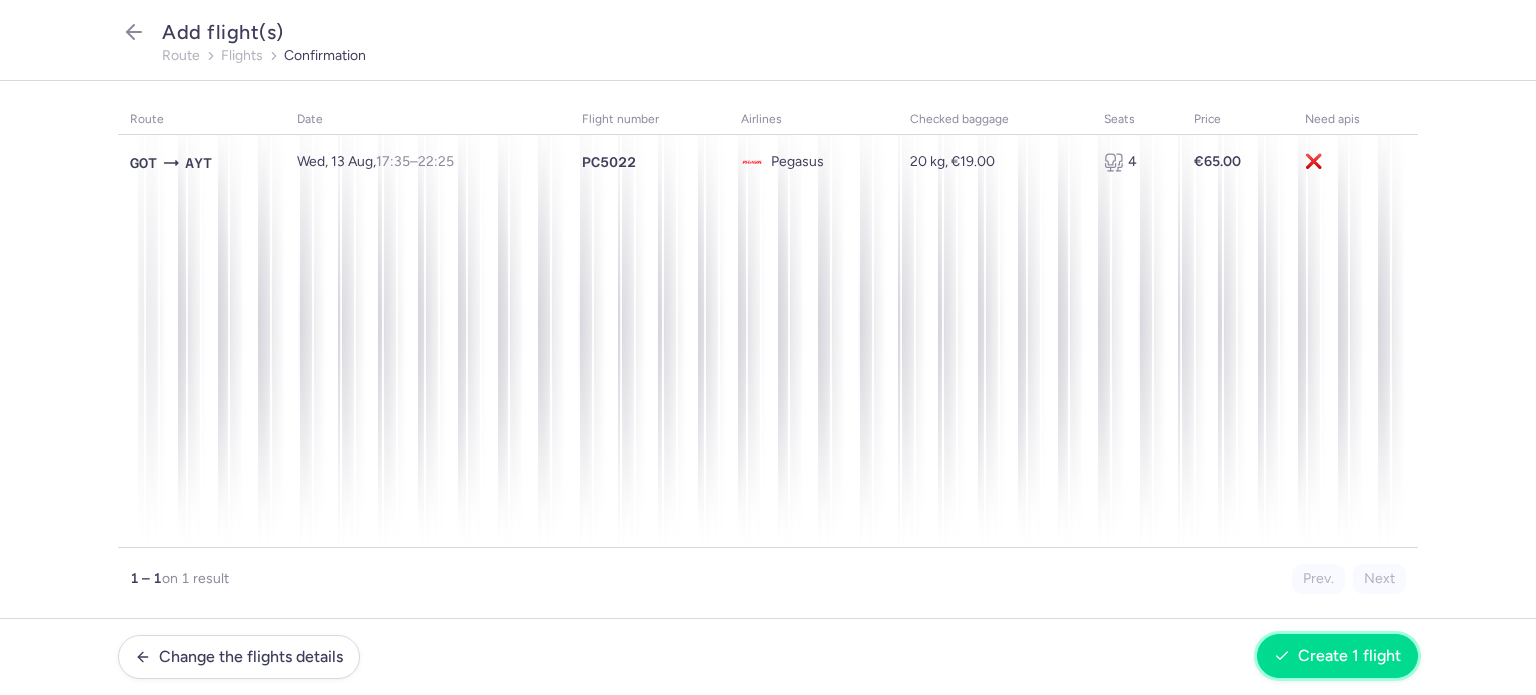 click on "Create 1 flight" at bounding box center (1349, 656) 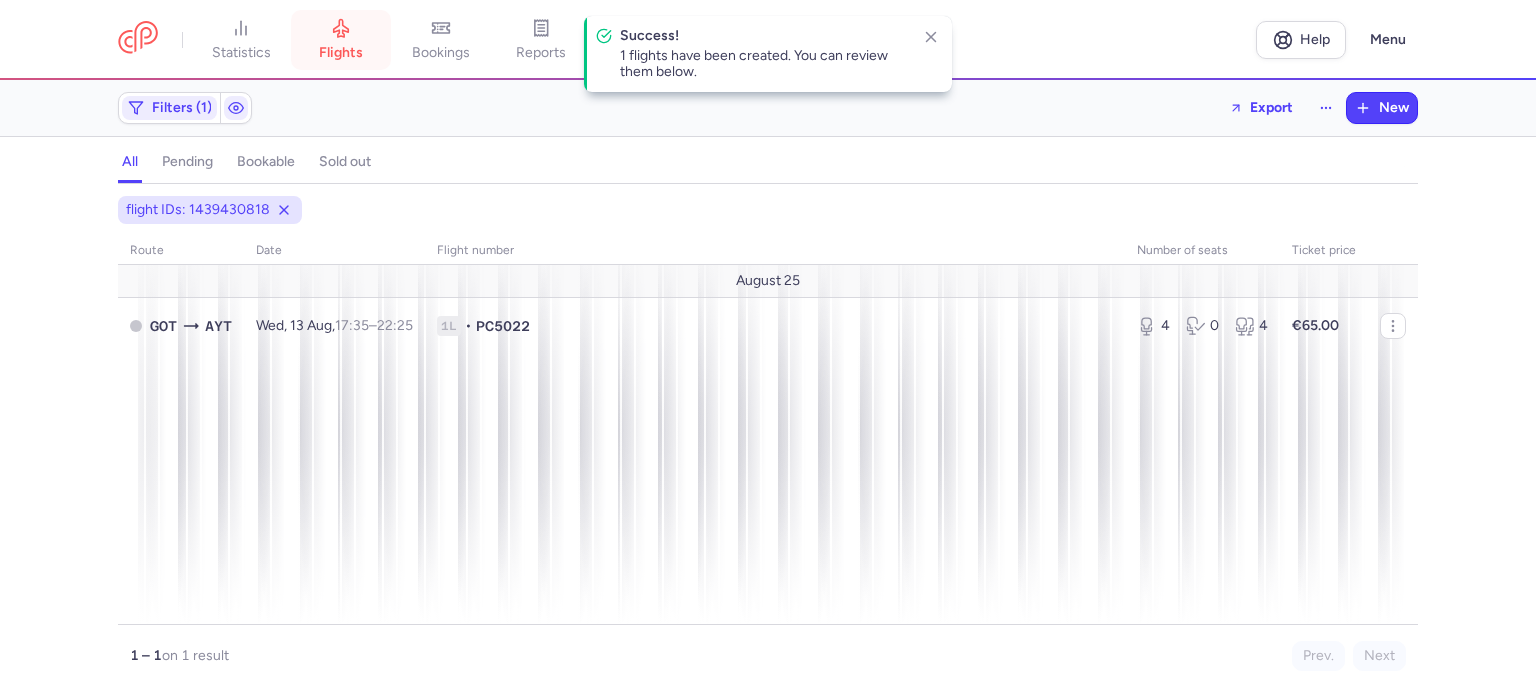 click on "flights" at bounding box center (341, 40) 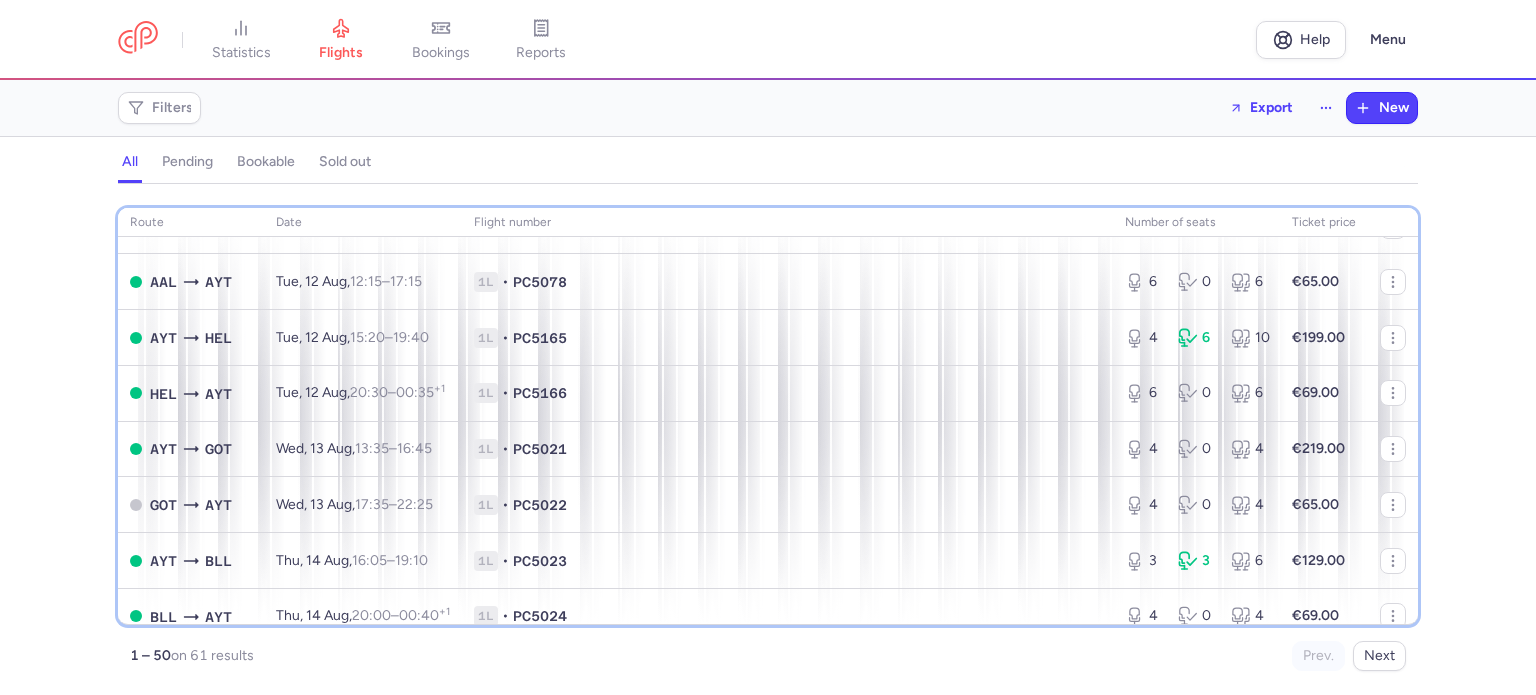 scroll, scrollTop: 480, scrollLeft: 0, axis: vertical 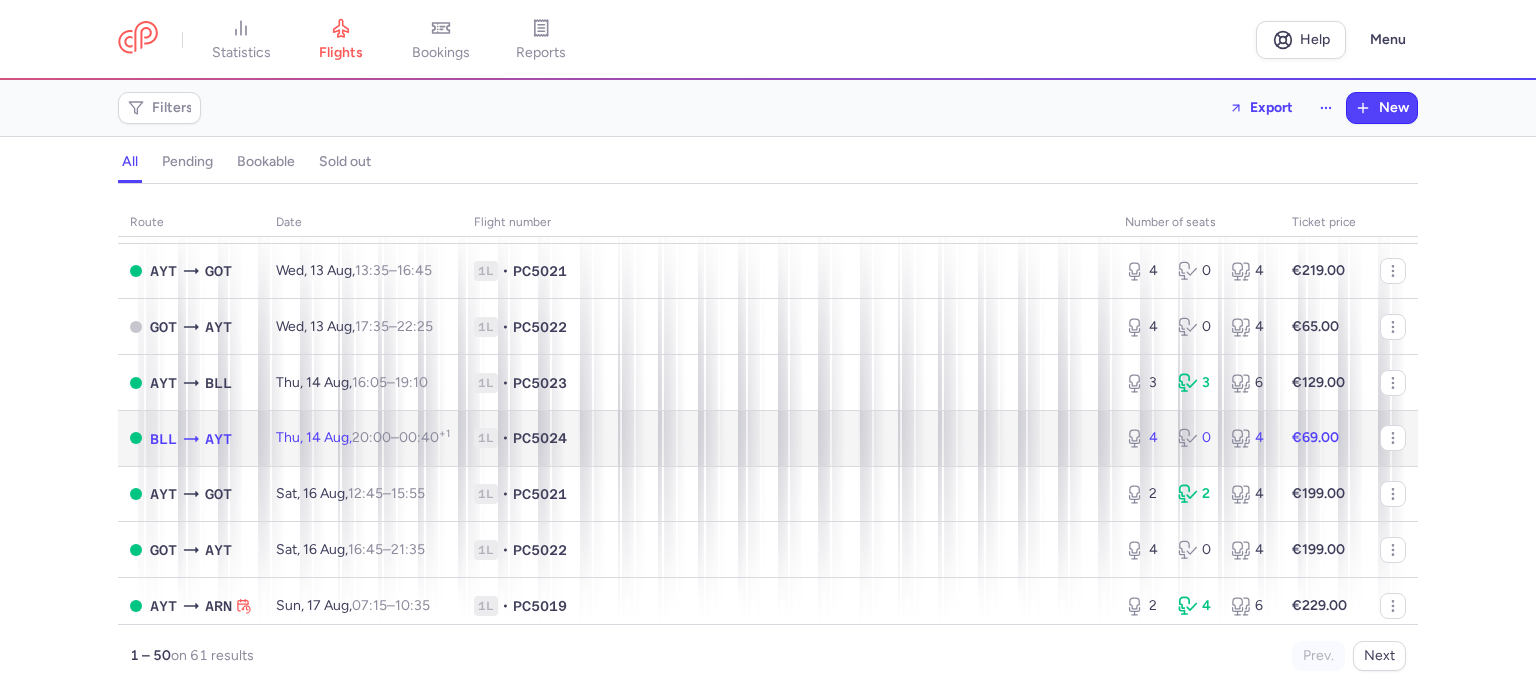 click on "1L • PC5024" 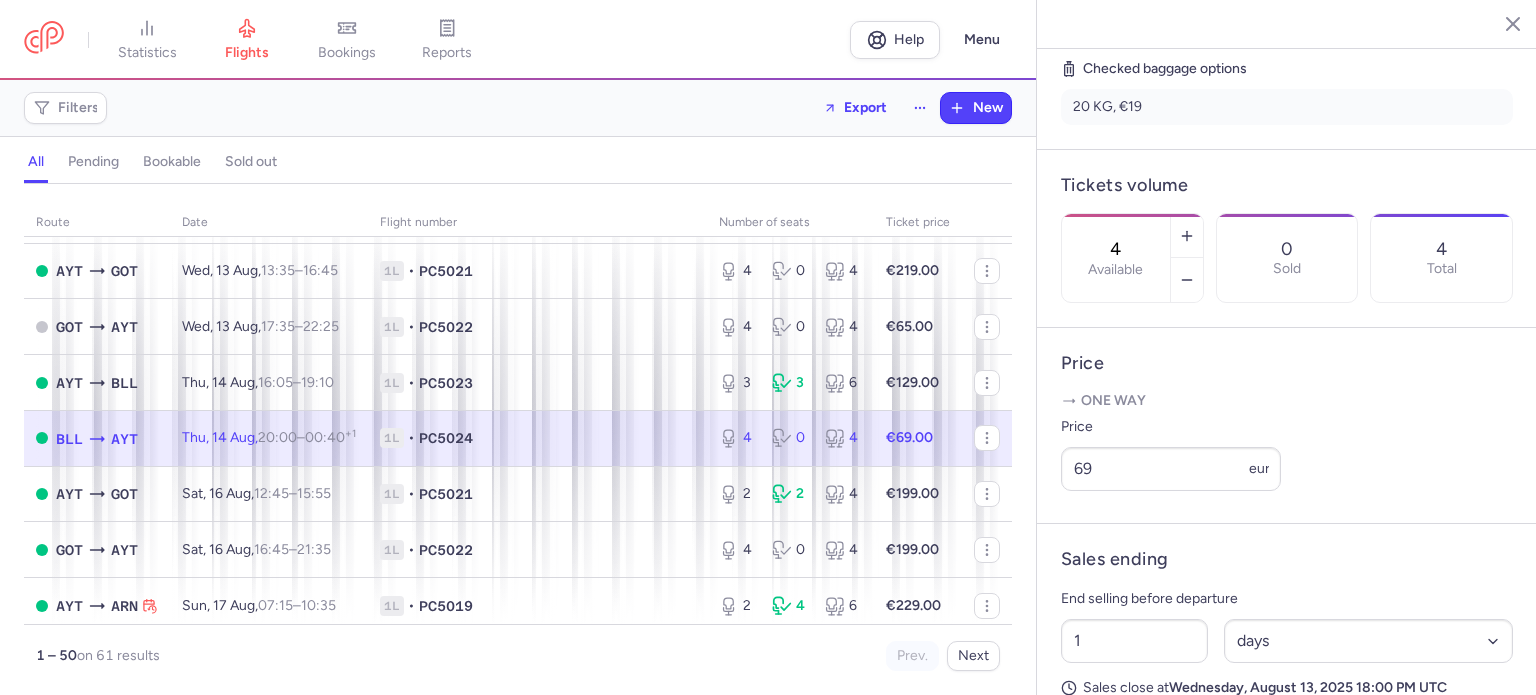 scroll, scrollTop: 471, scrollLeft: 0, axis: vertical 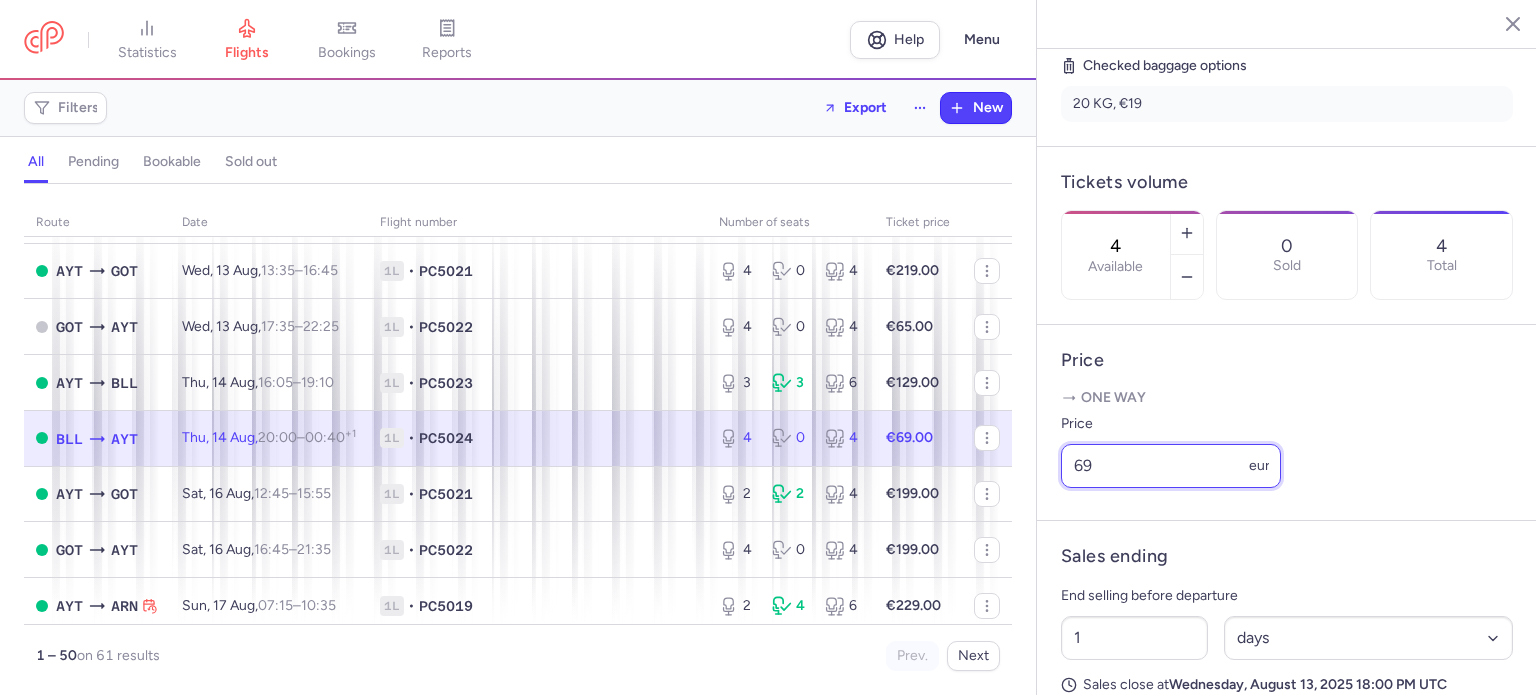 click on "69" at bounding box center [1171, 466] 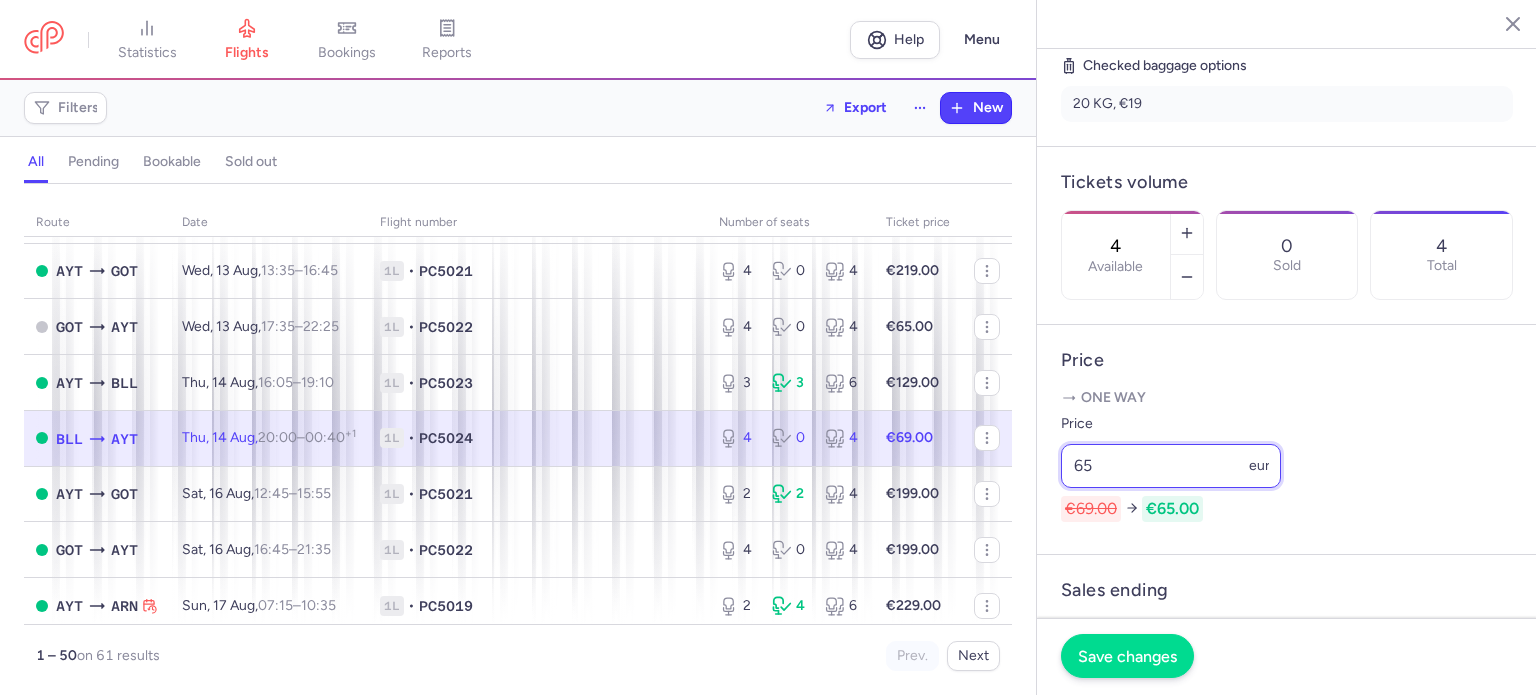 type on "65" 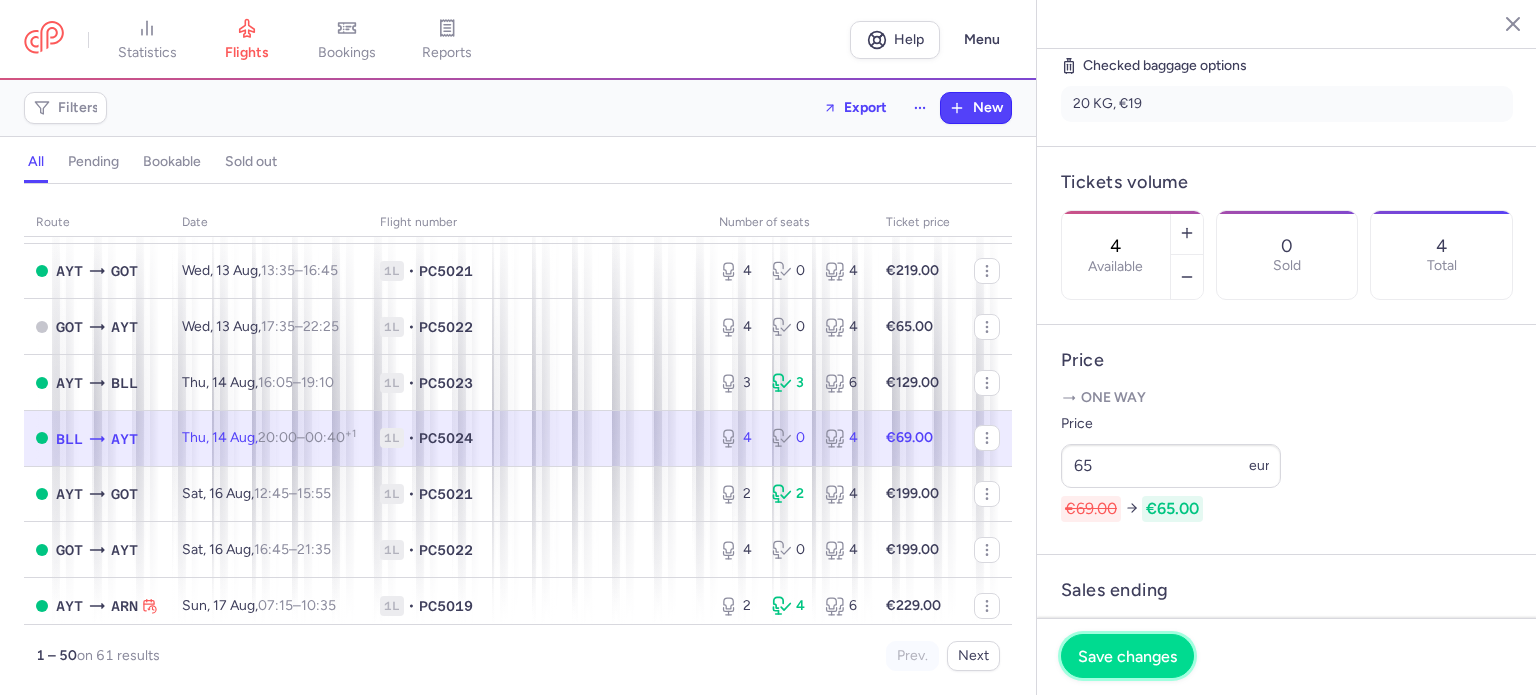 click on "Save changes" at bounding box center [1127, 656] 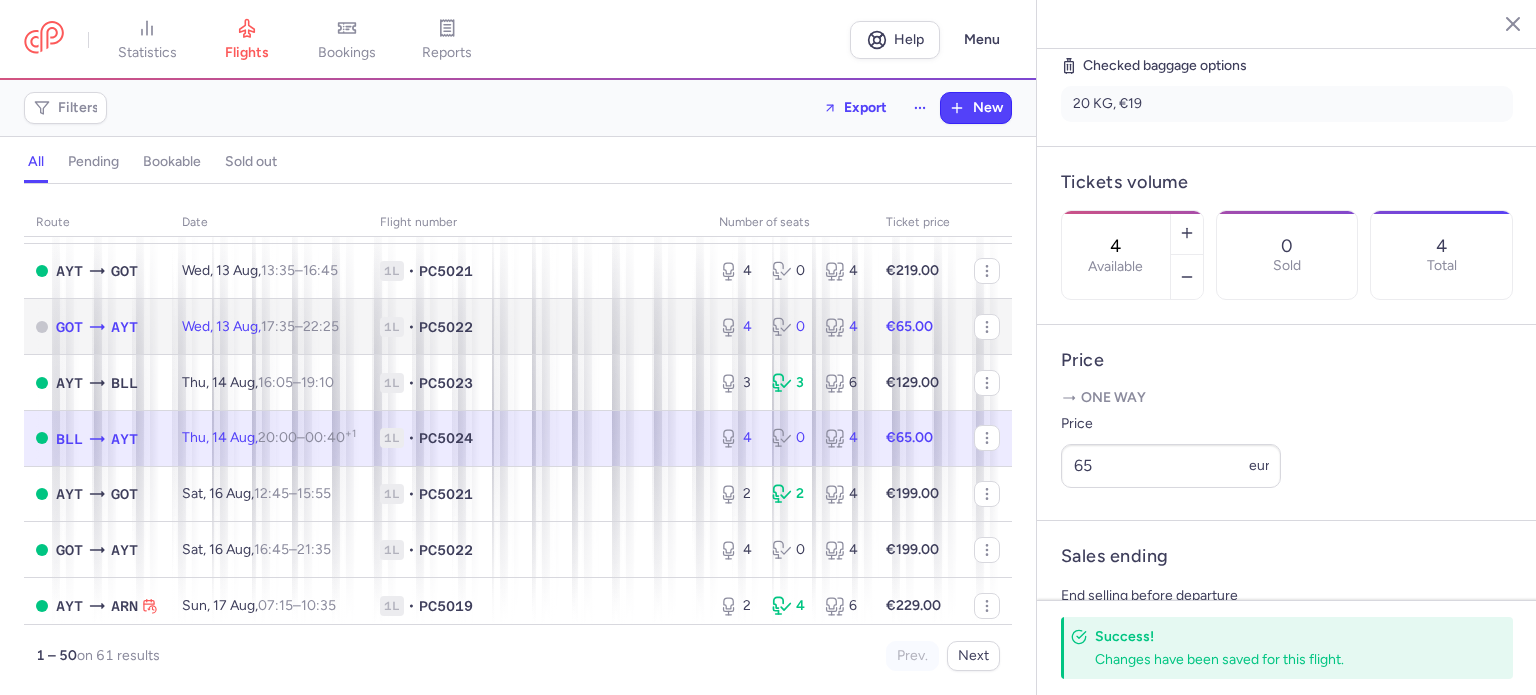 click on "Wed, 13 Aug, 17:35 – 22:25 +0" 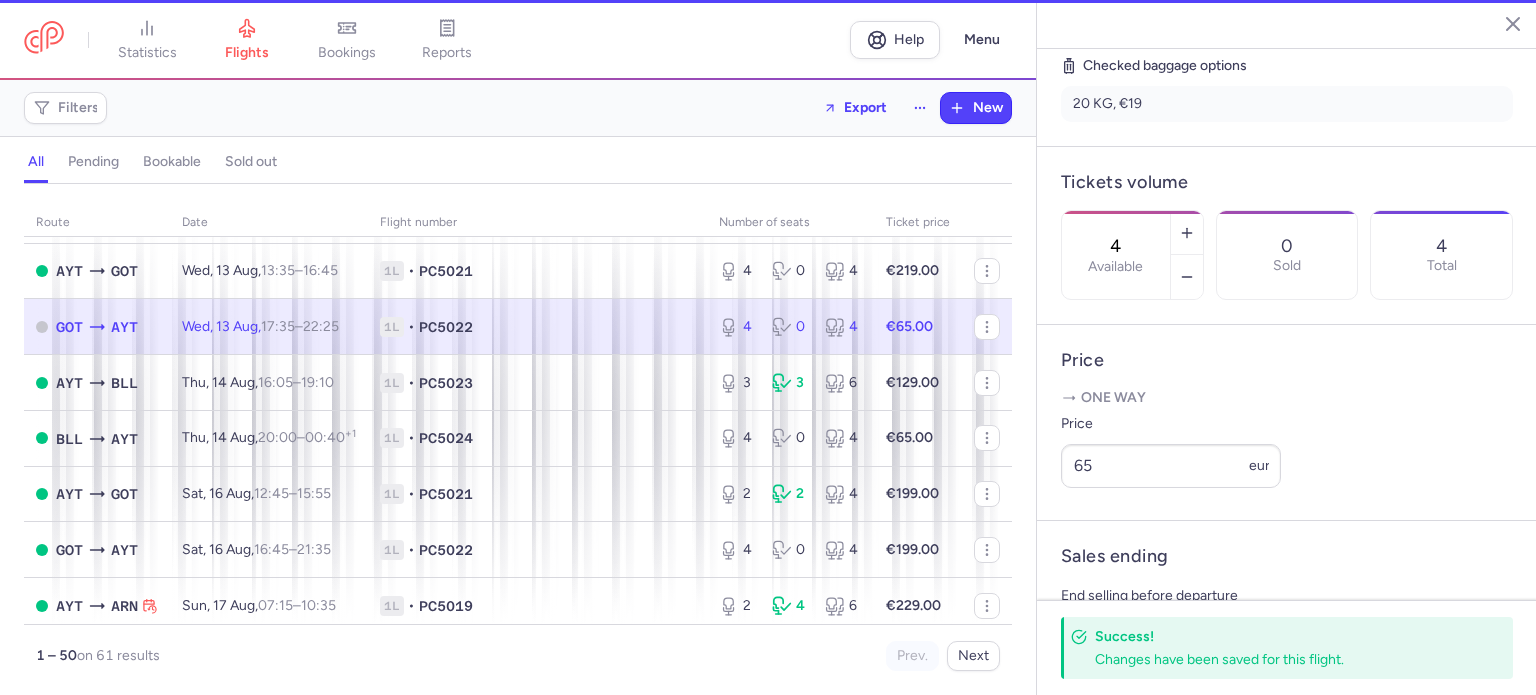 type on "2" 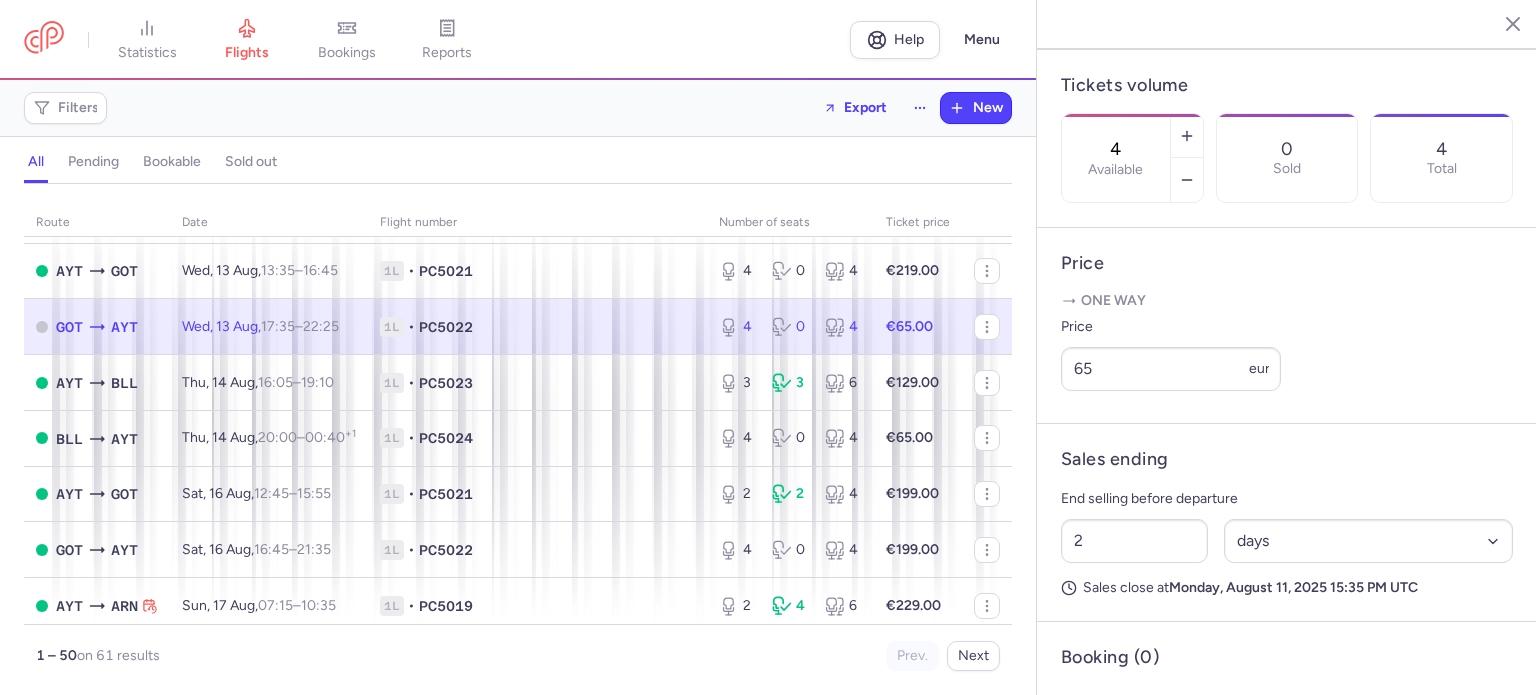 scroll, scrollTop: 598, scrollLeft: 0, axis: vertical 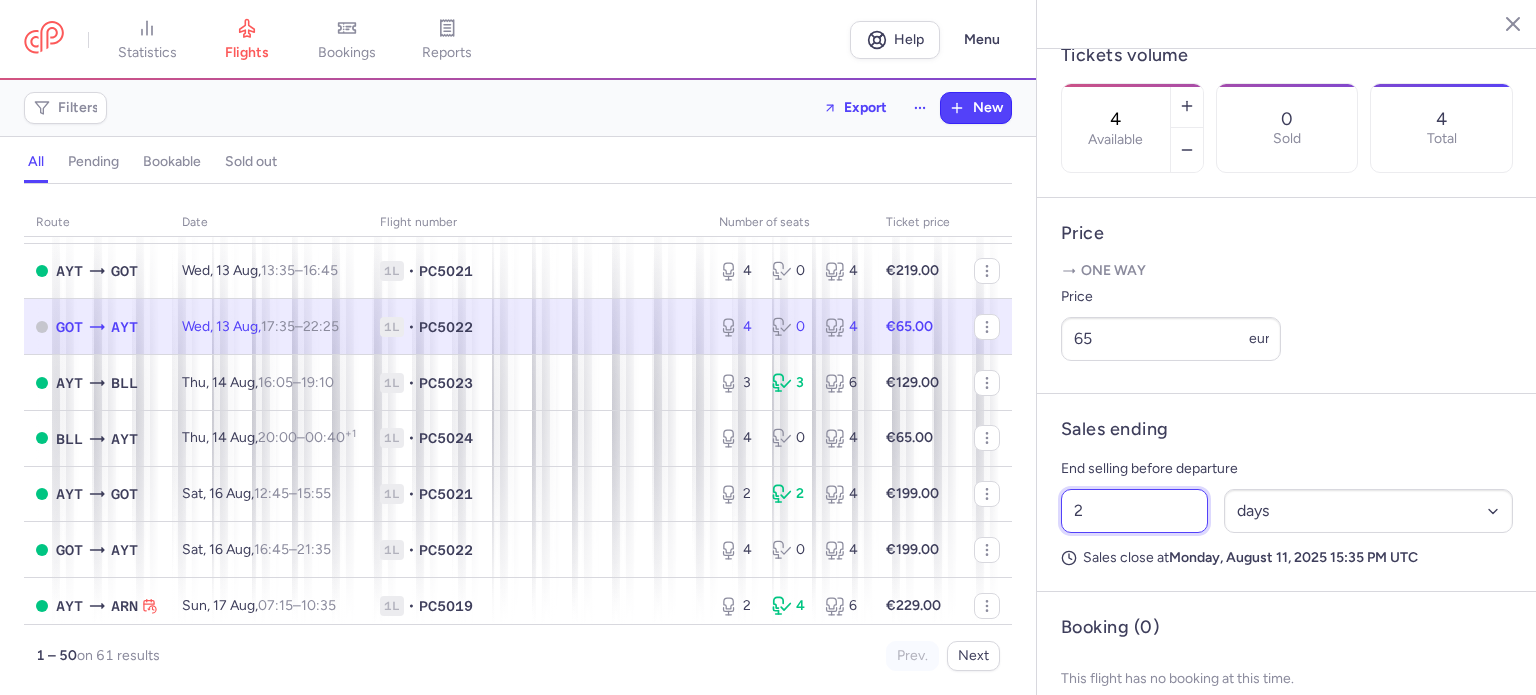 click on "2" at bounding box center [1134, 511] 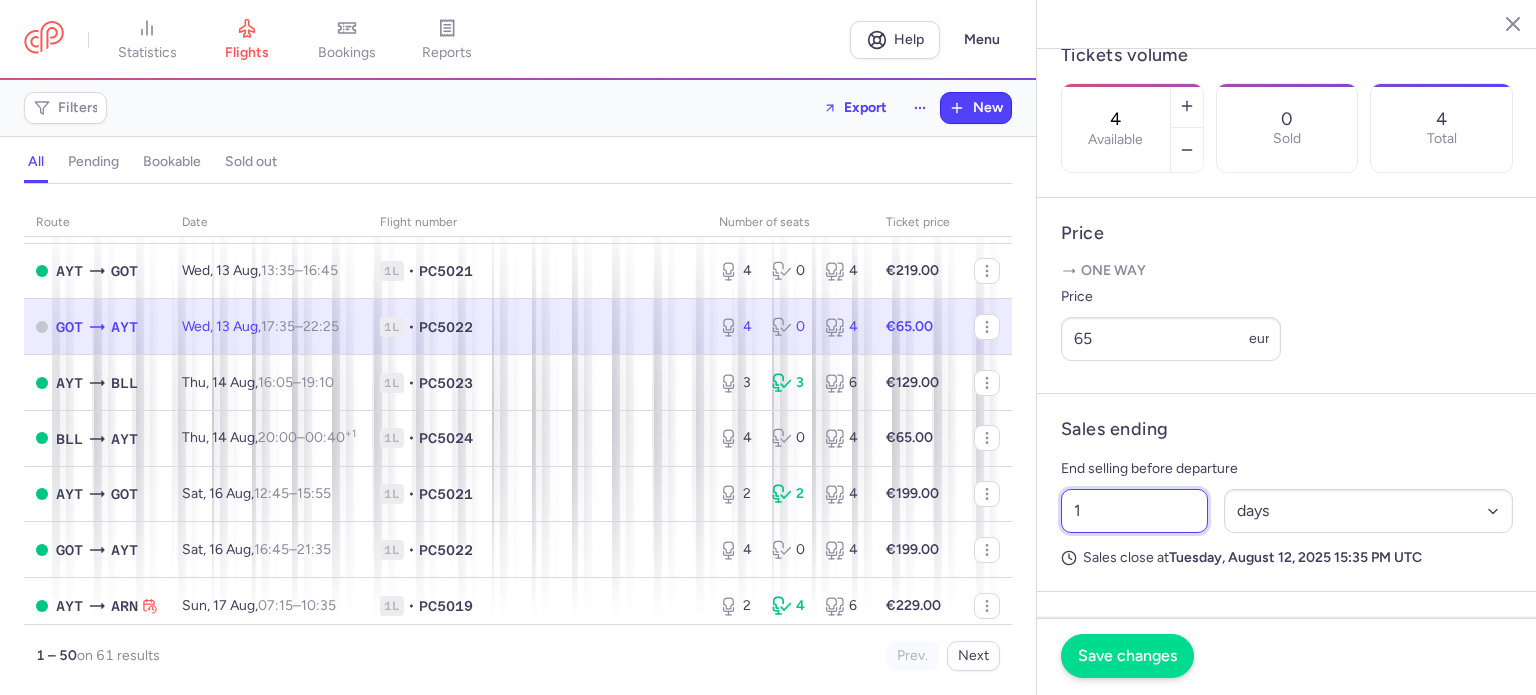 type on "1" 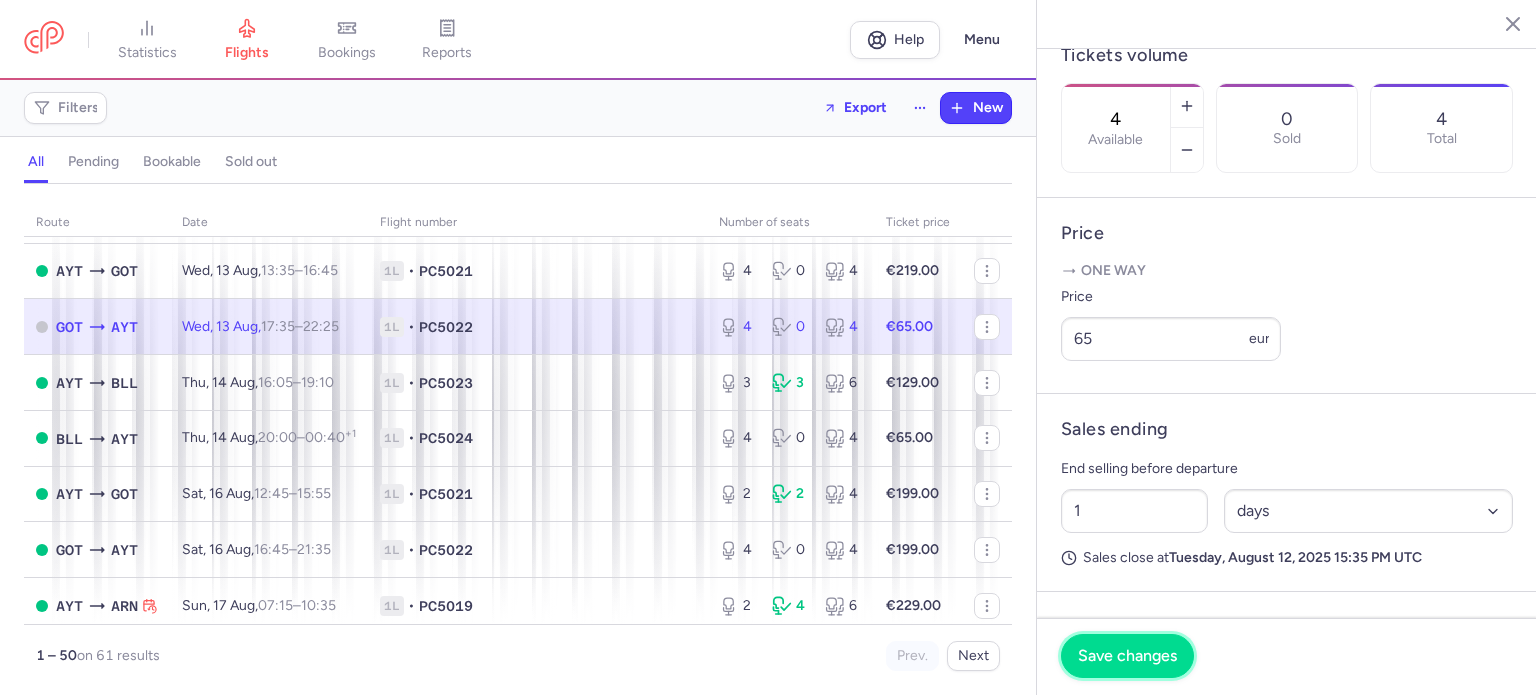 click on "Save changes" at bounding box center [1127, 656] 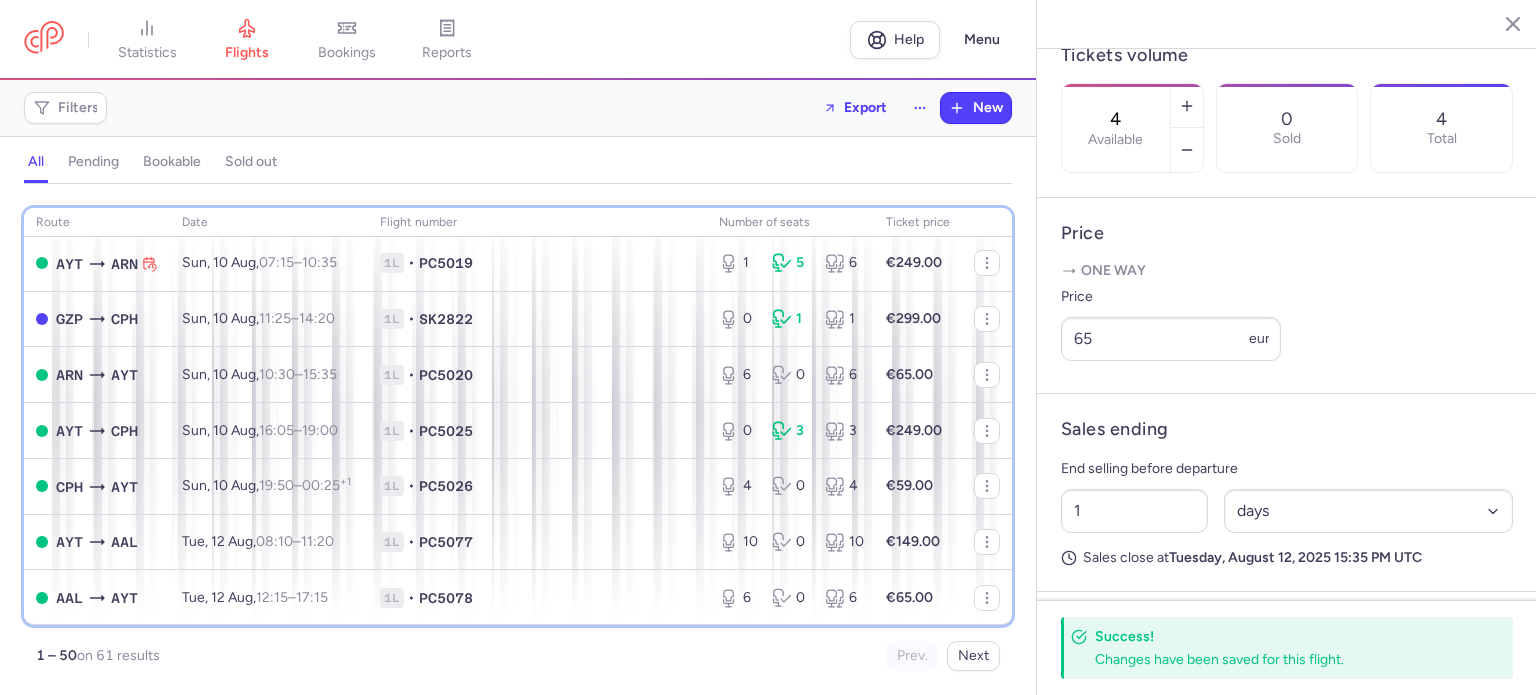 scroll, scrollTop: 134, scrollLeft: 0, axis: vertical 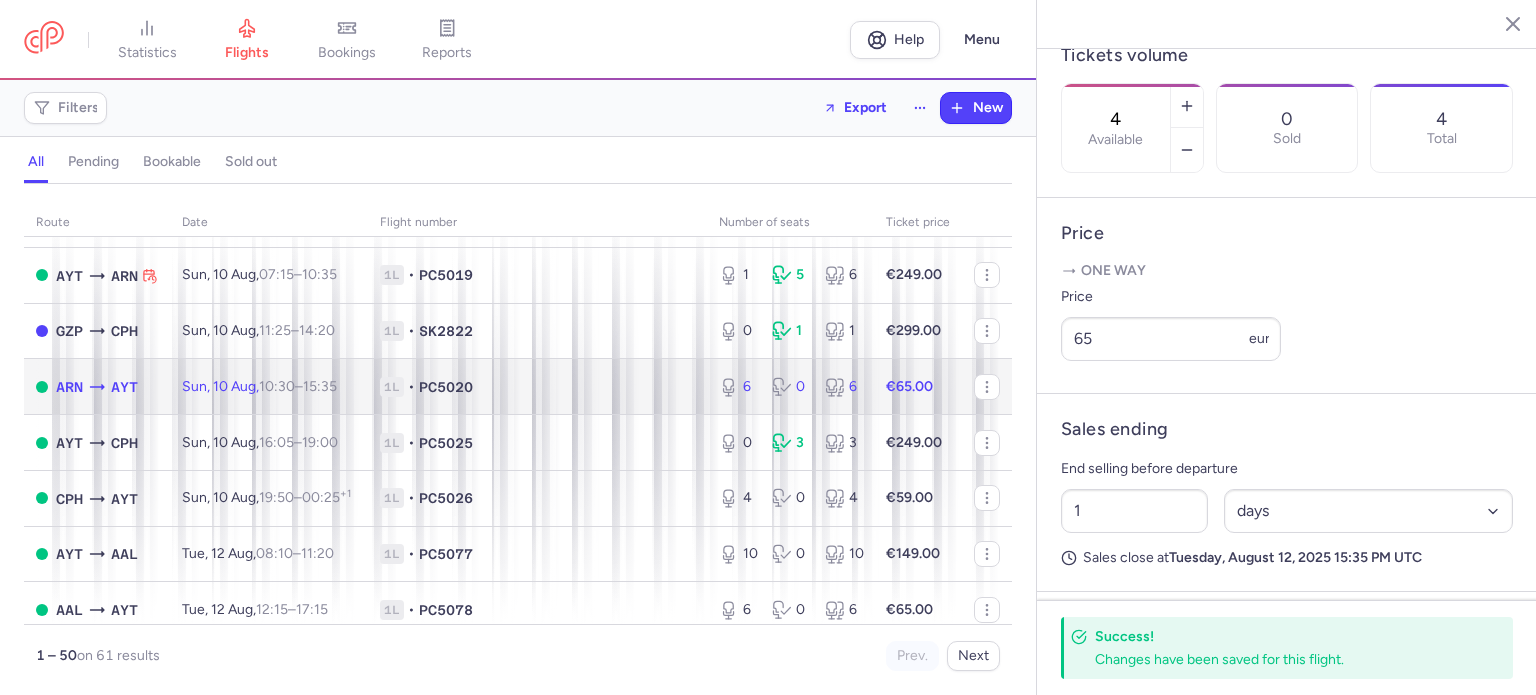click on "6 0 6" 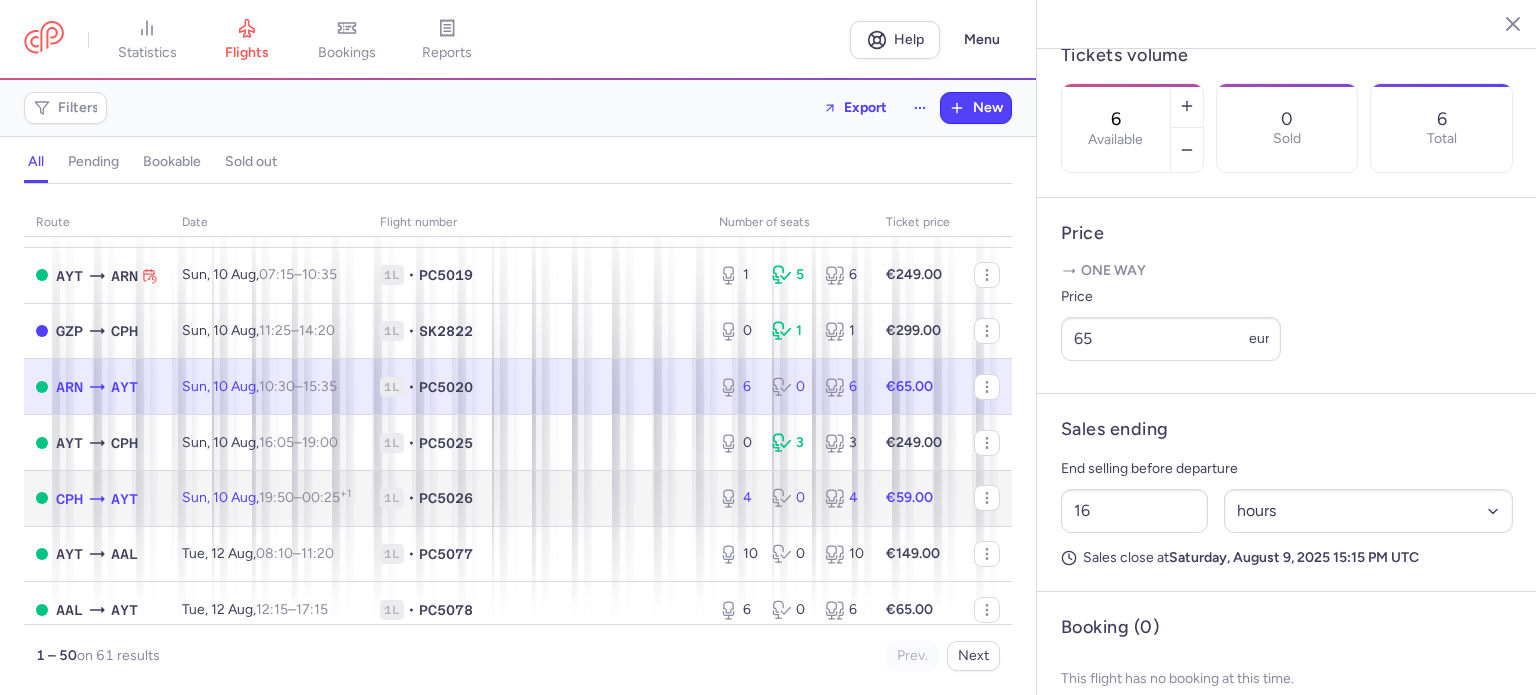 click on "1L • PC5026" 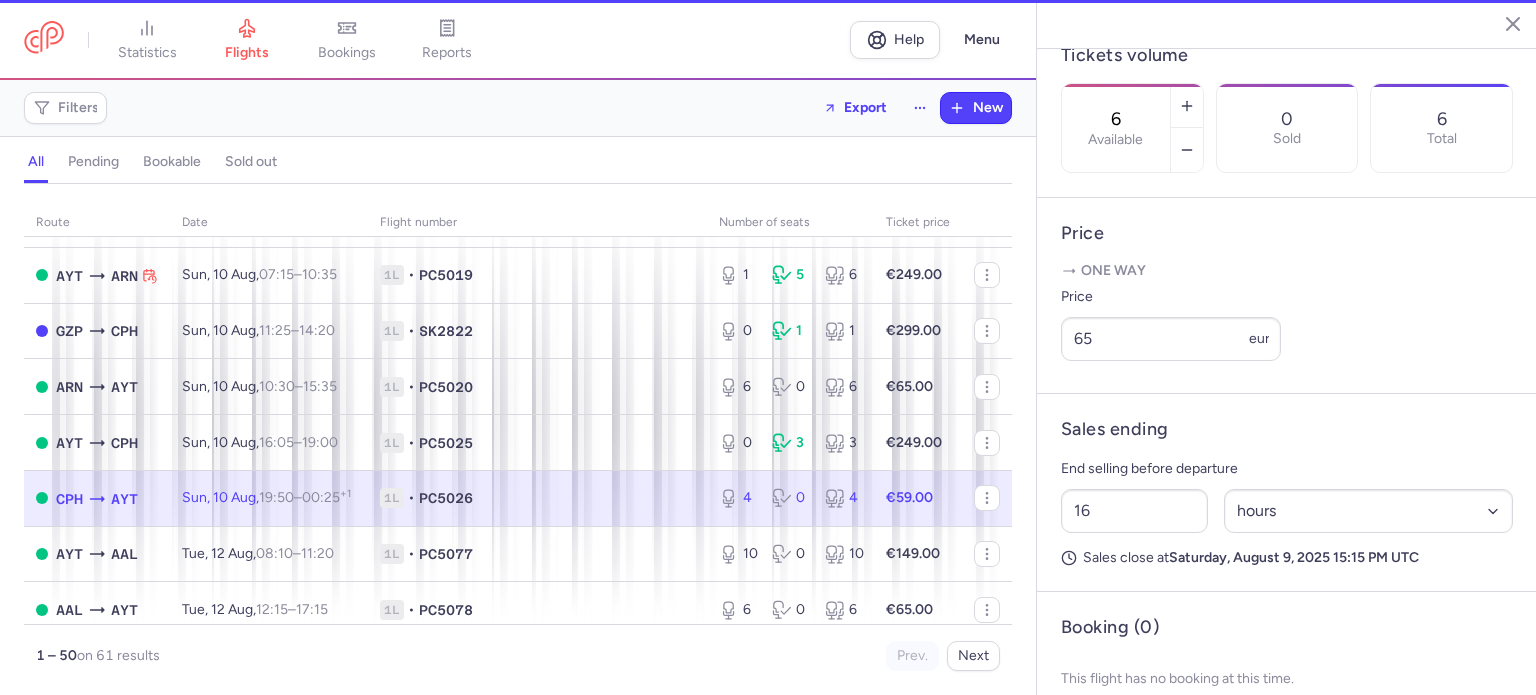 type on "4" 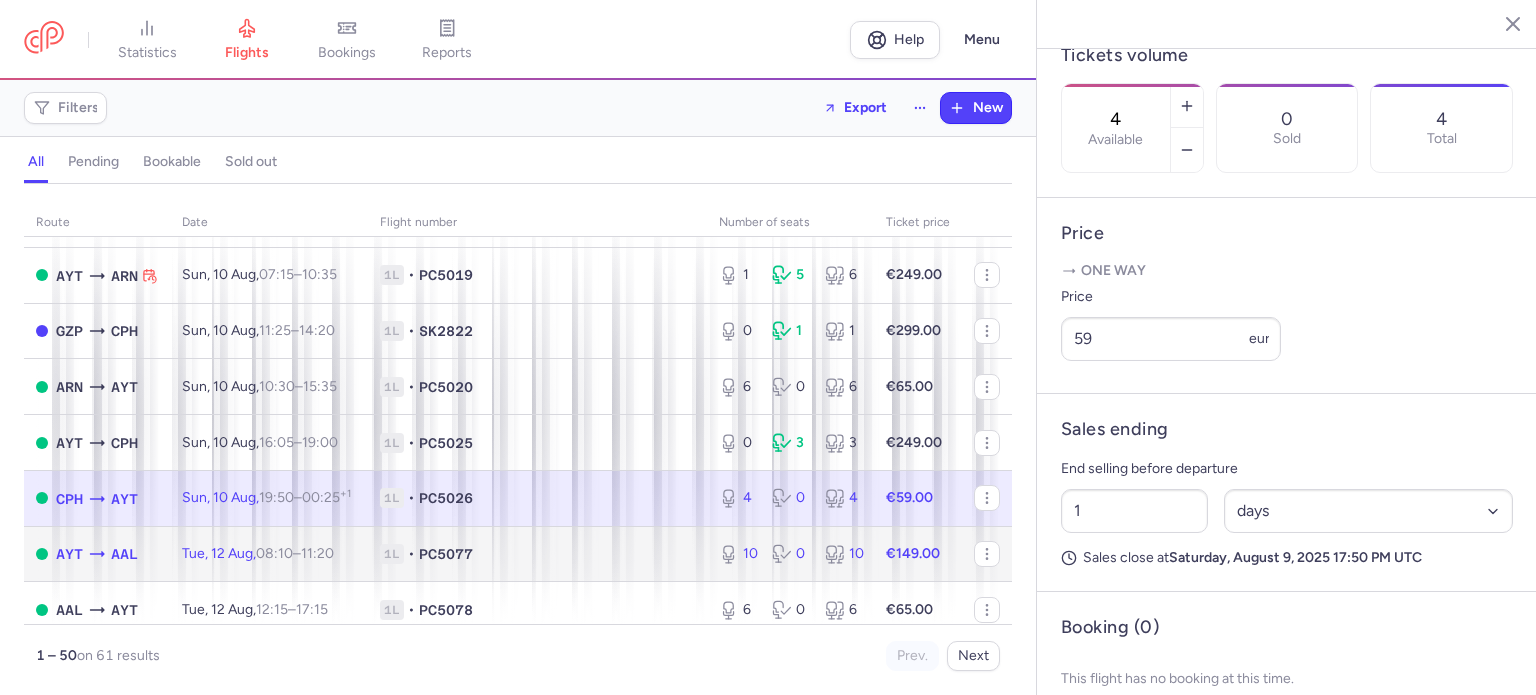 click on "1L • PC5077" 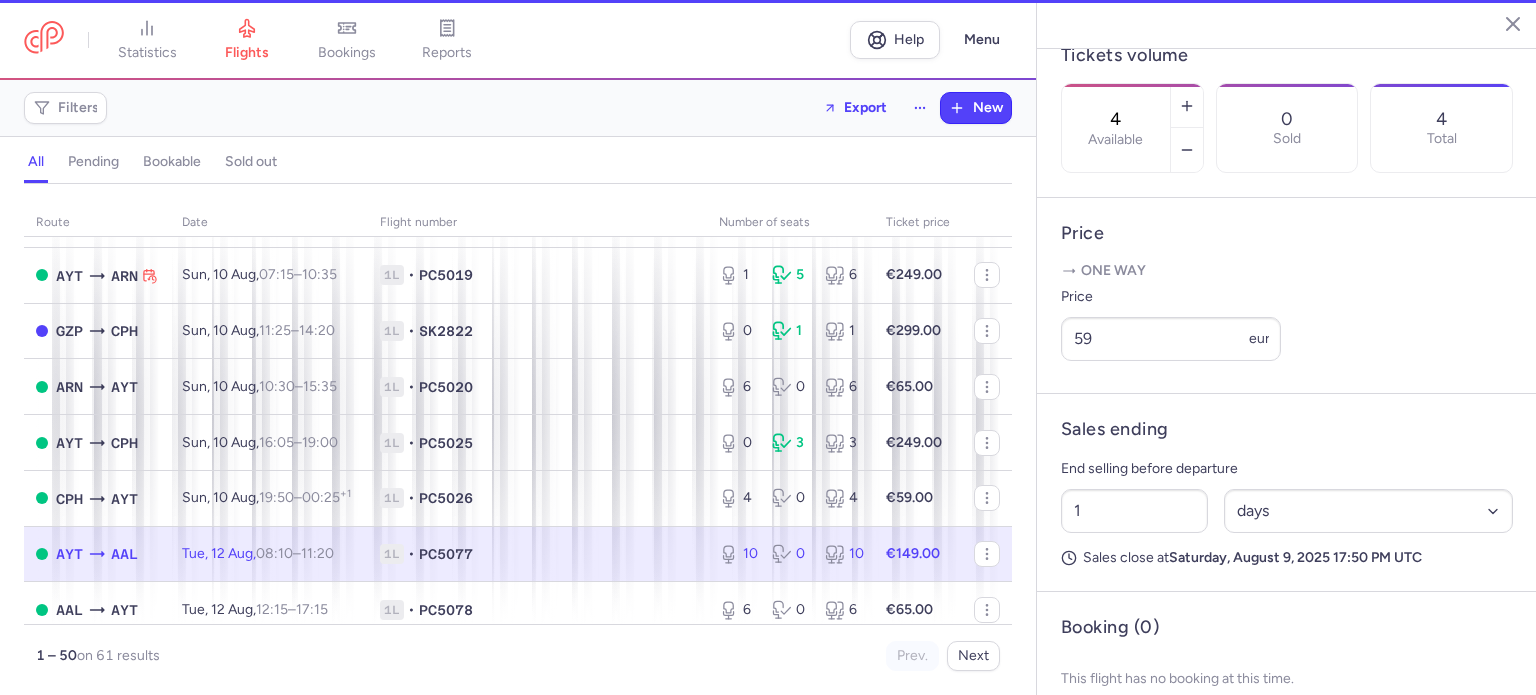 type on "10" 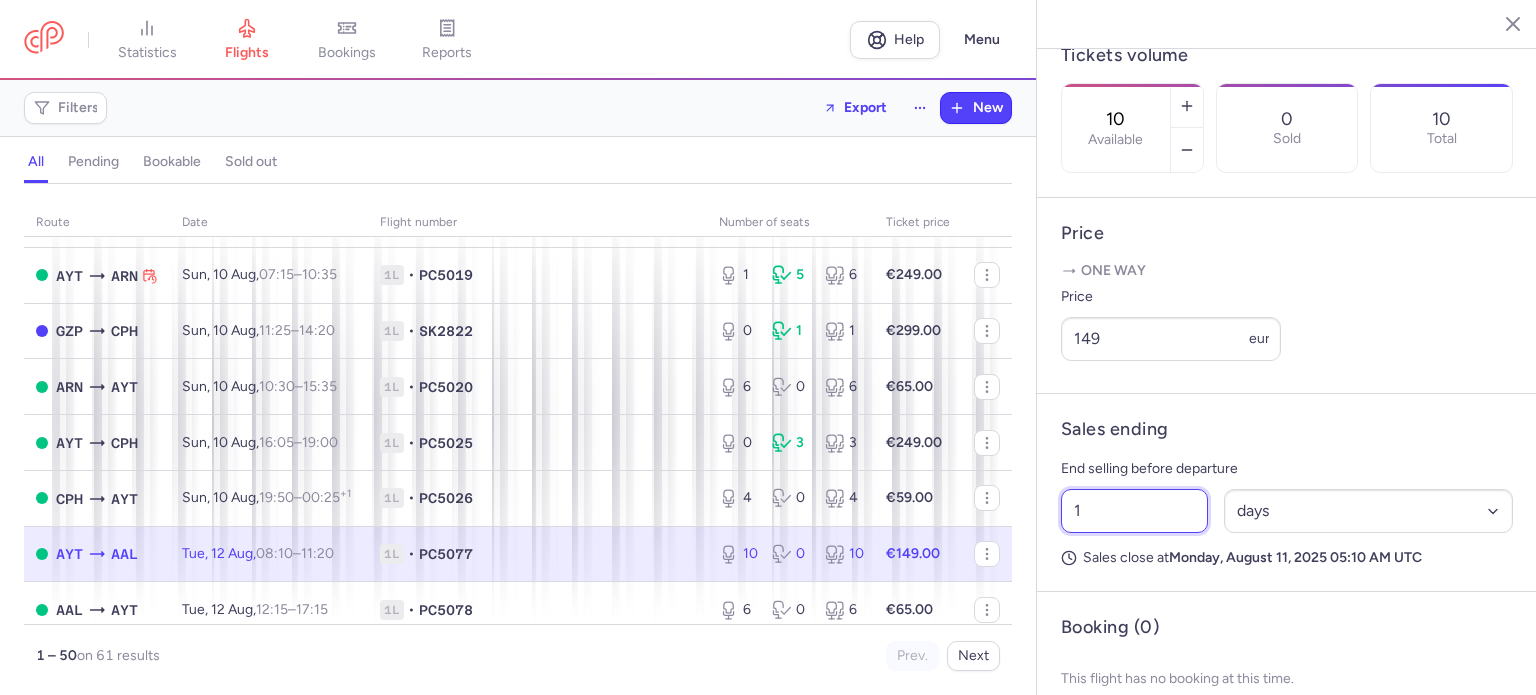 click on "1" at bounding box center (1134, 511) 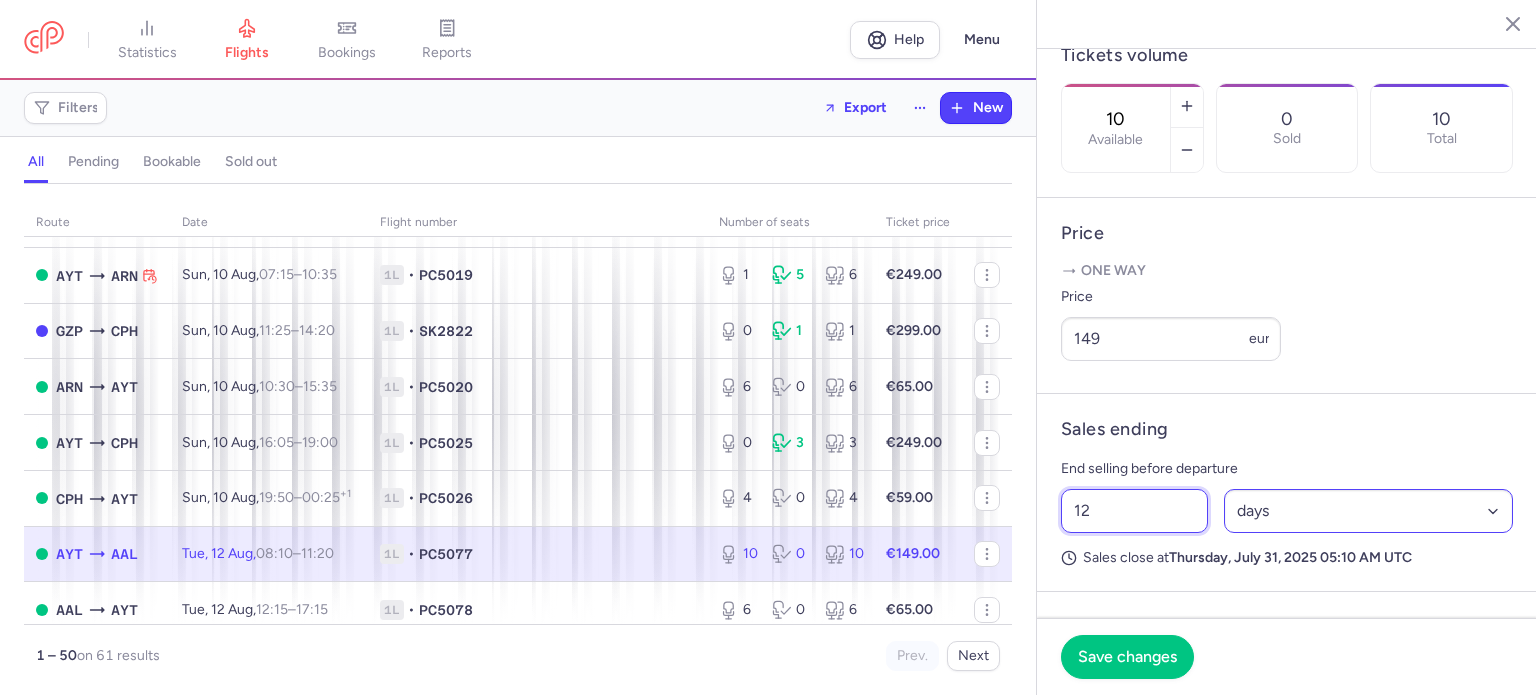 type on "12" 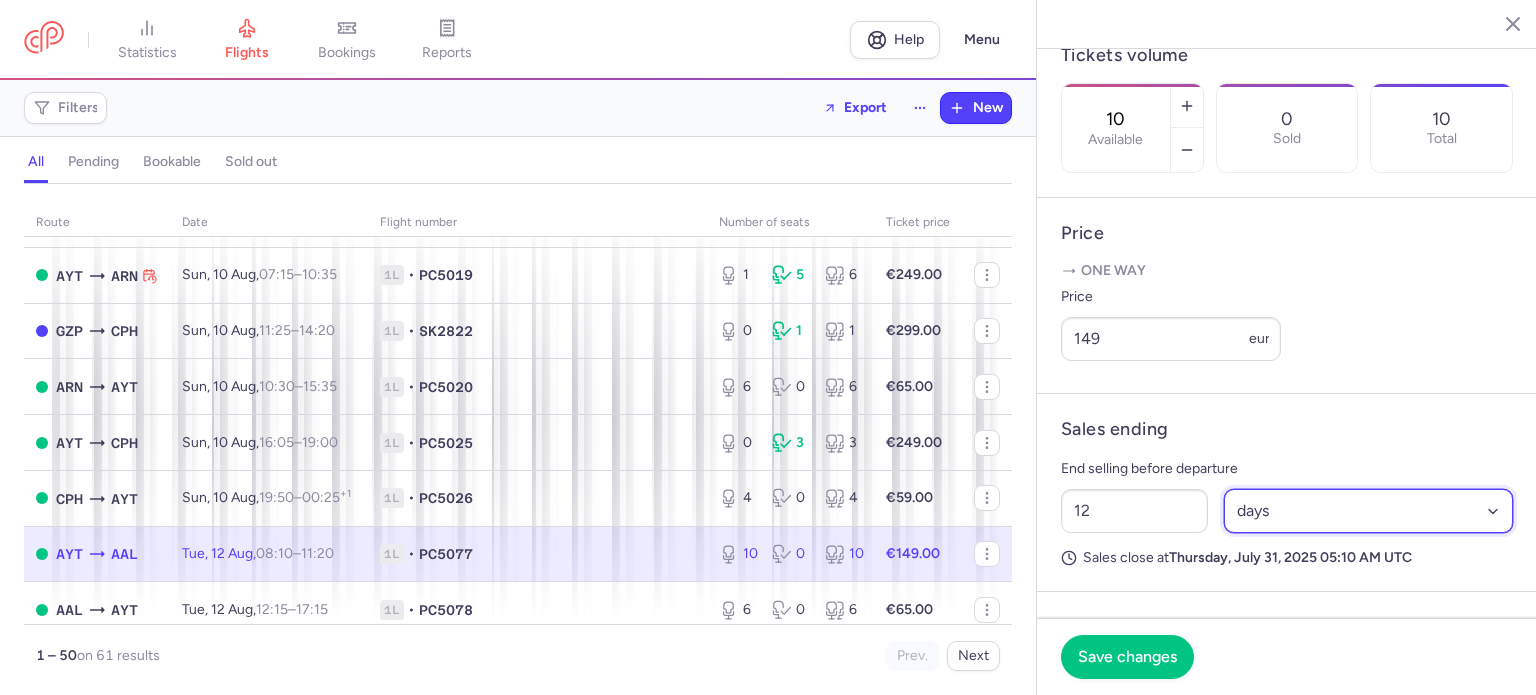 click on "Select an option hours days" at bounding box center (1369, 511) 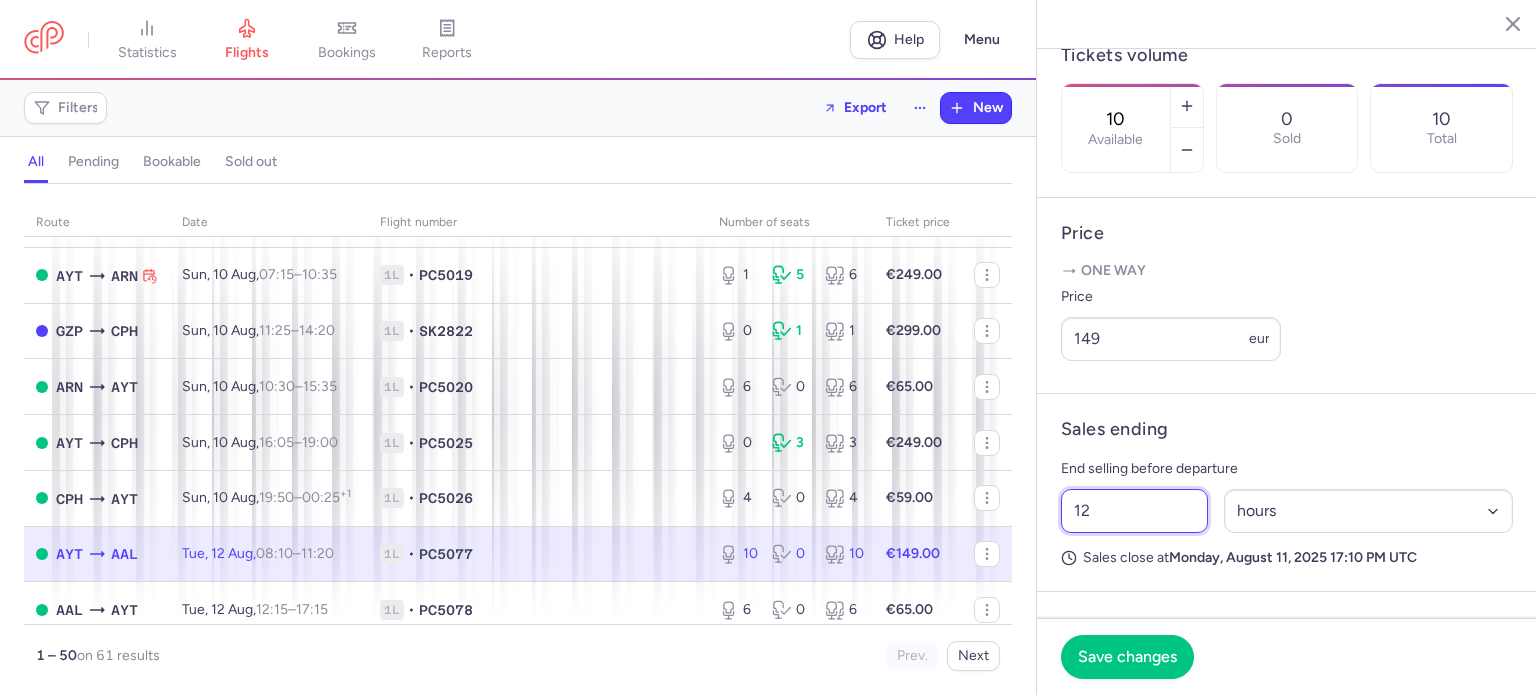 click on "12" at bounding box center (1134, 511) 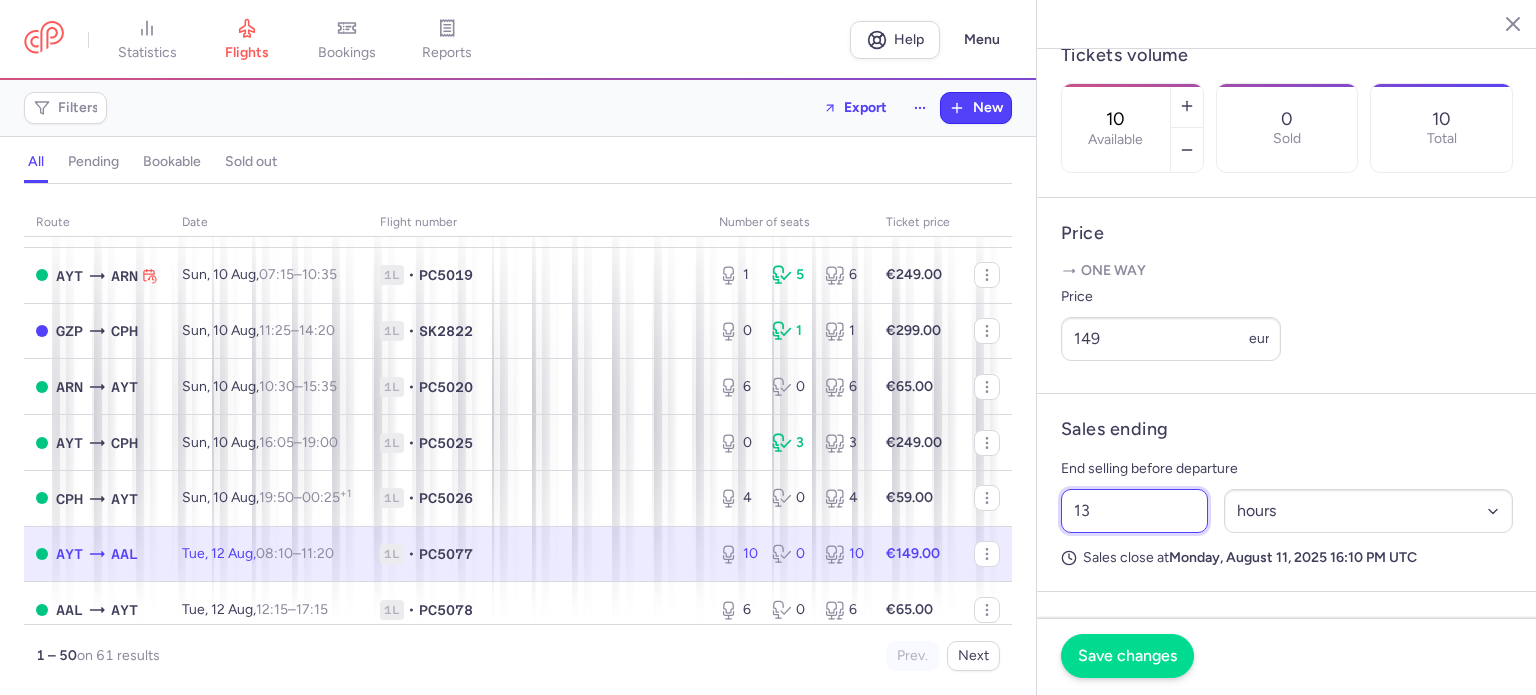 type on "13" 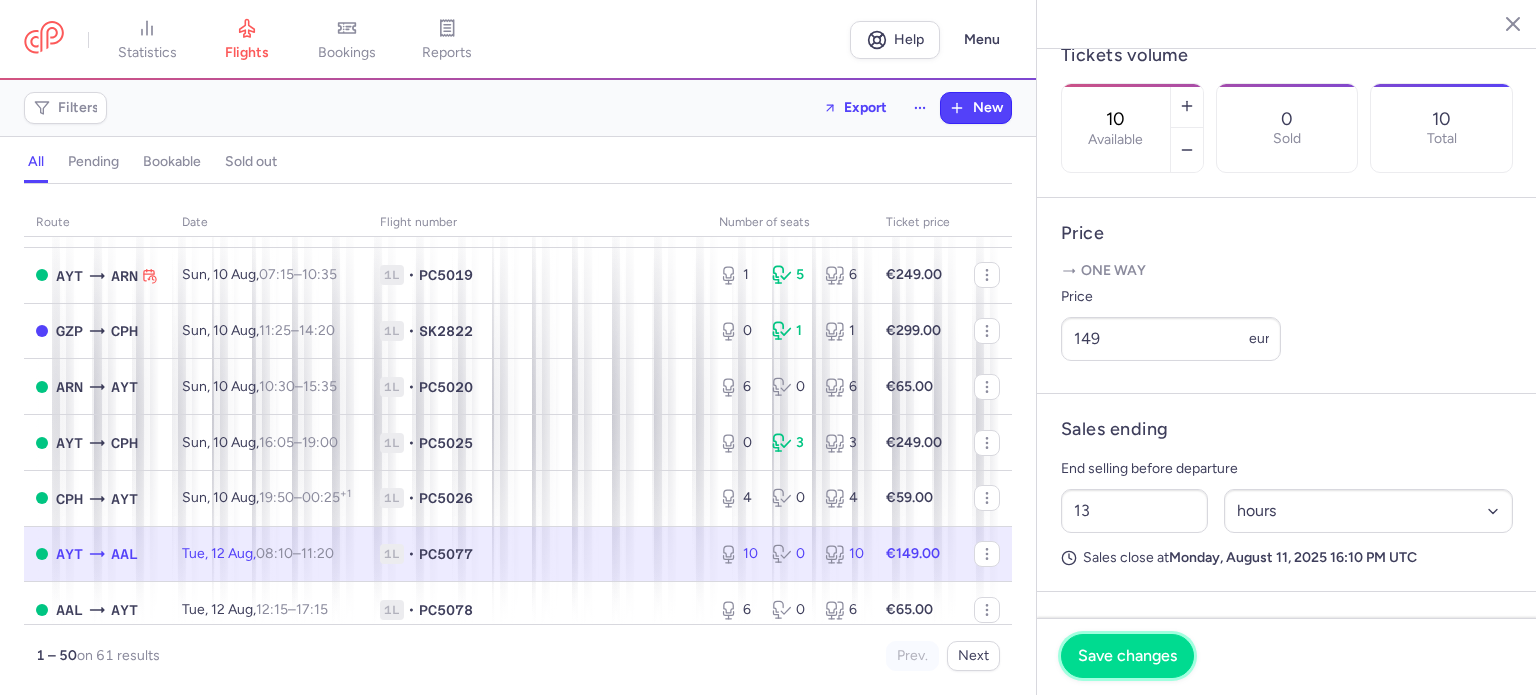 click on "Save changes" at bounding box center (1127, 656) 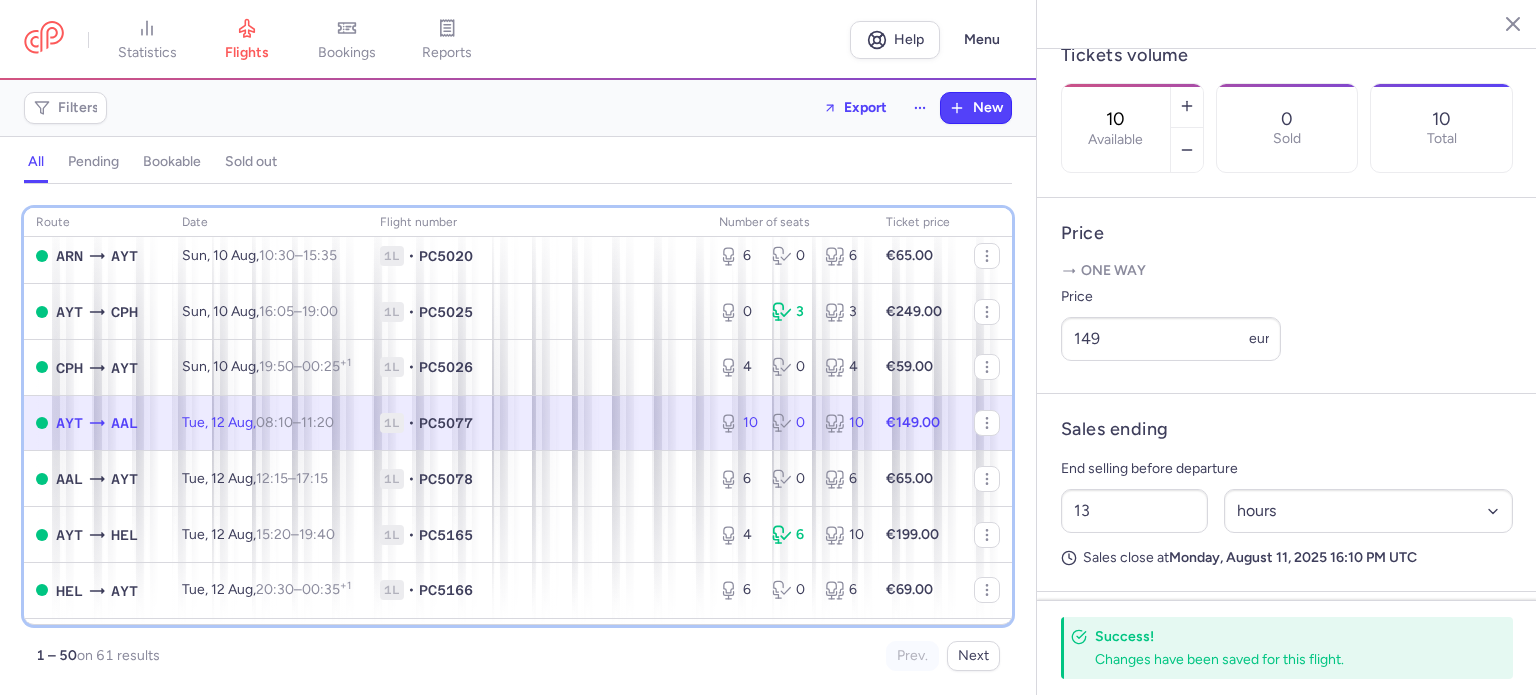 scroll, scrollTop: 294, scrollLeft: 0, axis: vertical 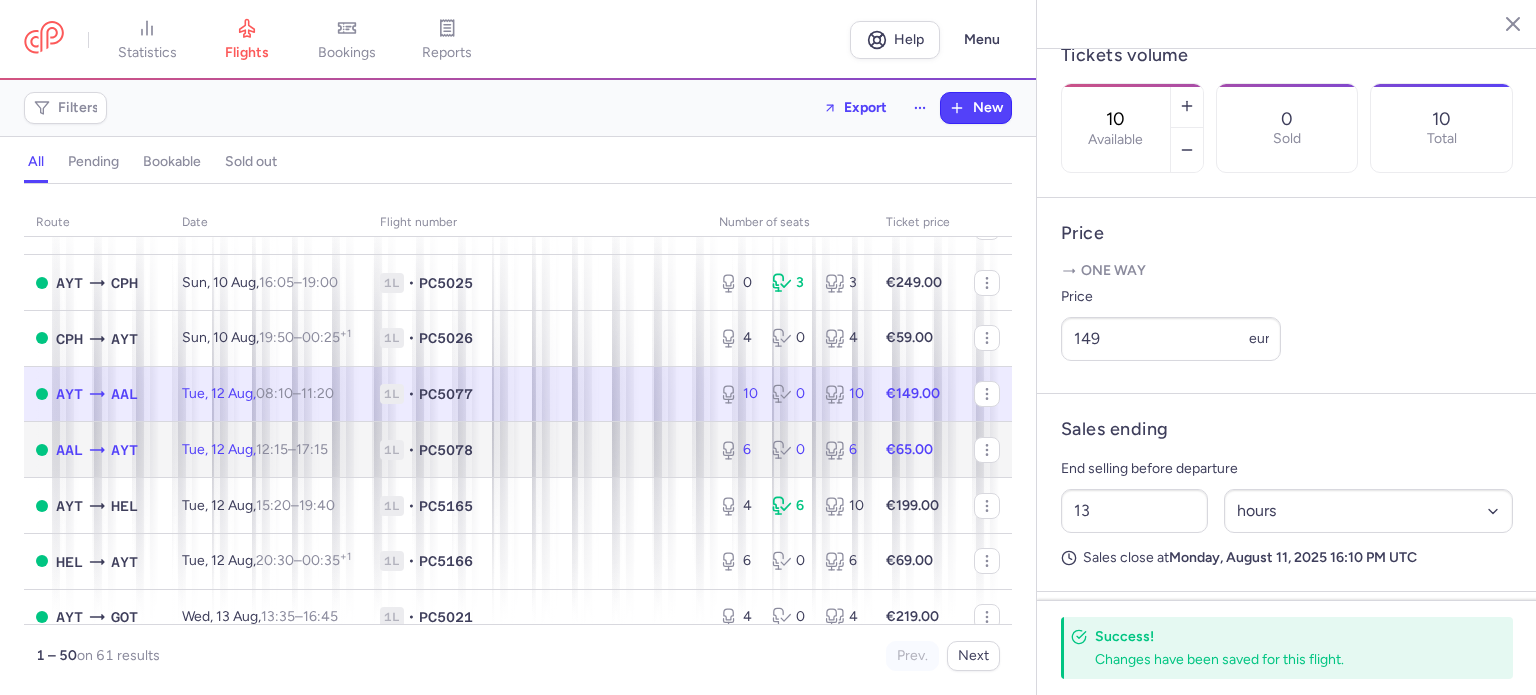 click on "1L • PC5078" 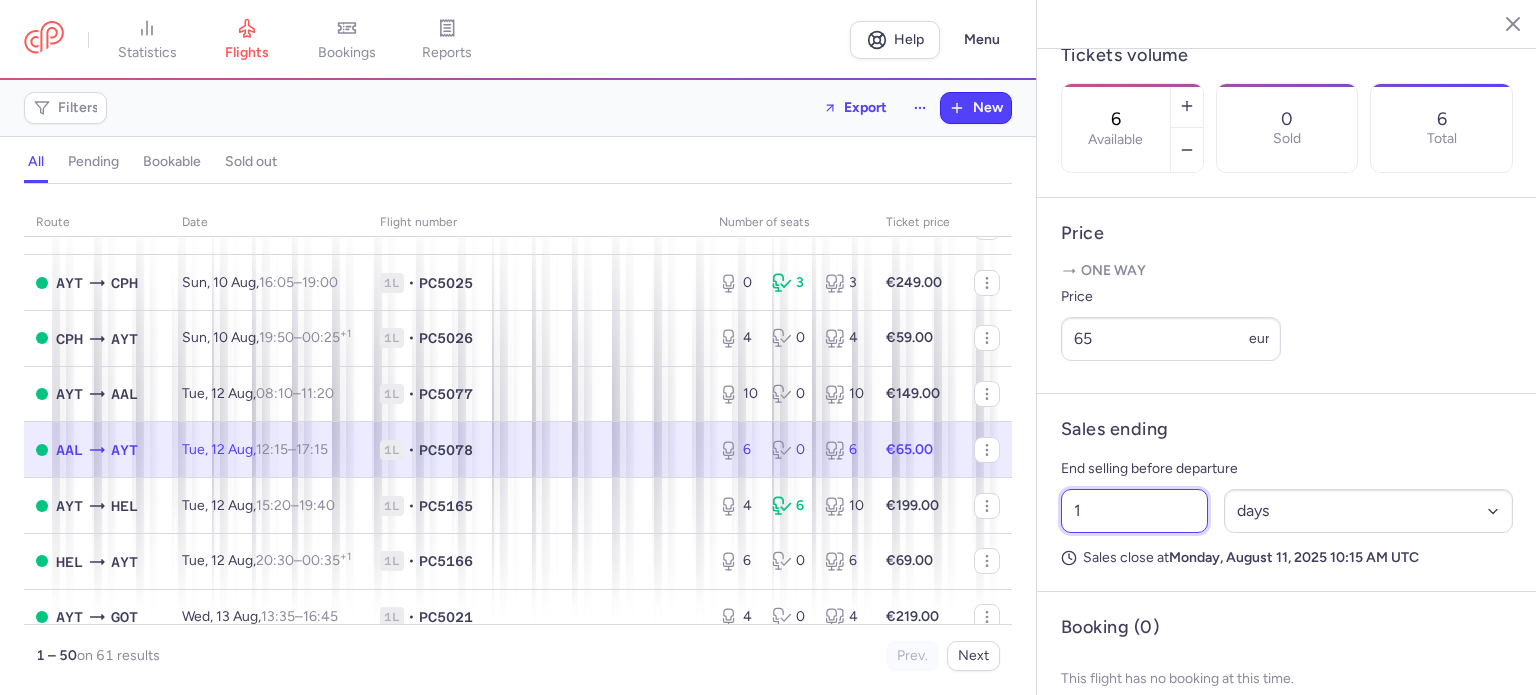 click on "1" at bounding box center [1134, 511] 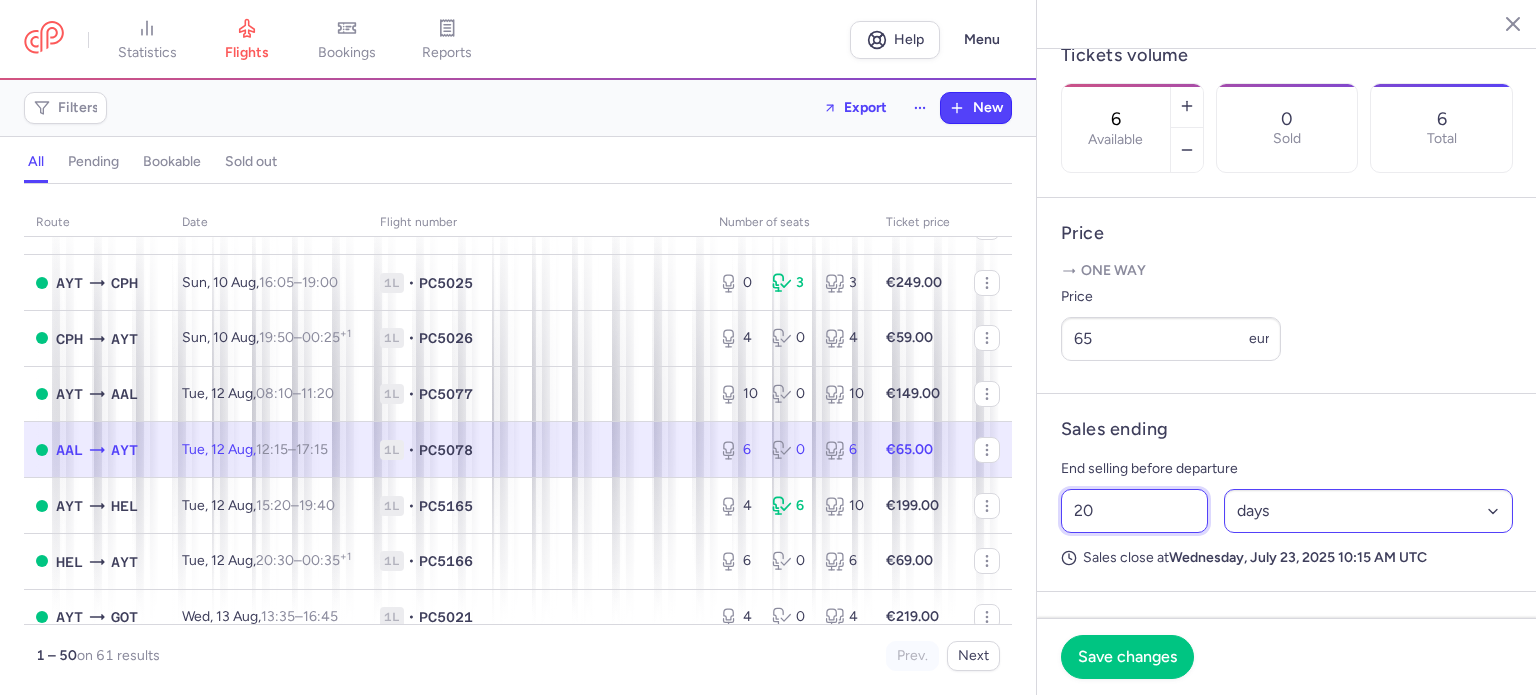 type on "20" 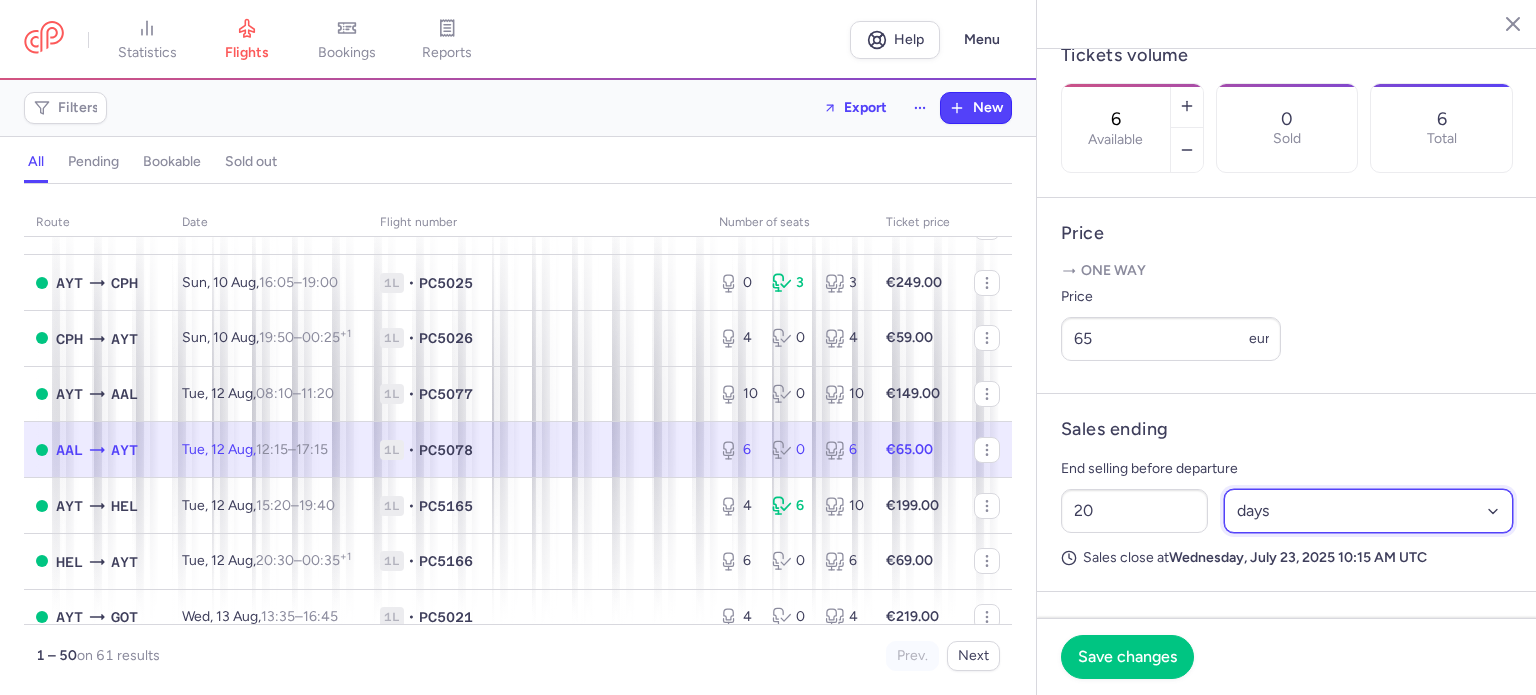 click on "Select an option hours days" at bounding box center [1369, 511] 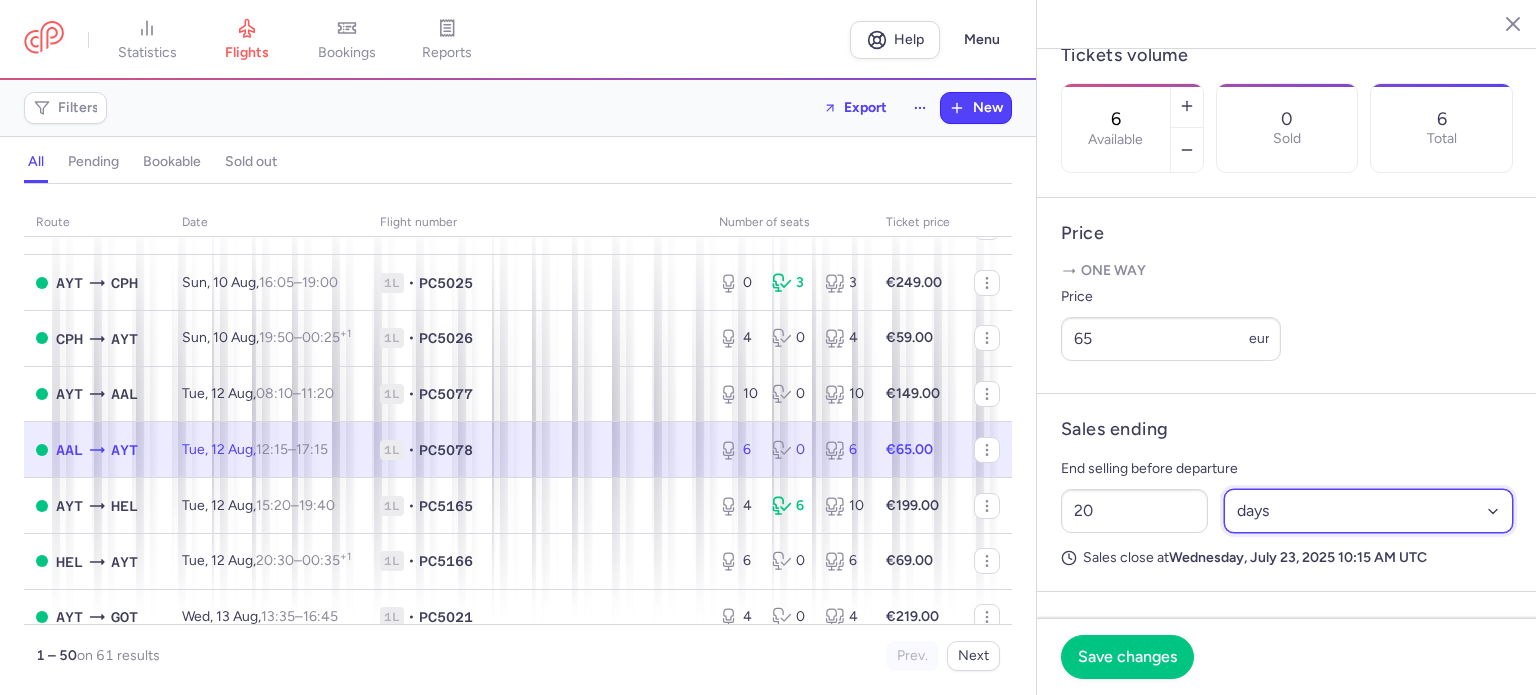 select on "hours" 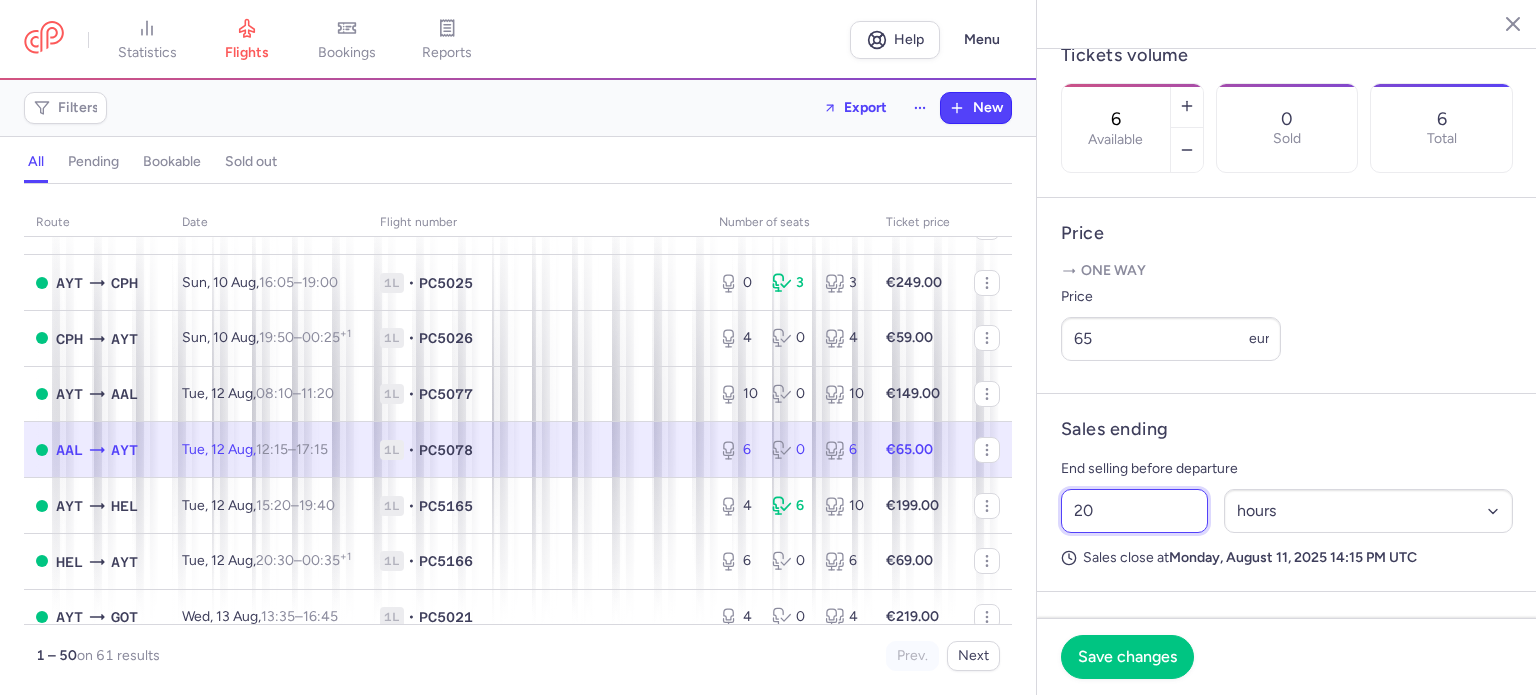 click on "20" at bounding box center (1134, 511) 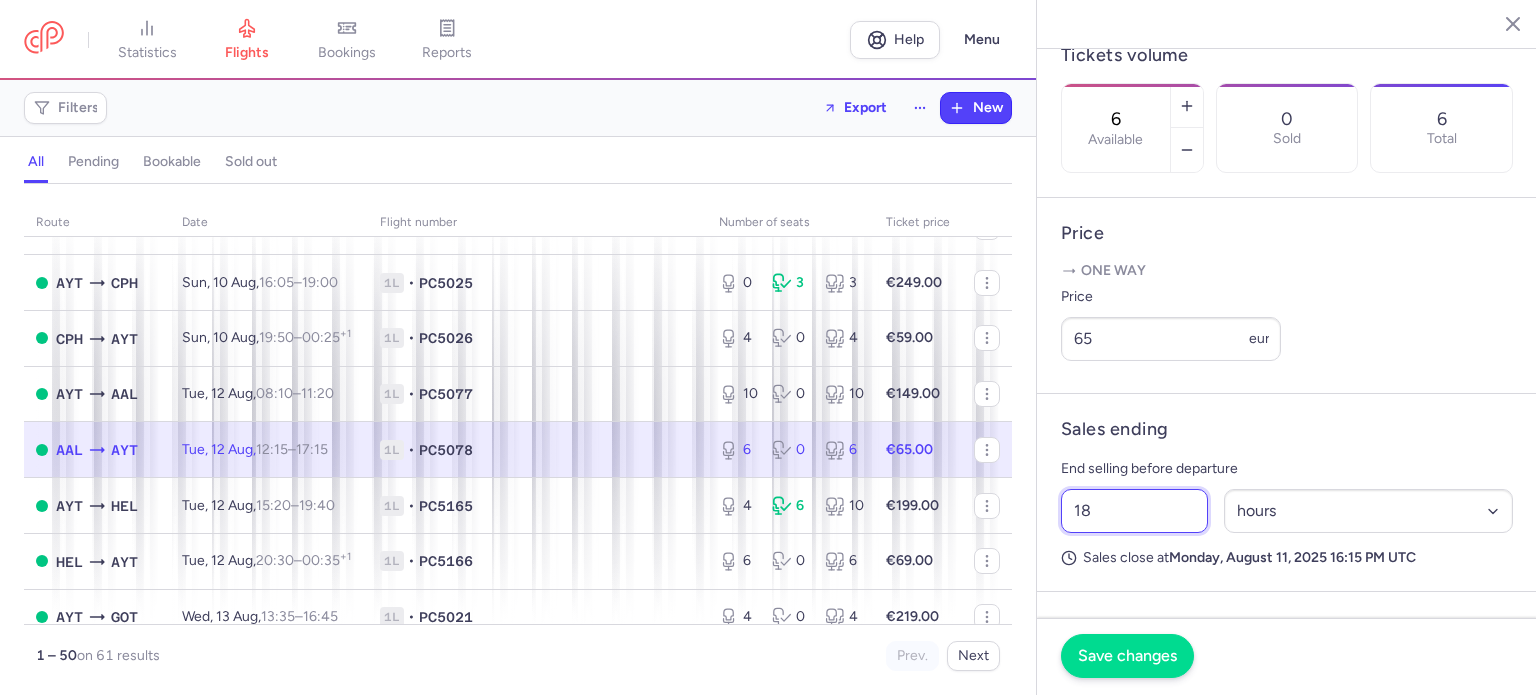 type on "18" 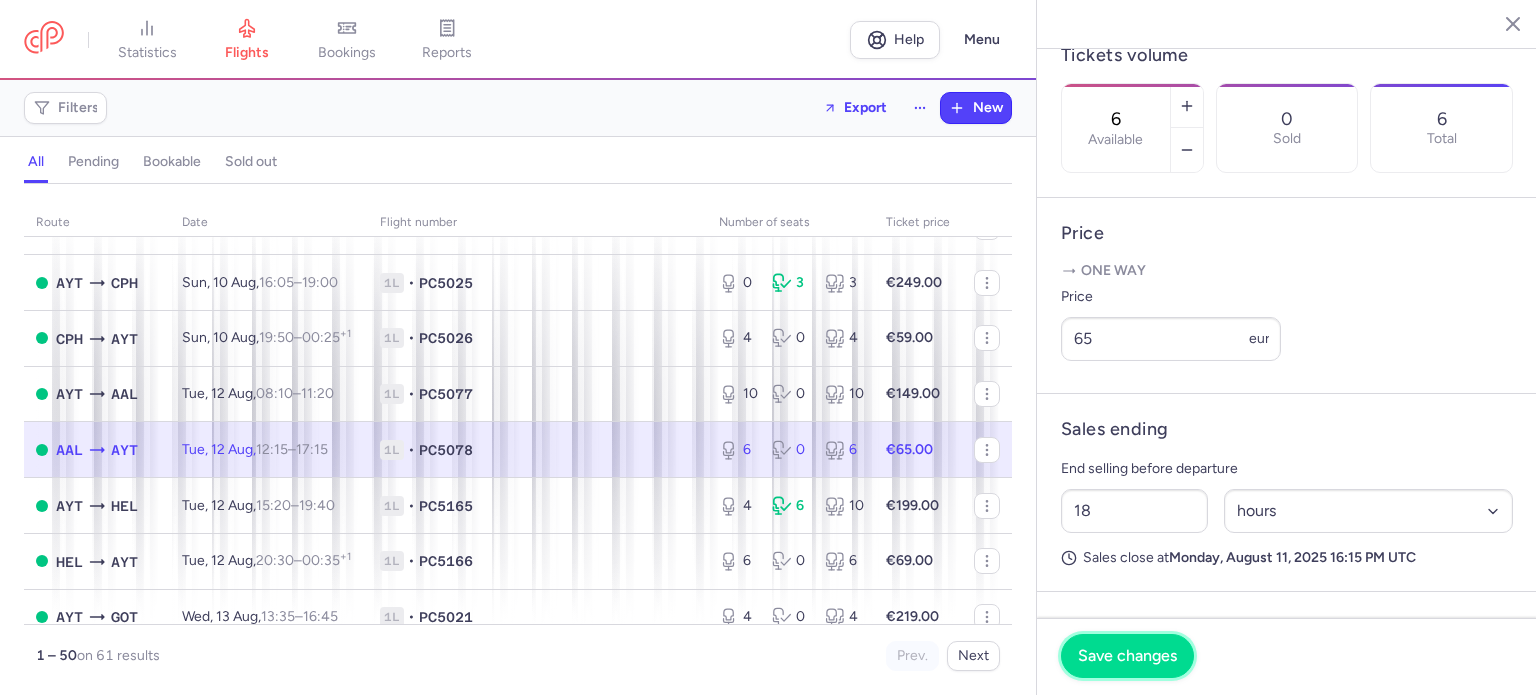 click on "Save changes" at bounding box center (1127, 656) 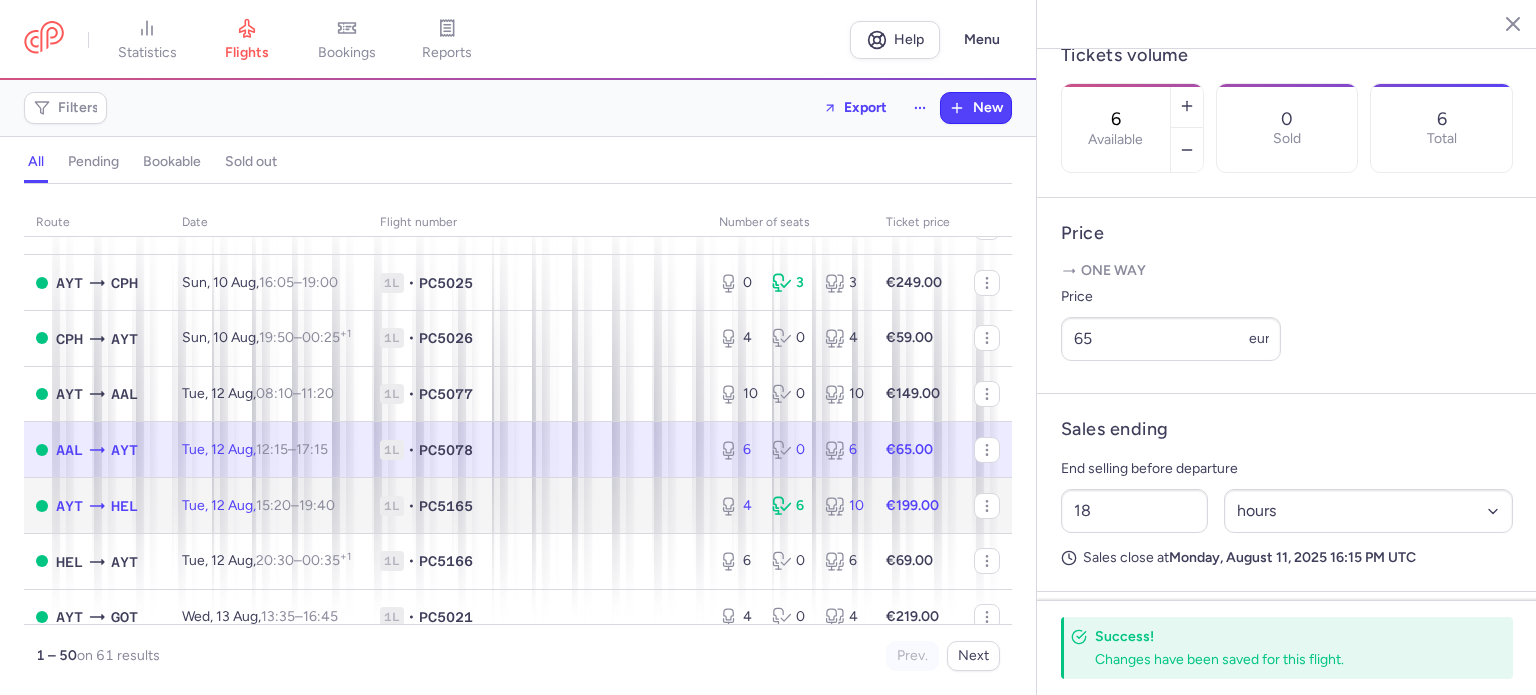 click on "€199.00" 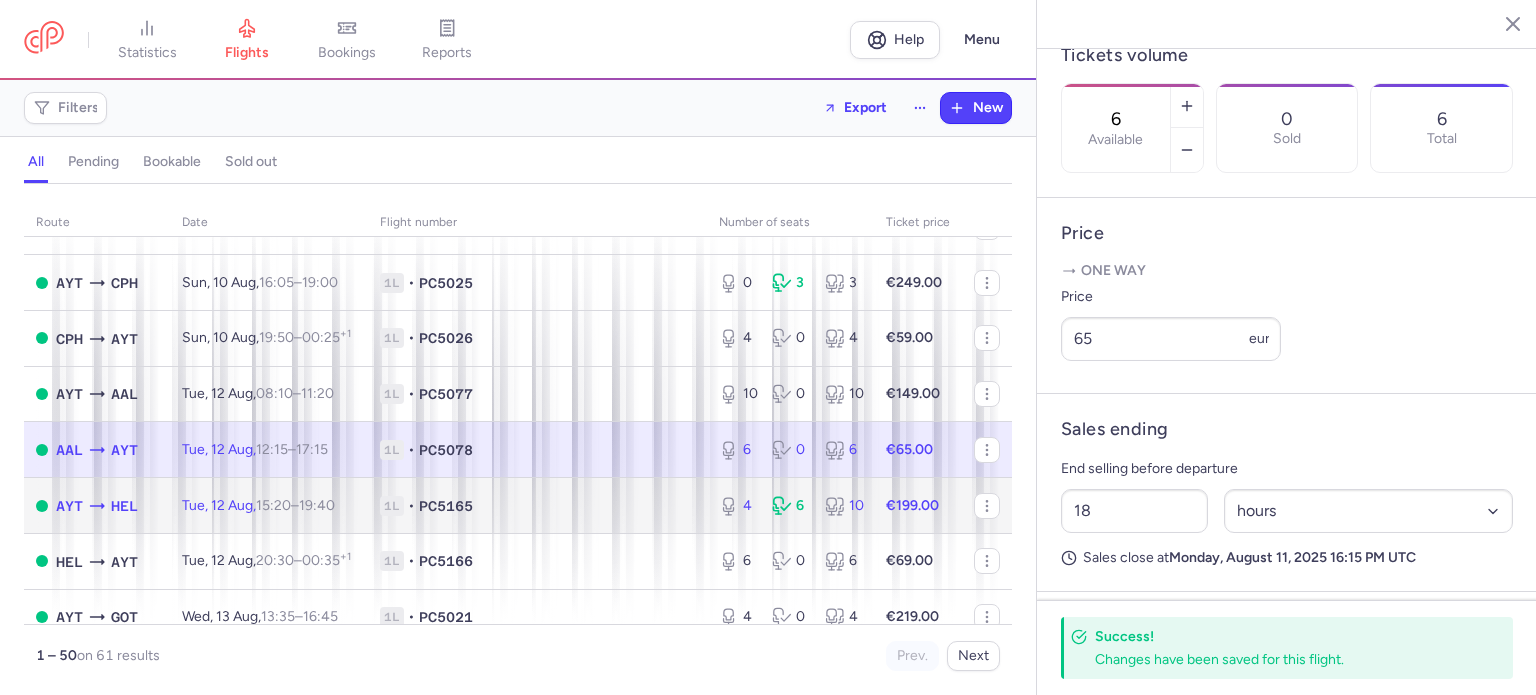 click on "€199.00" 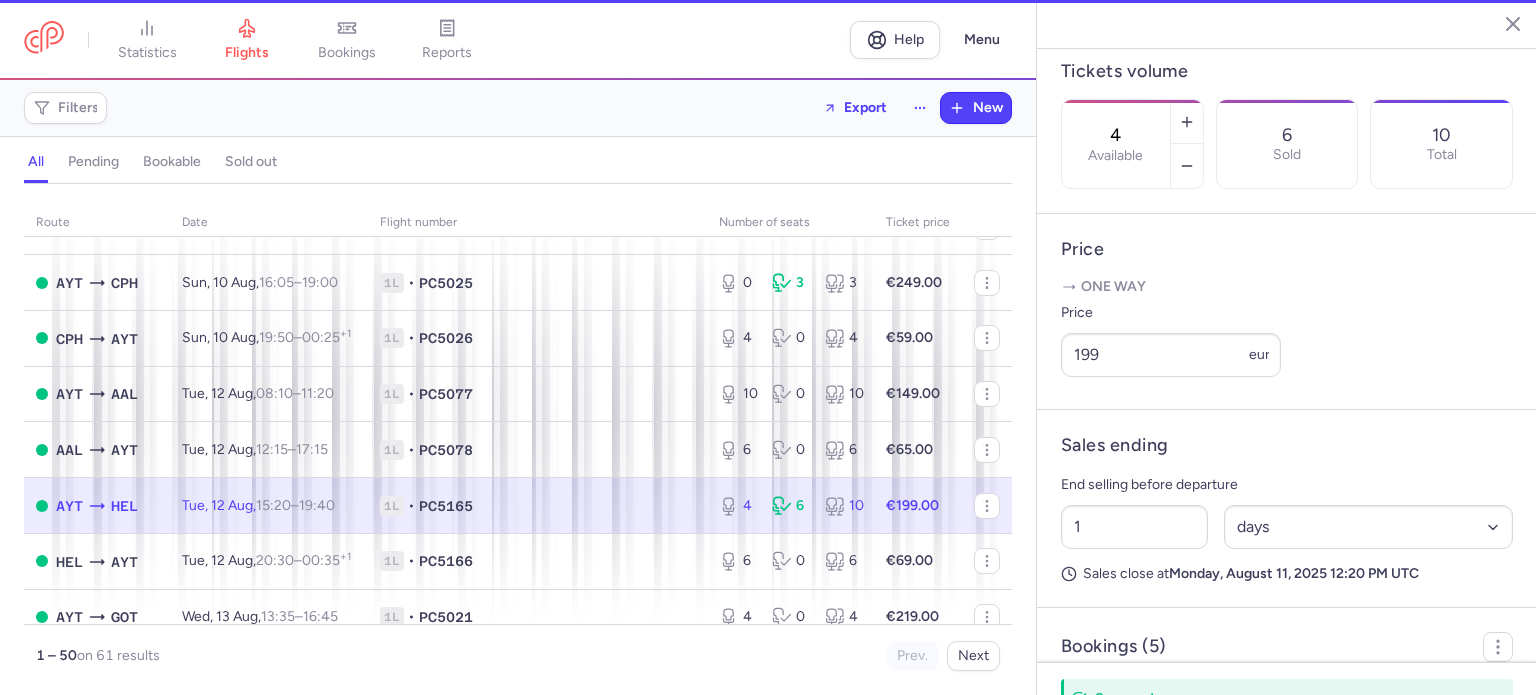 scroll, scrollTop: 614, scrollLeft: 0, axis: vertical 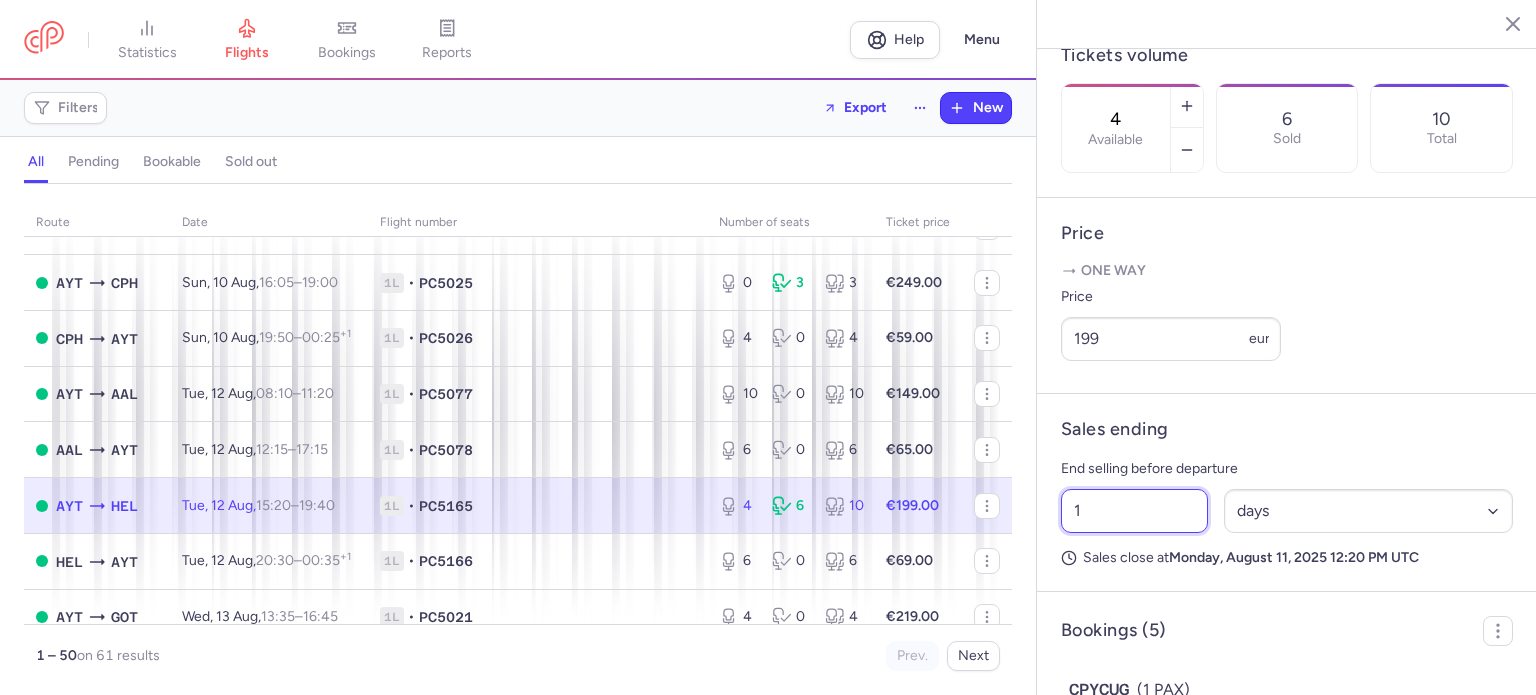 click on "1" at bounding box center [1134, 511] 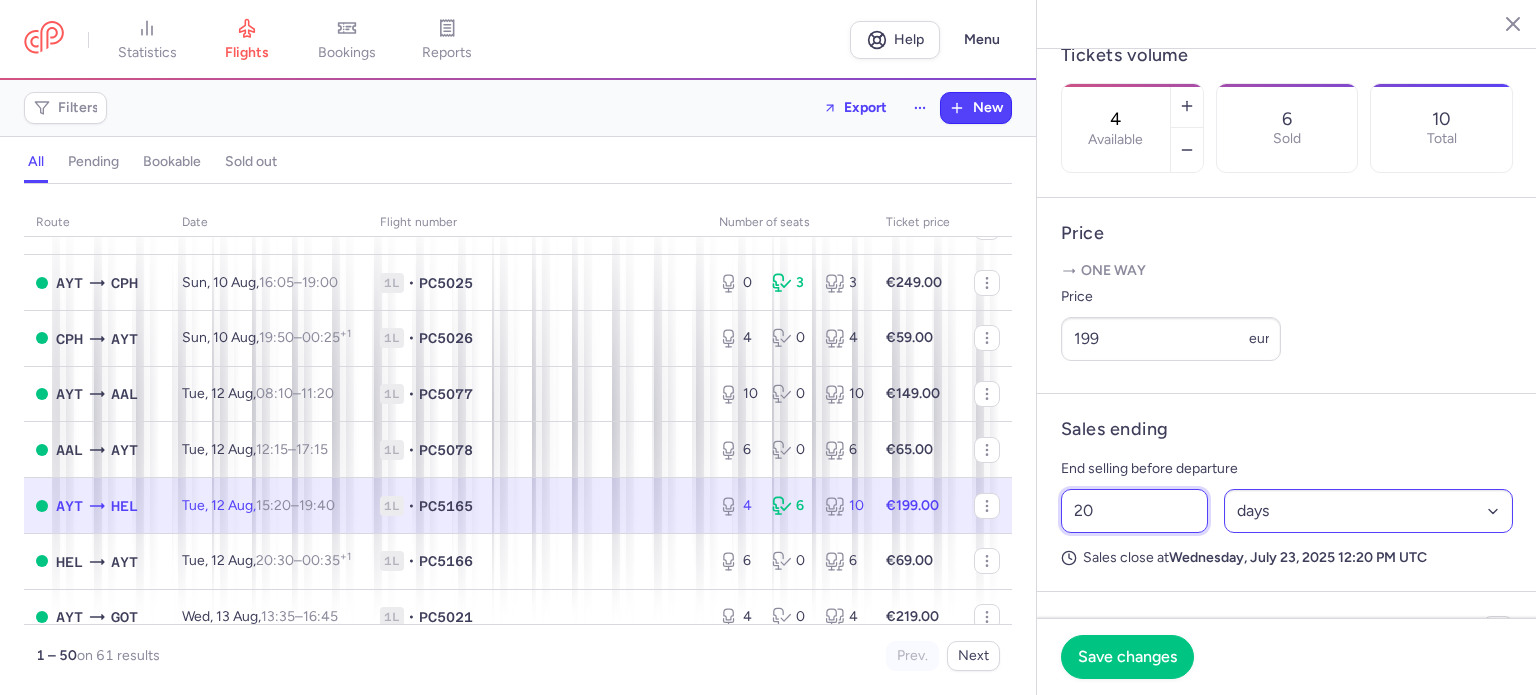 type on "20" 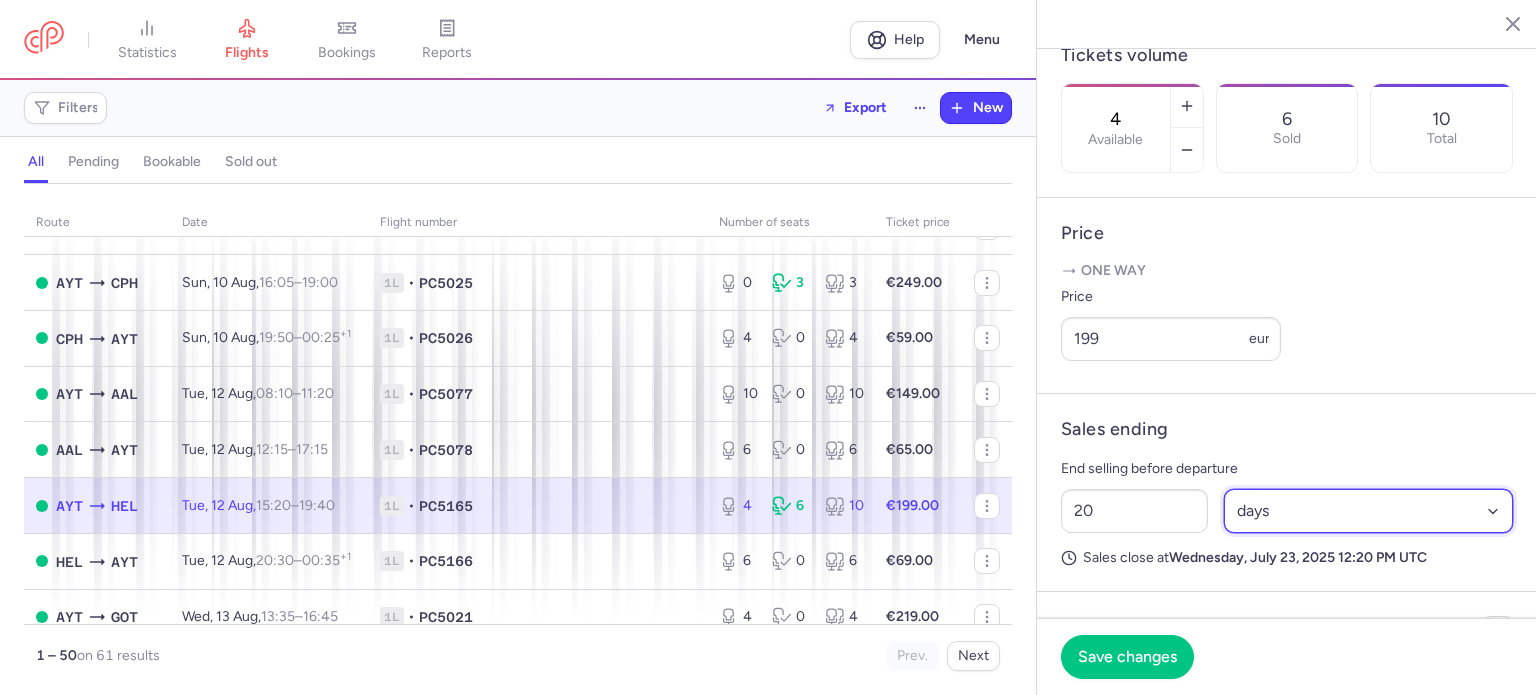 click on "Select an option hours days" at bounding box center [1369, 511] 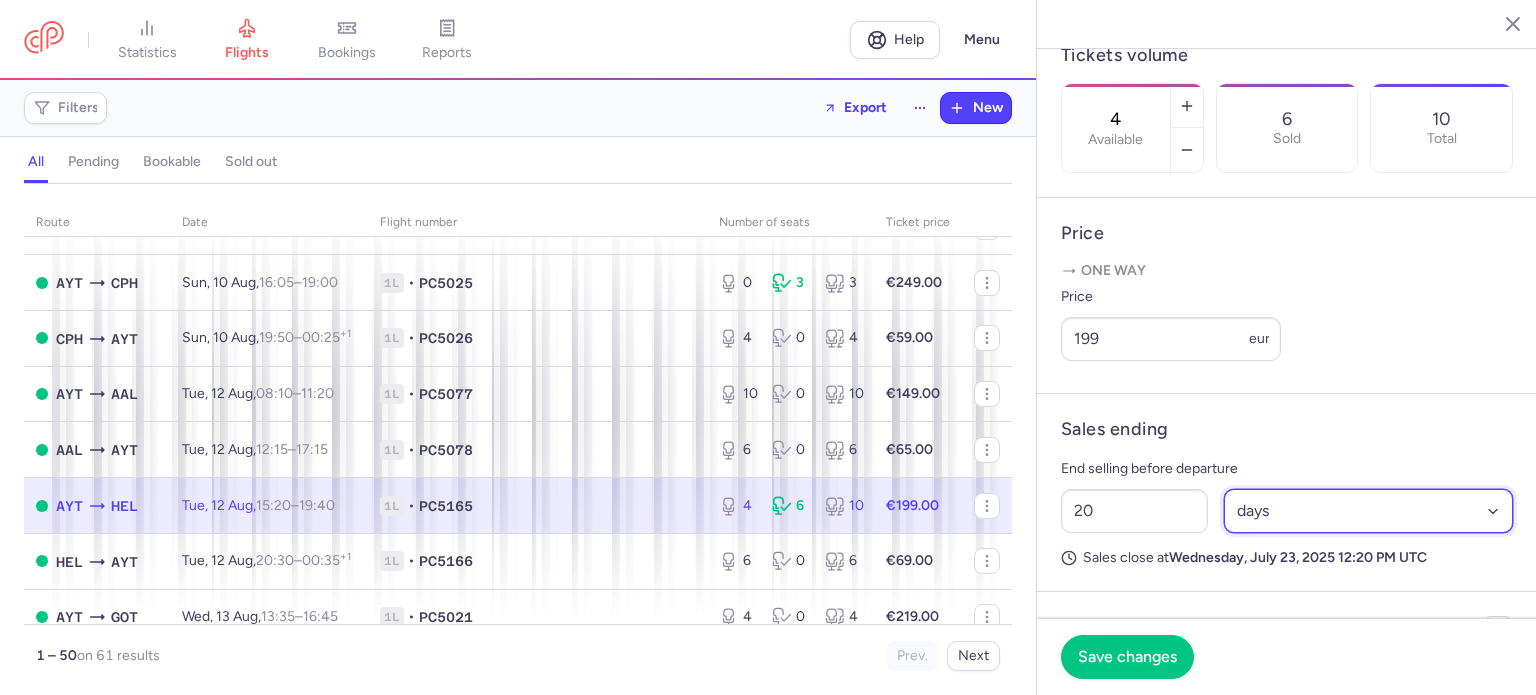 select on "hours" 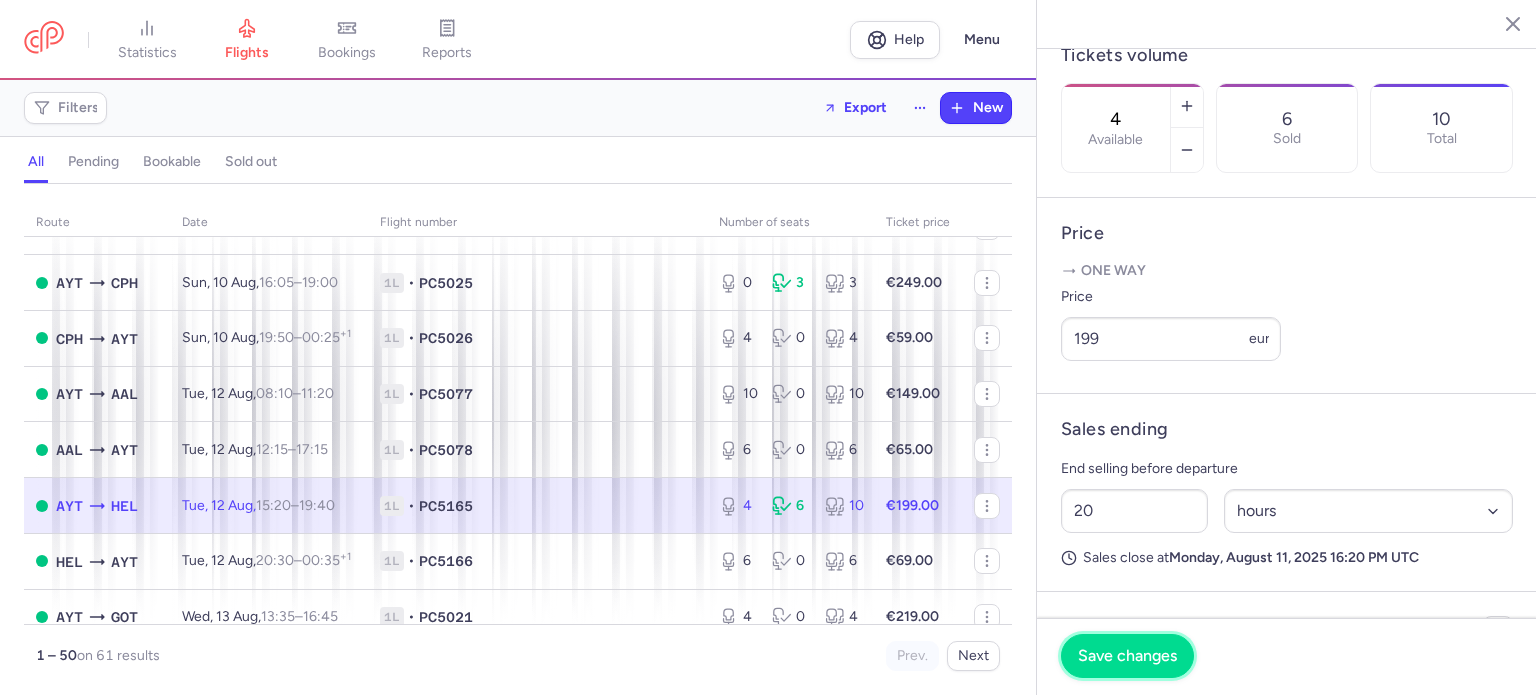 click on "Save changes" at bounding box center [1127, 656] 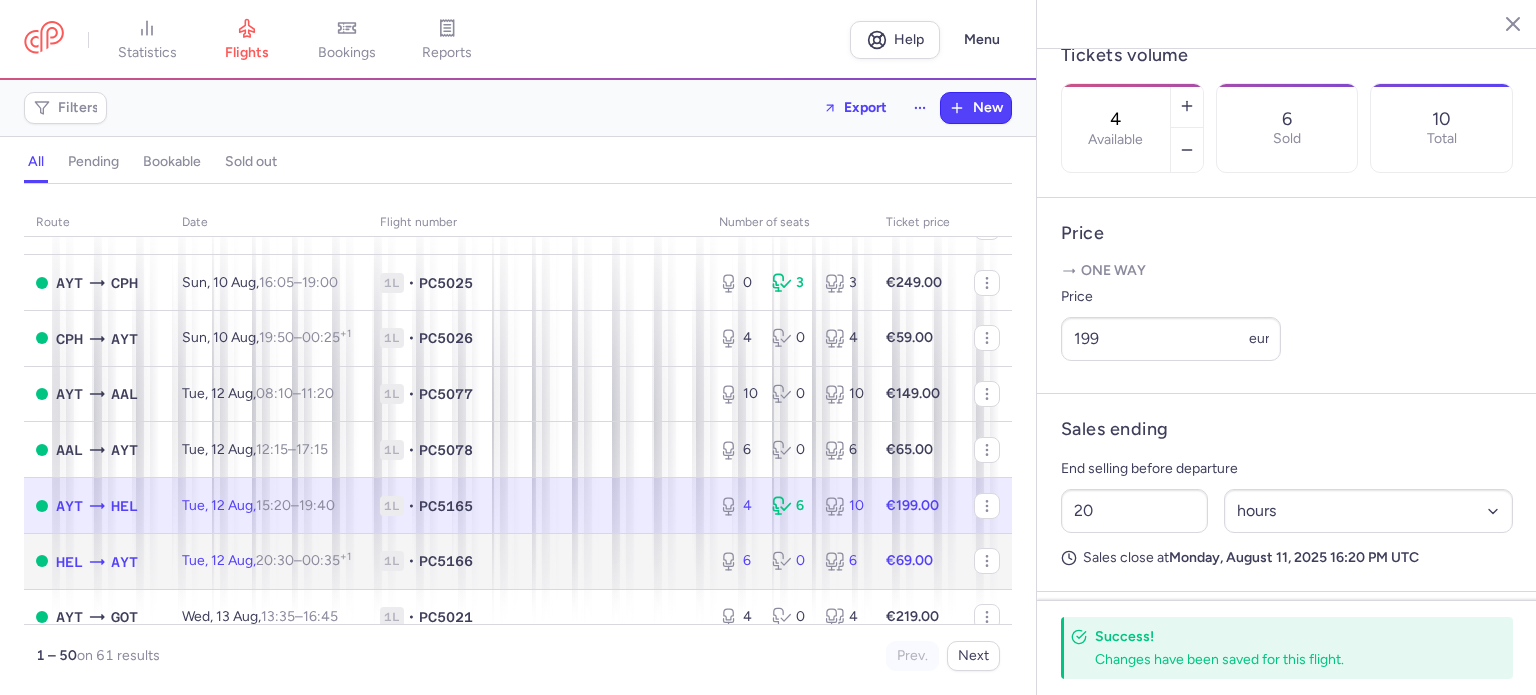 click on "€69.00" 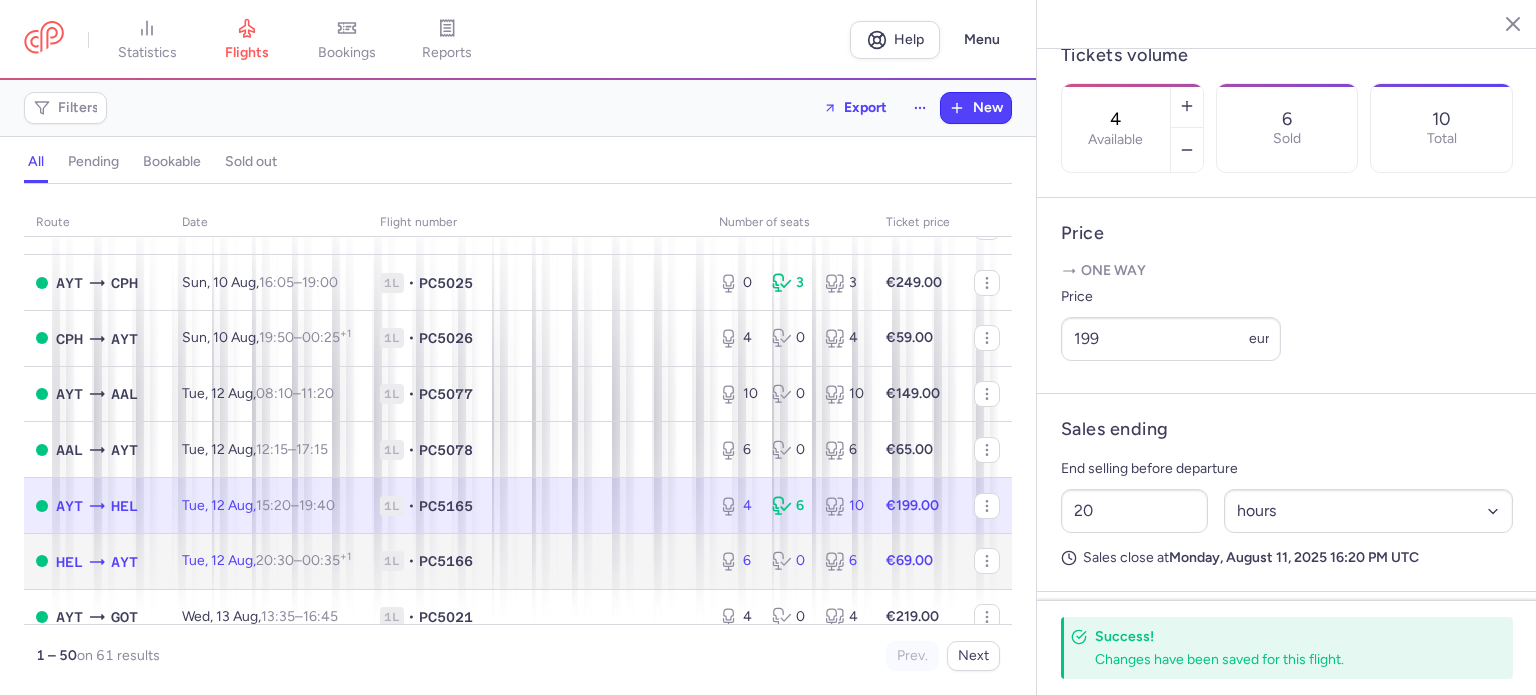 click on "€69.00" 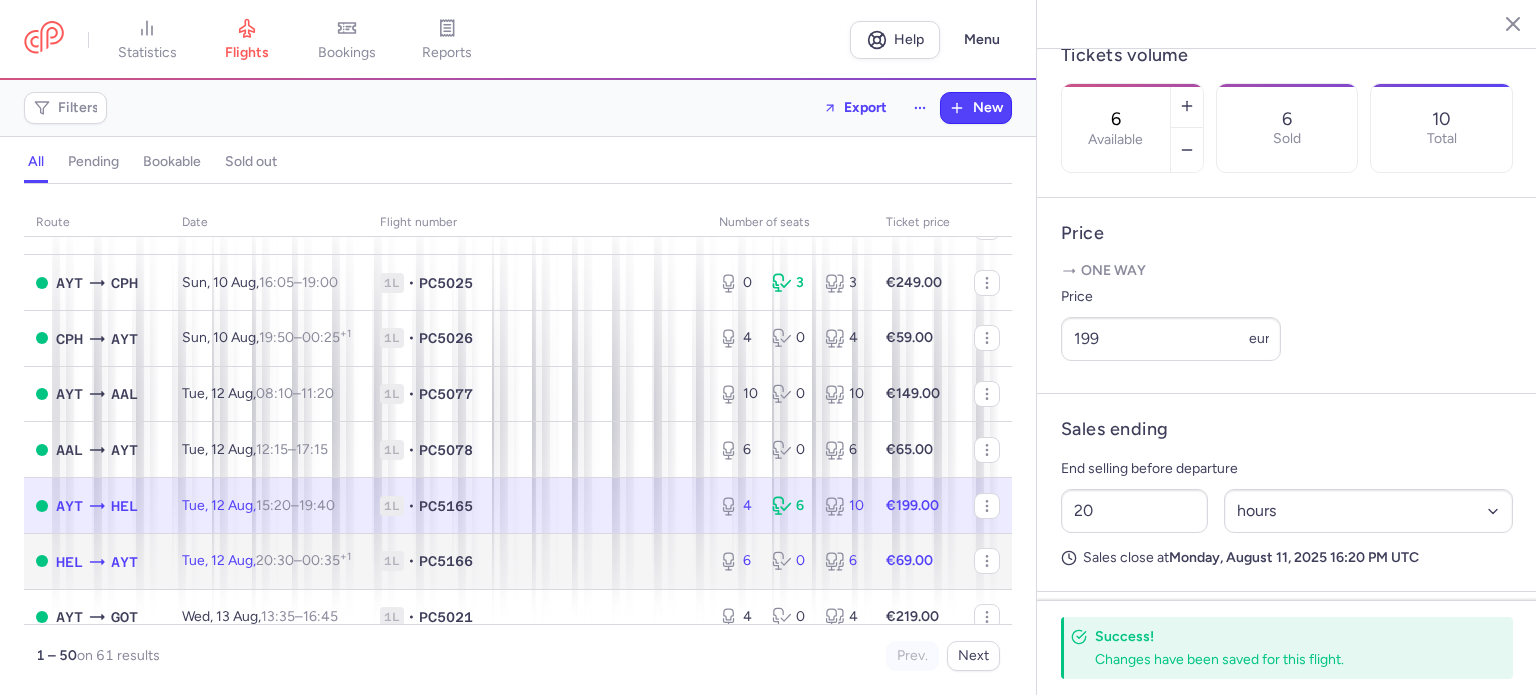 type on "1" 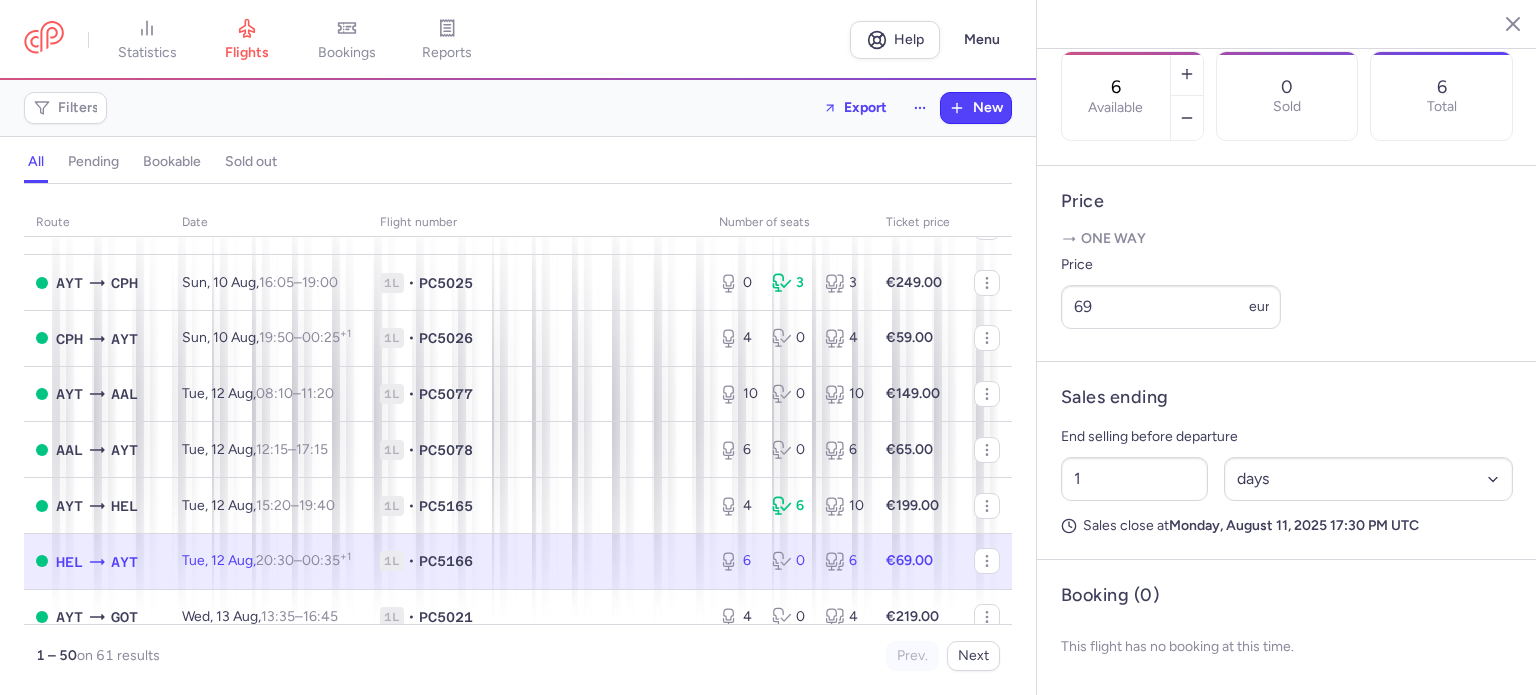 scroll, scrollTop: 683, scrollLeft: 0, axis: vertical 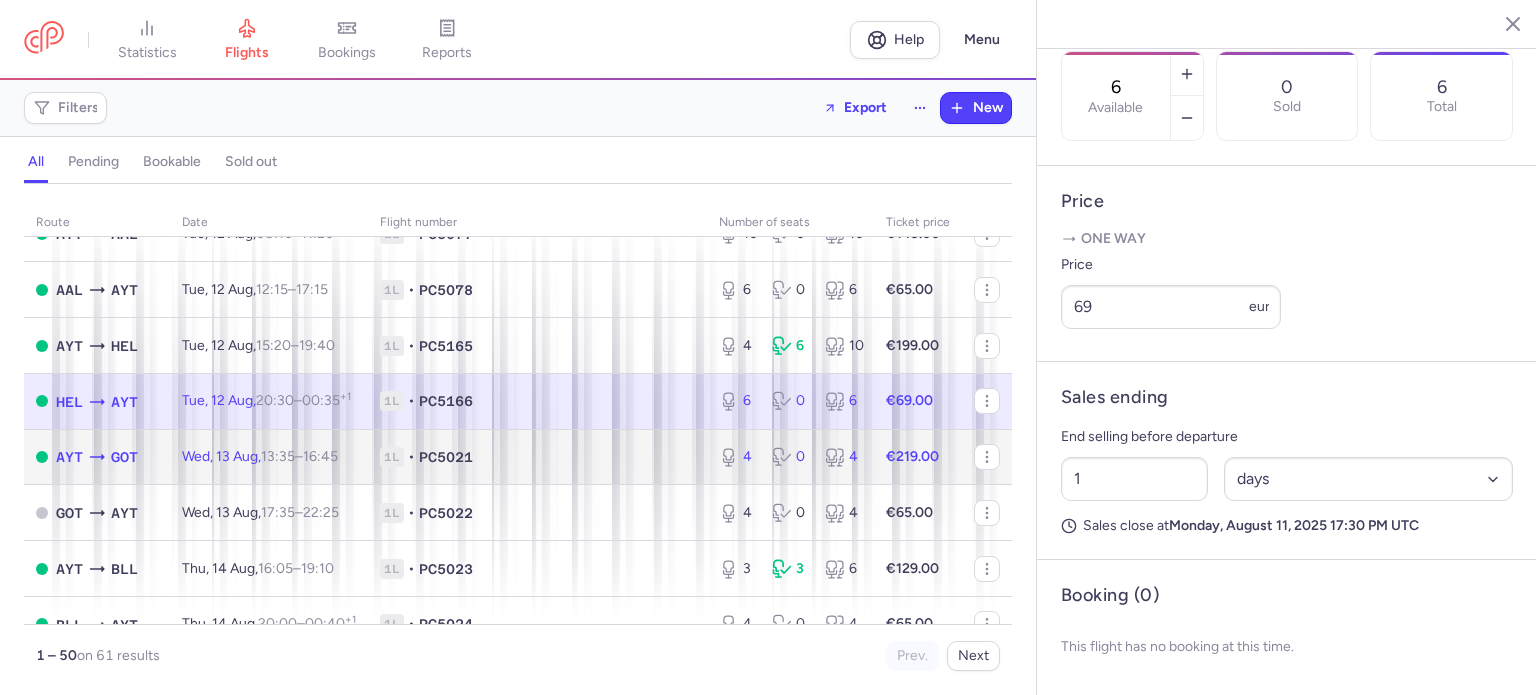 click on "1L • PC5021" 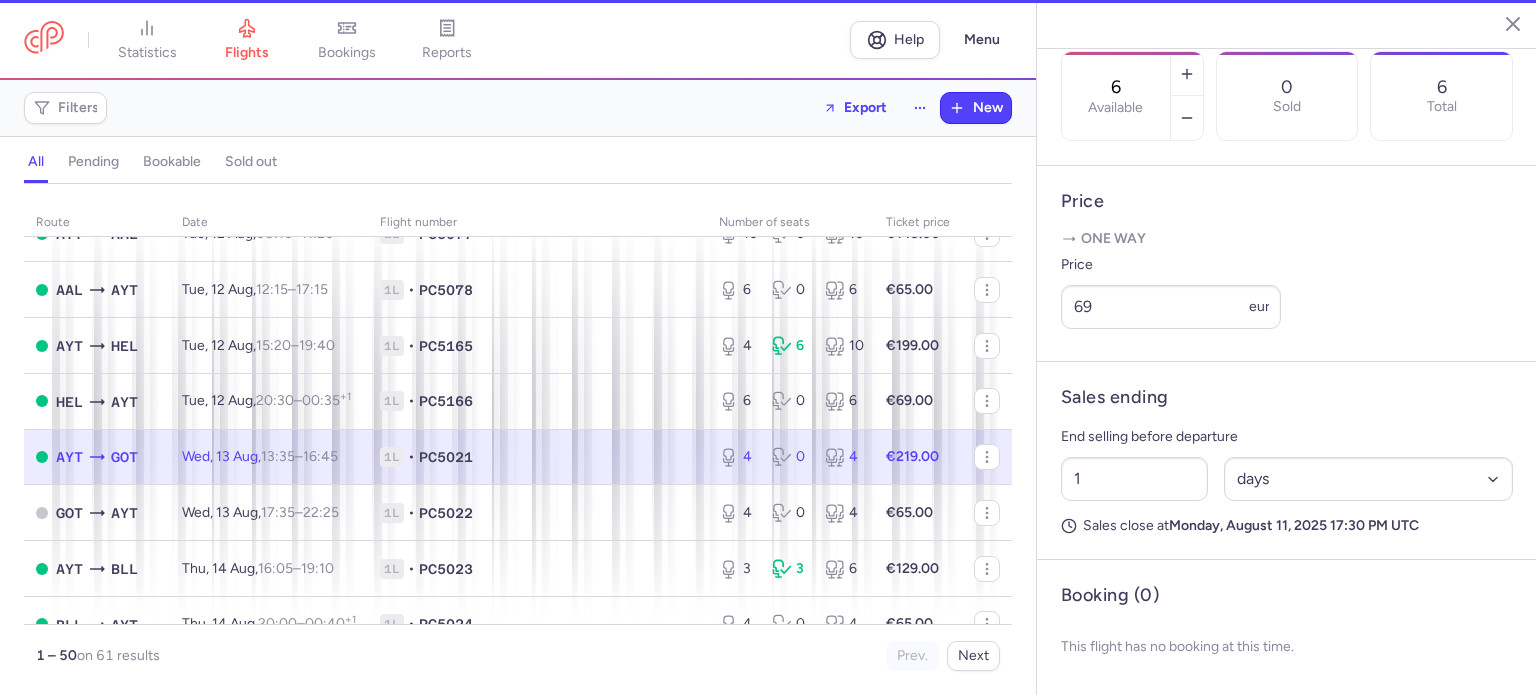 type on "4" 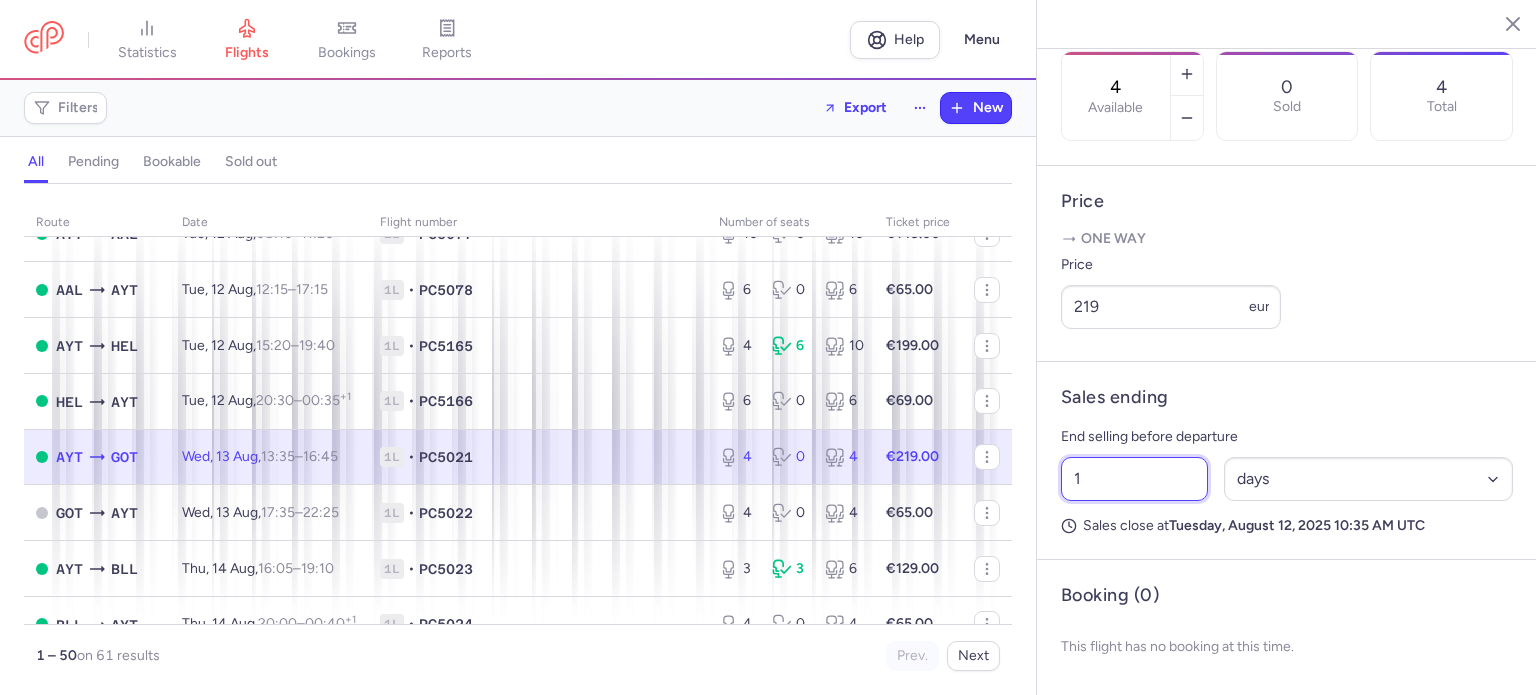 click on "1" at bounding box center (1134, 479) 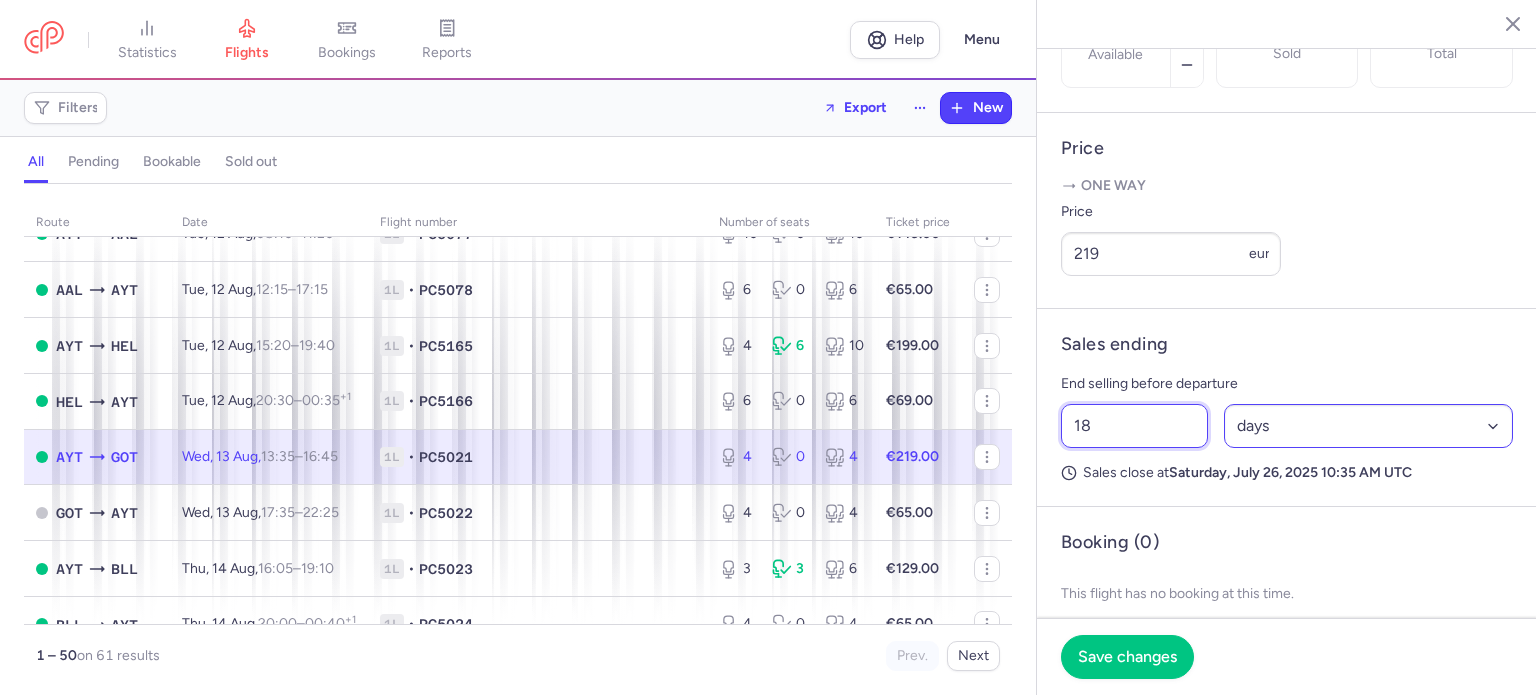 type on "18" 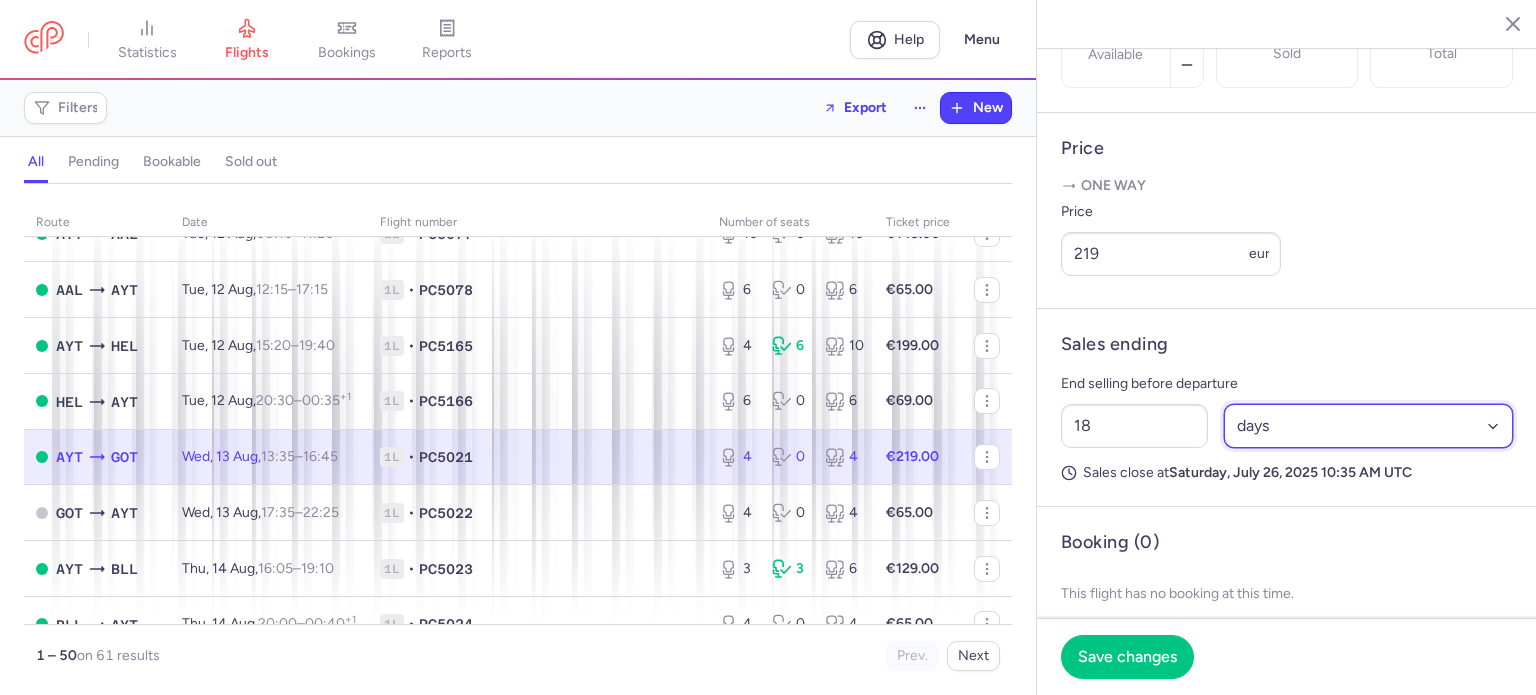 click on "Select an option hours days" at bounding box center (1369, 426) 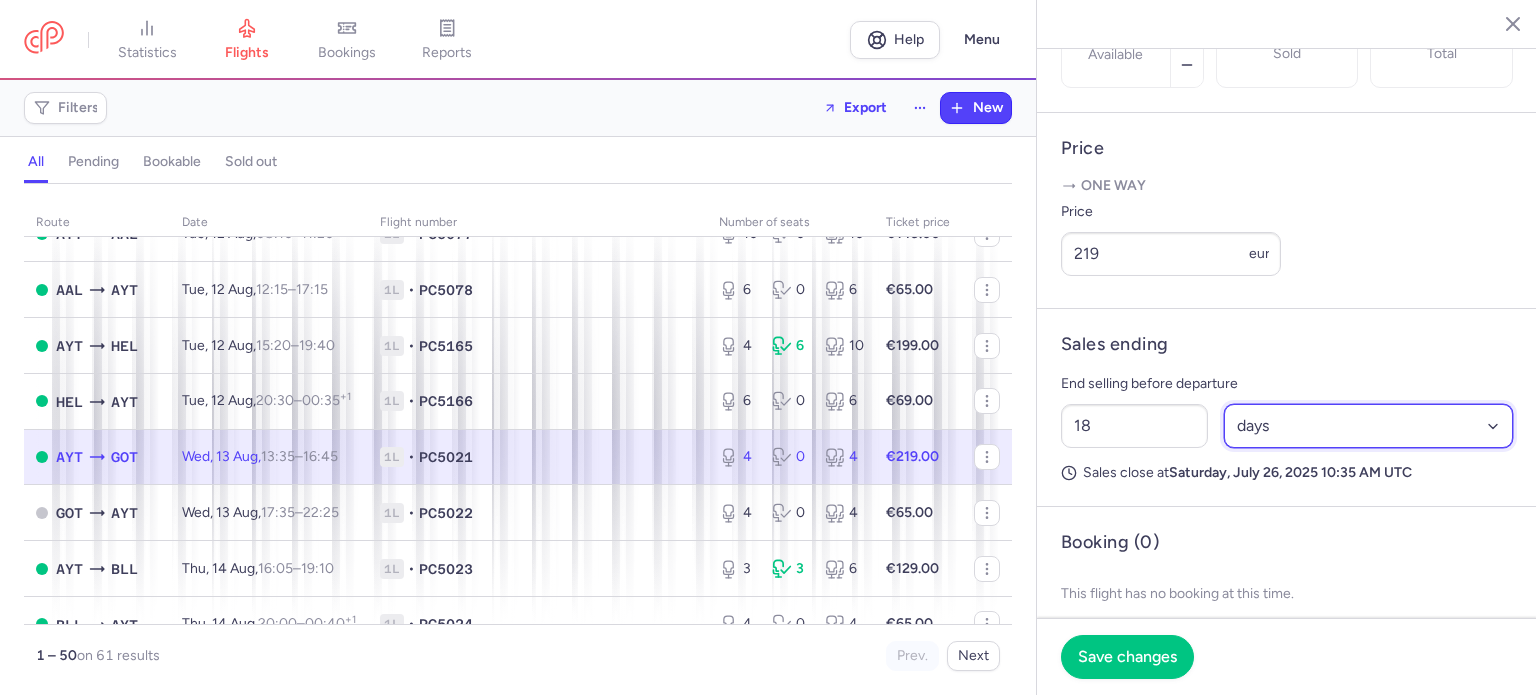 select on "hours" 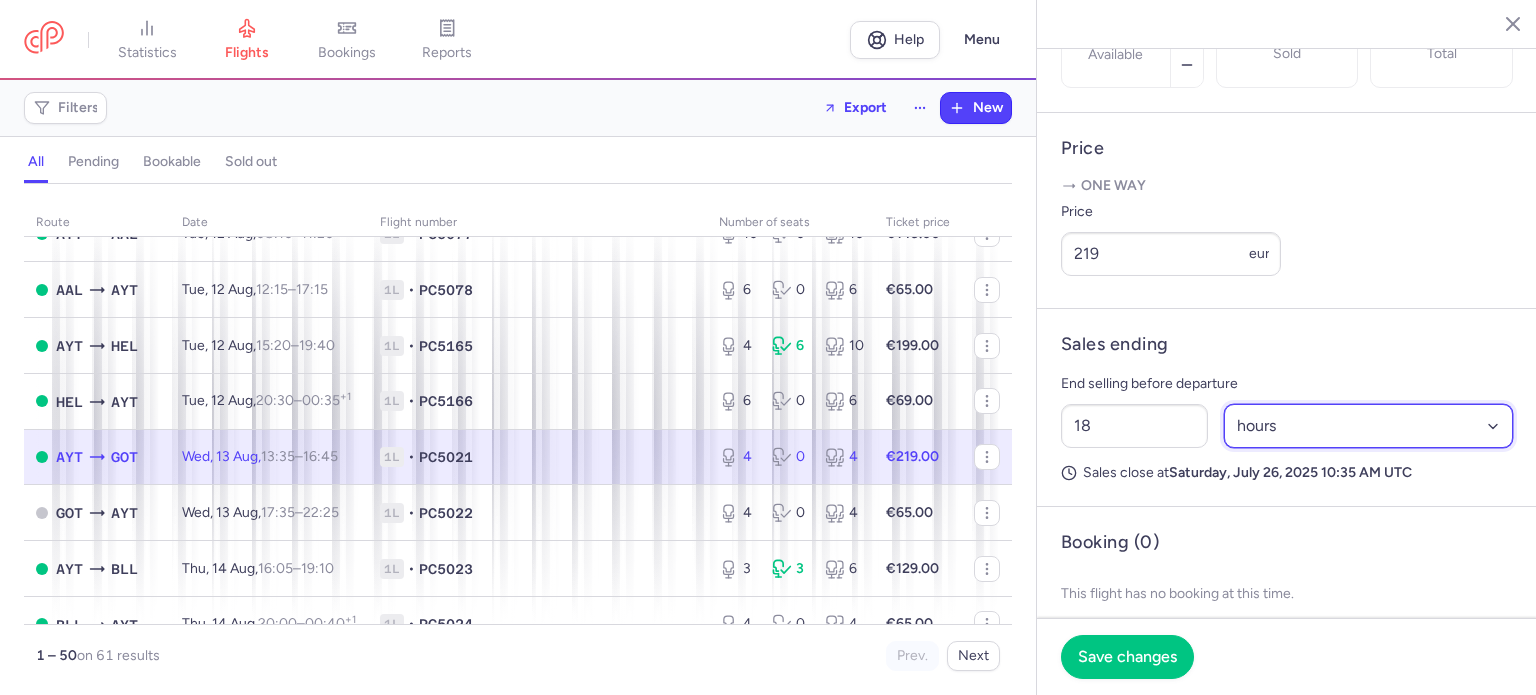 click on "Select an option hours days" at bounding box center (1369, 426) 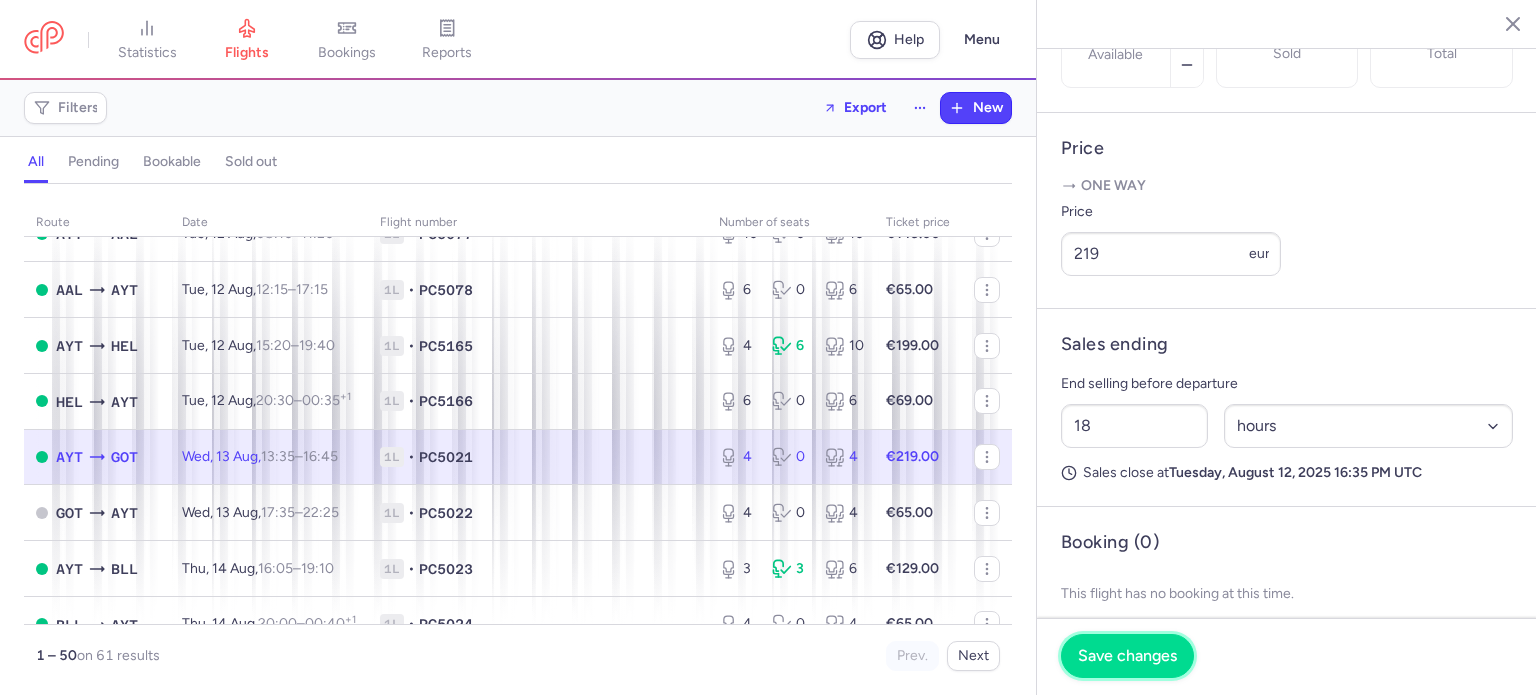 click on "Save changes" at bounding box center (1127, 656) 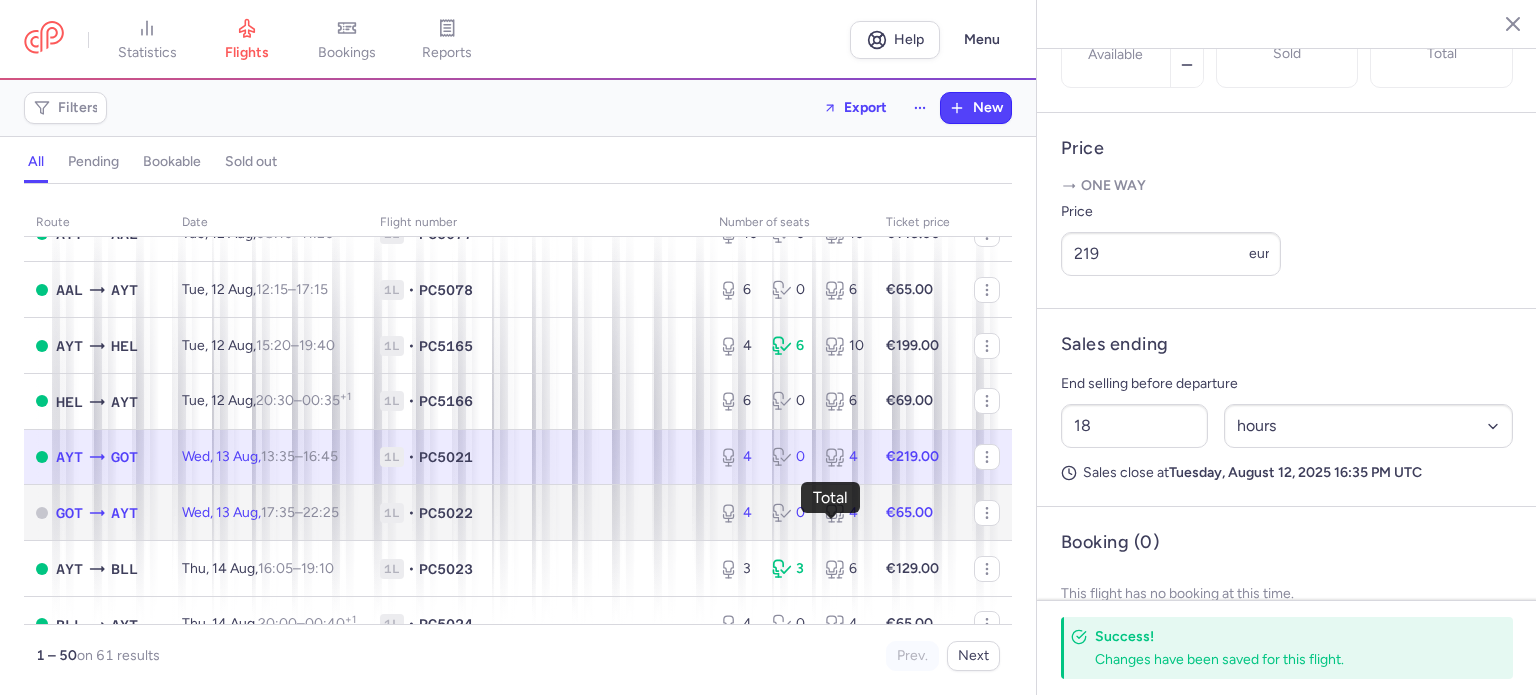 click on "4" at bounding box center [843, 513] 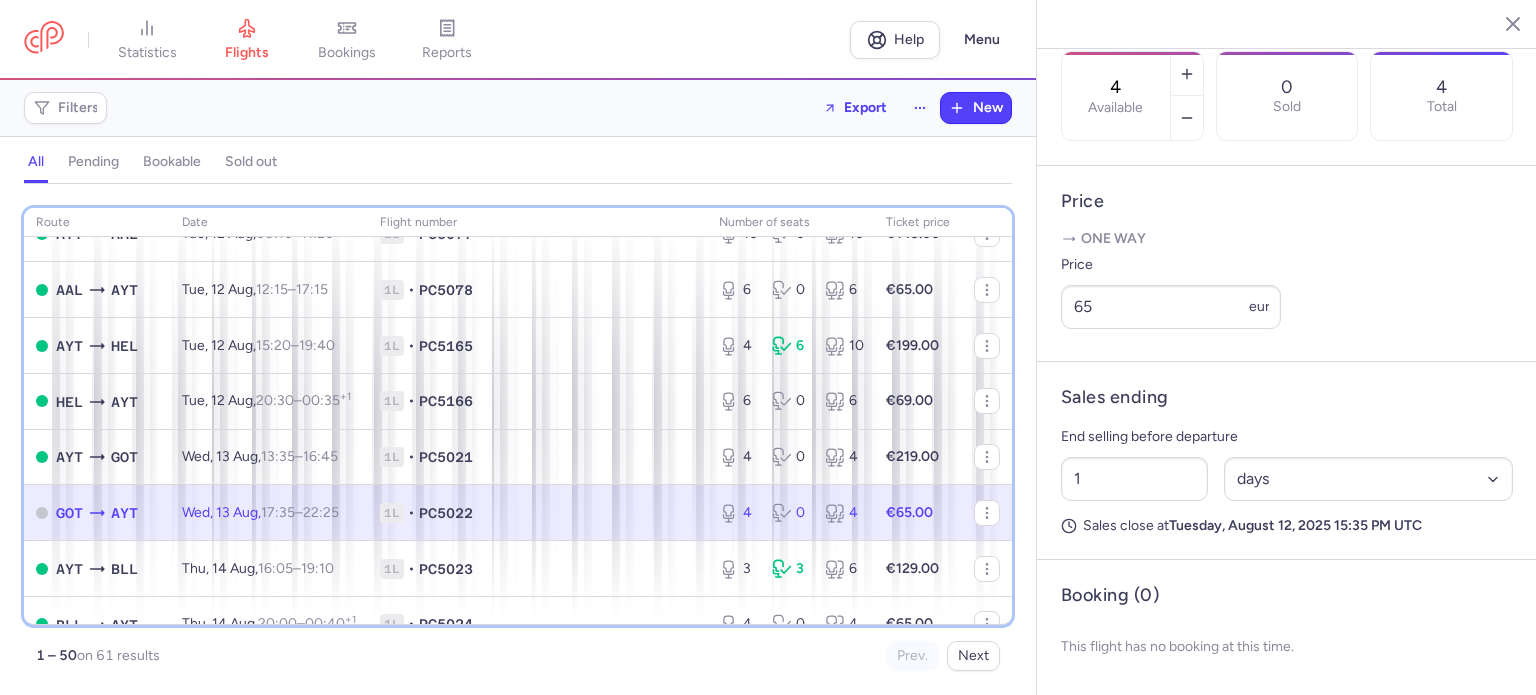 scroll, scrollTop: 494, scrollLeft: 0, axis: vertical 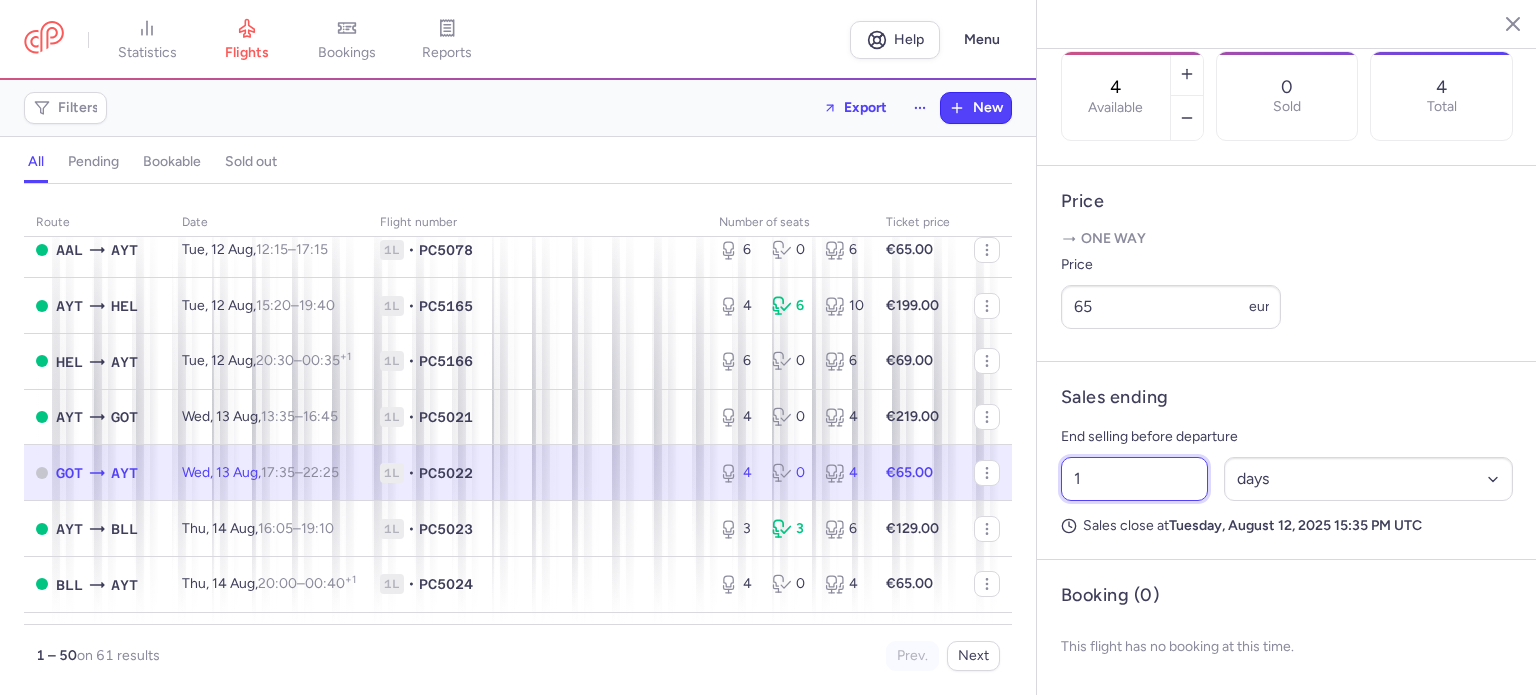 click on "1" at bounding box center (1134, 479) 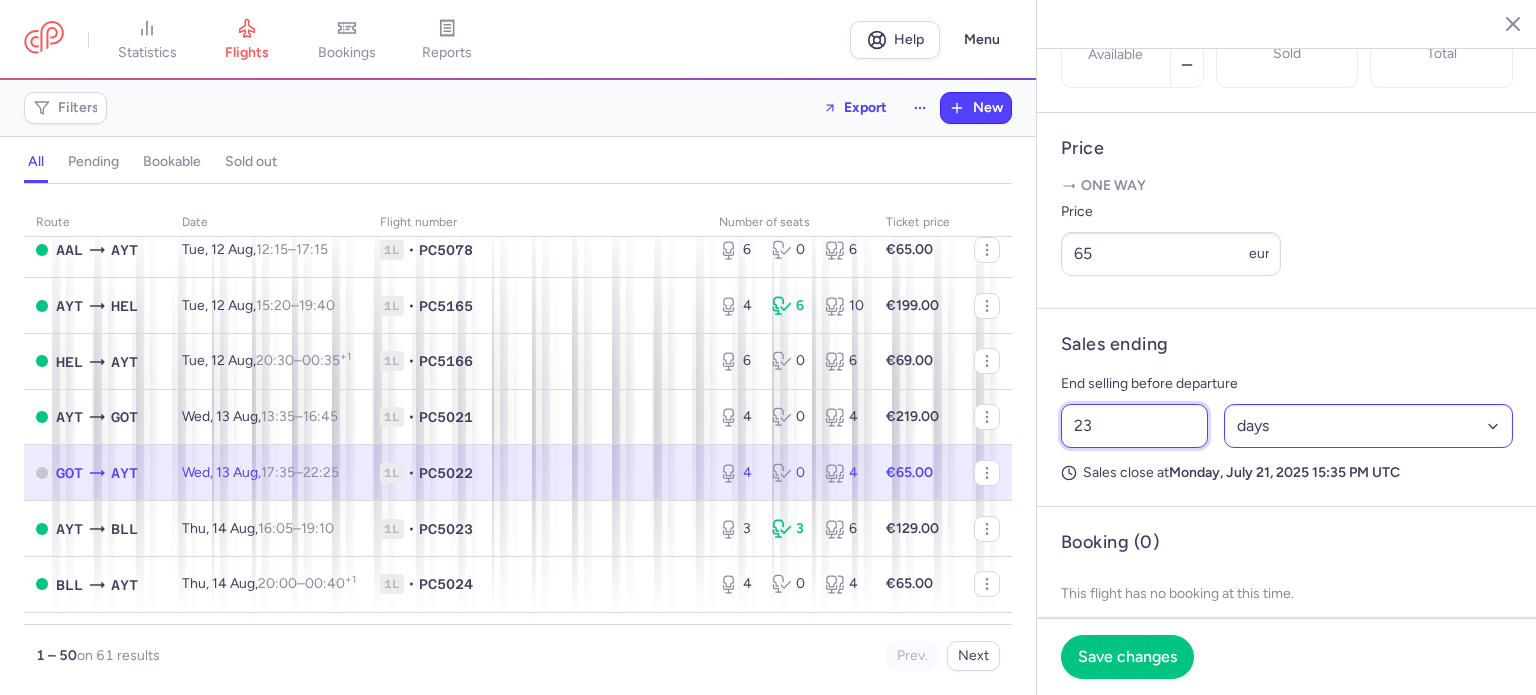 type on "23" 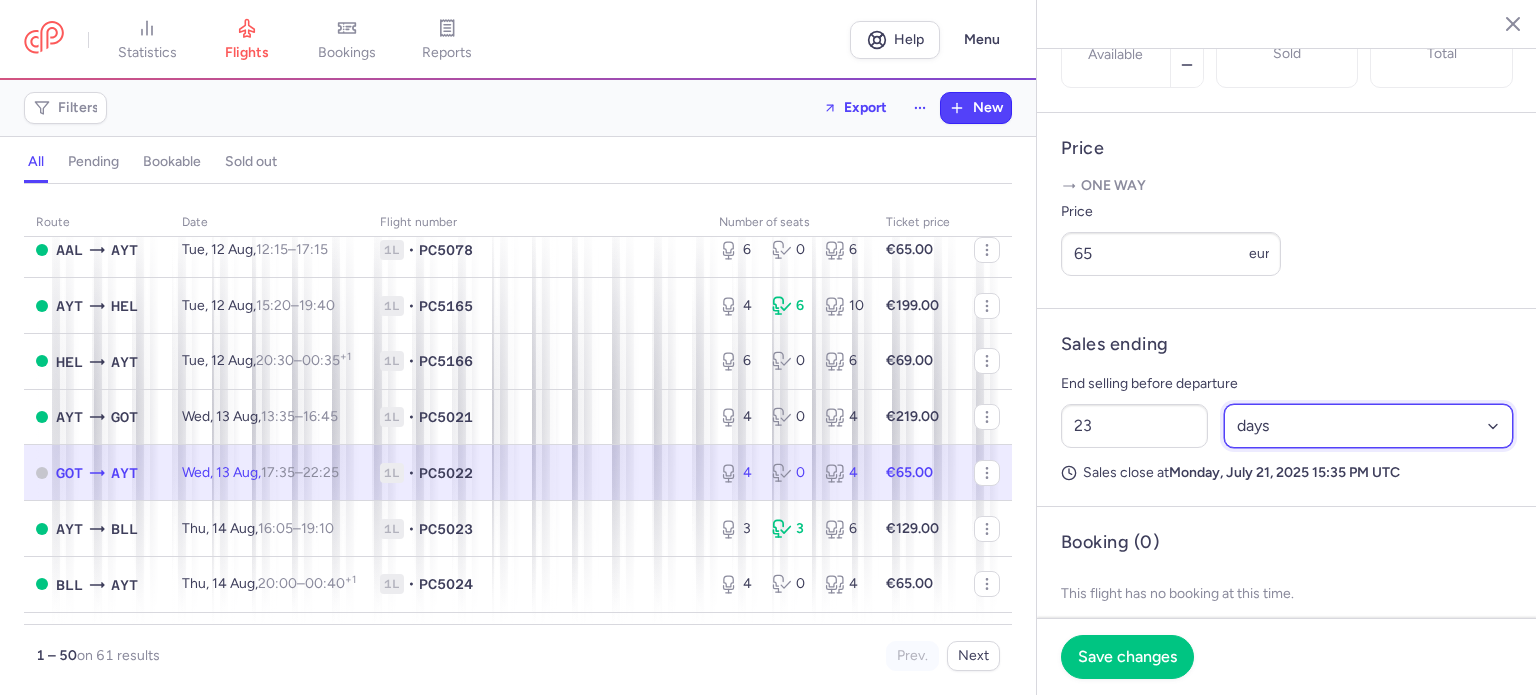 click on "Select an option hours days" at bounding box center (1369, 426) 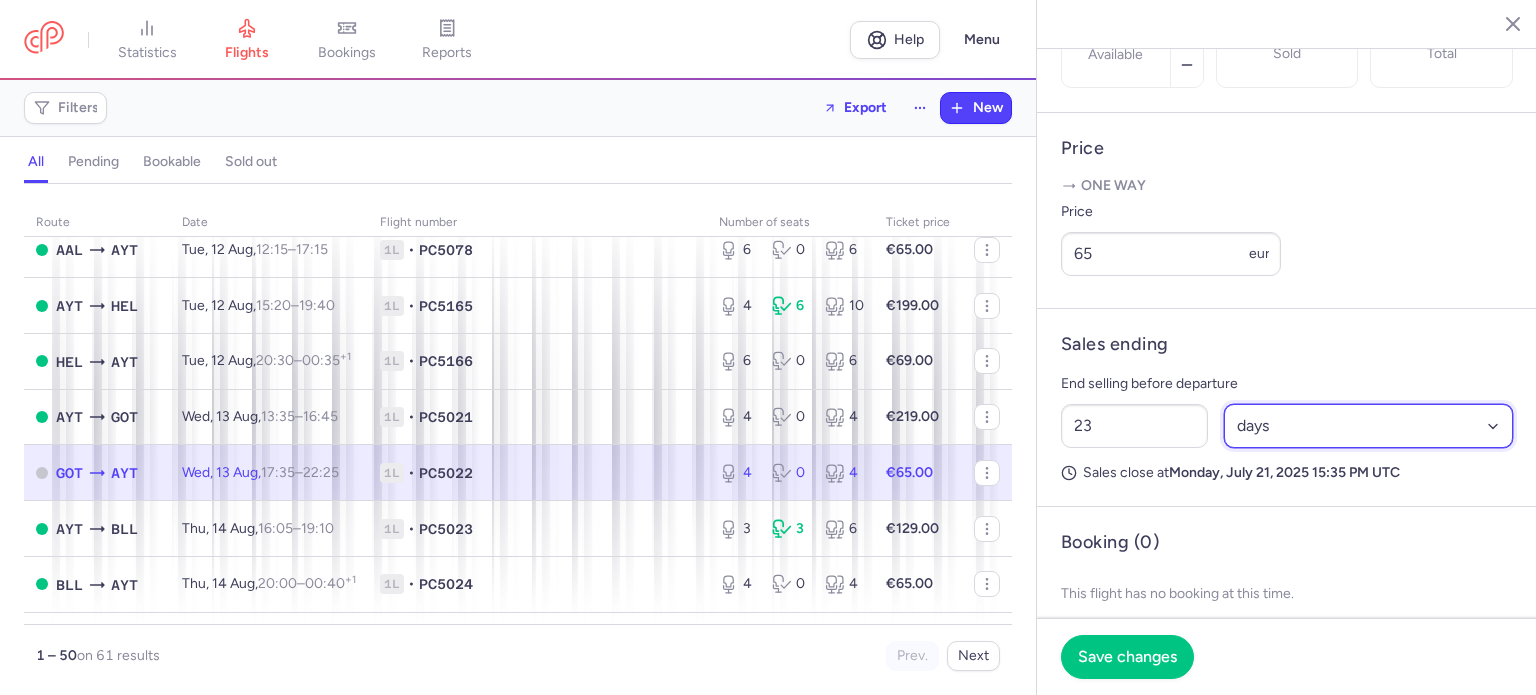 select on "hours" 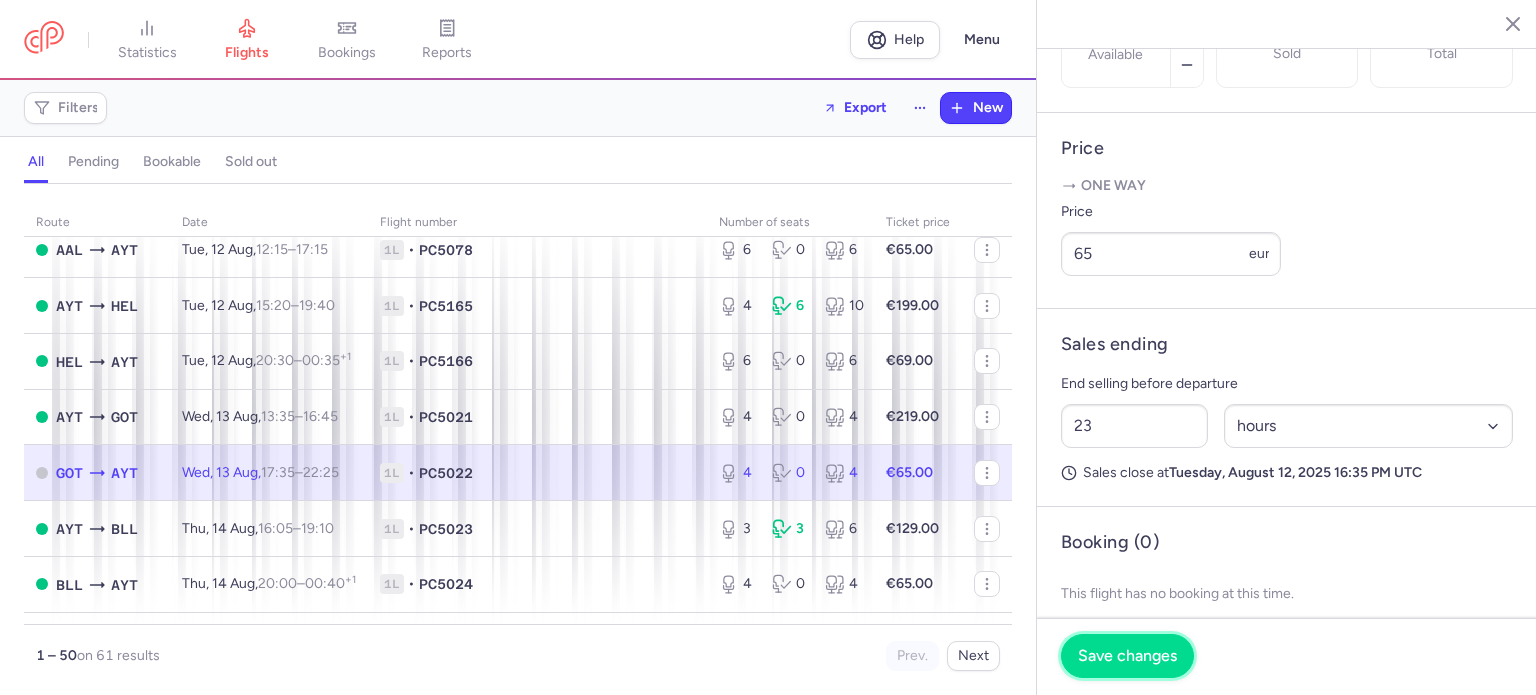 click on "Save changes" at bounding box center [1127, 656] 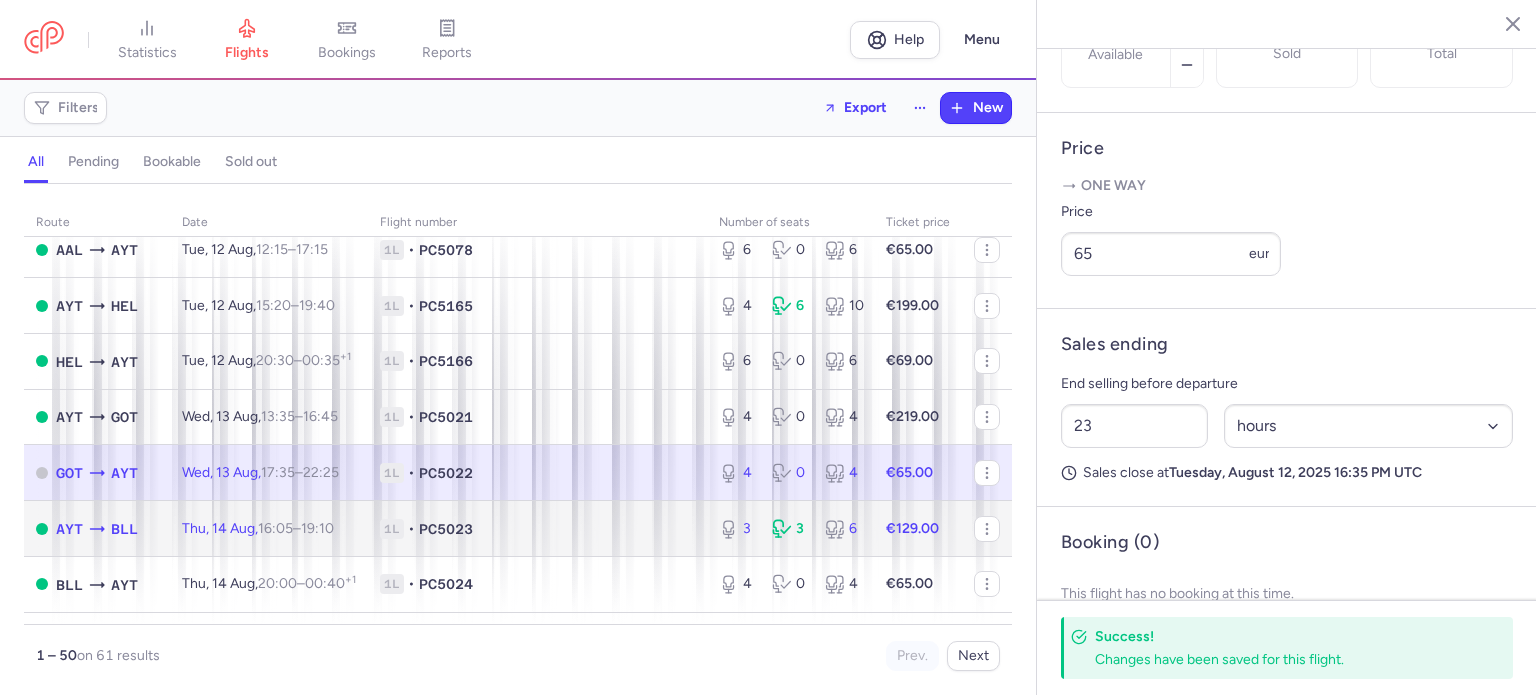 click on "€129.00" 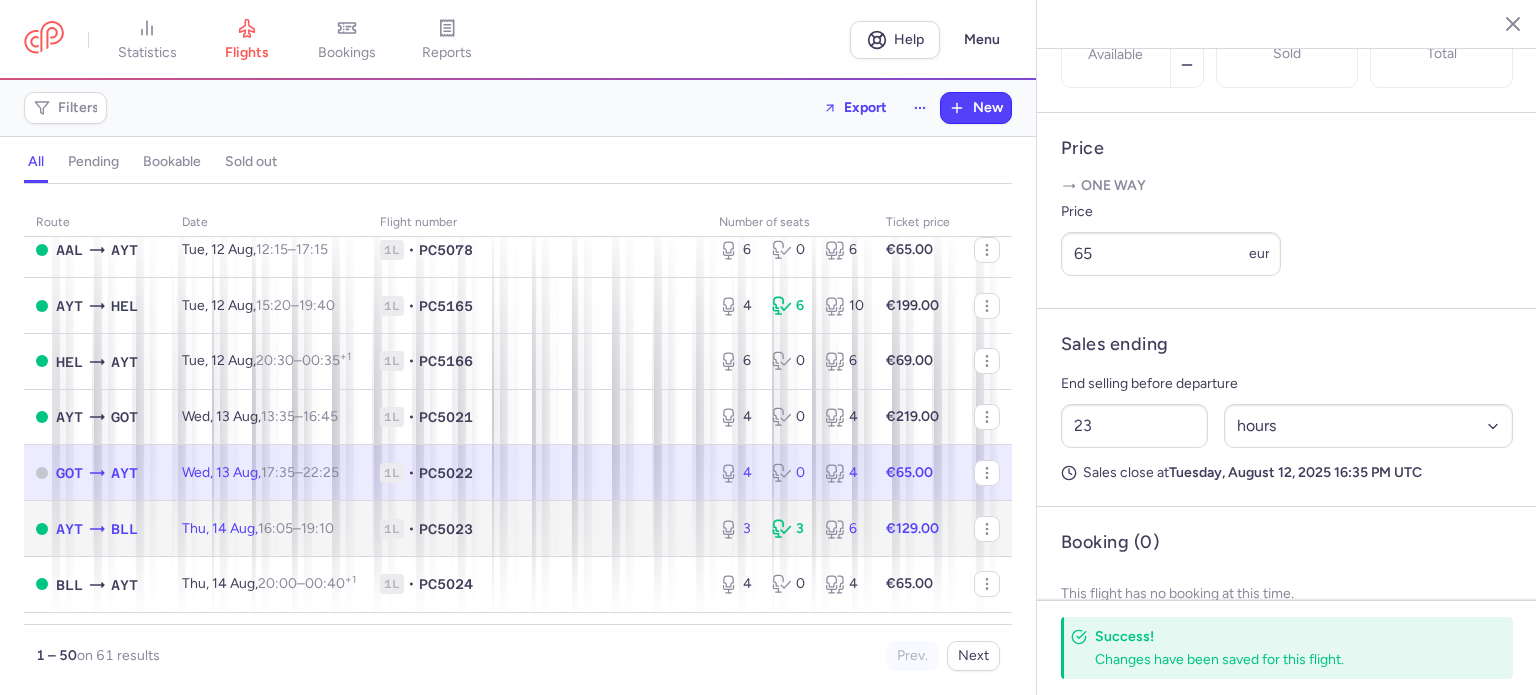 click on "1L • PC5023" 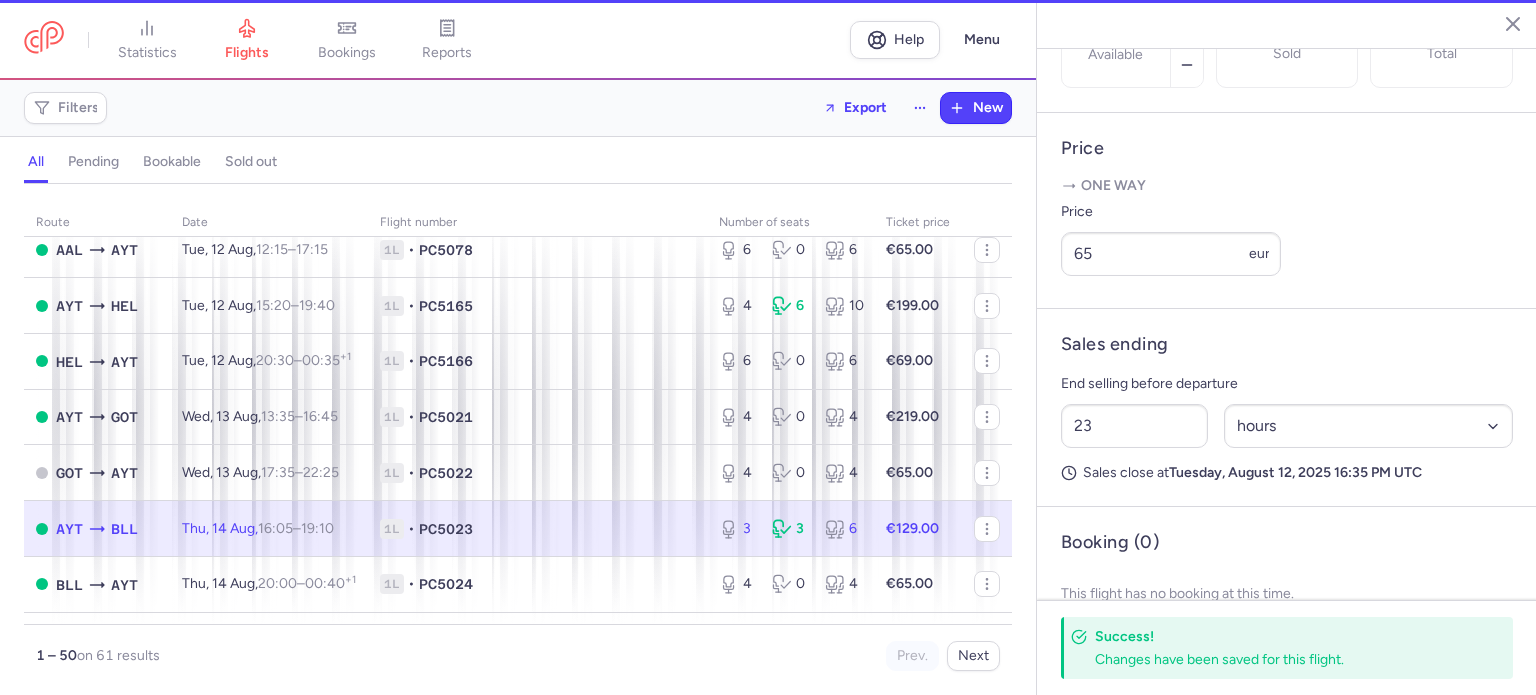 type on "3" 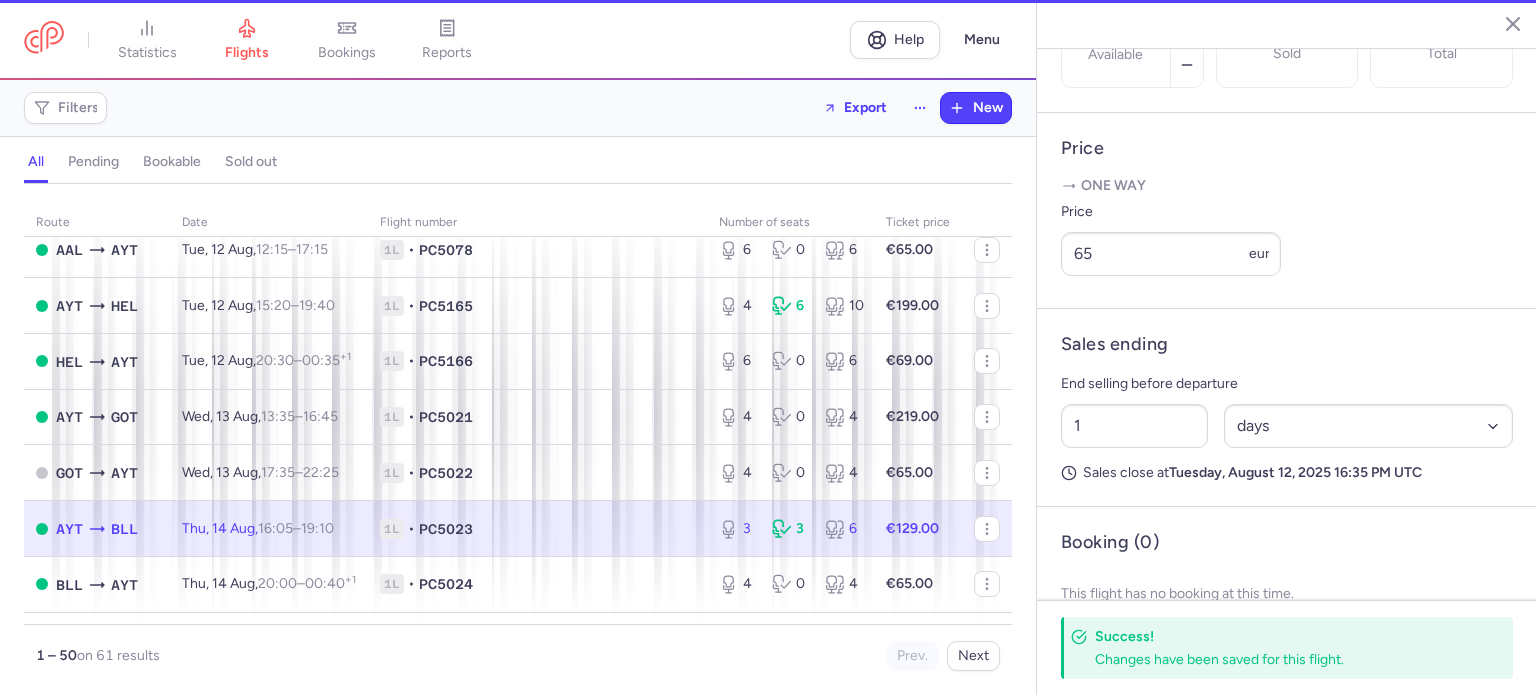 scroll, scrollTop: 699, scrollLeft: 0, axis: vertical 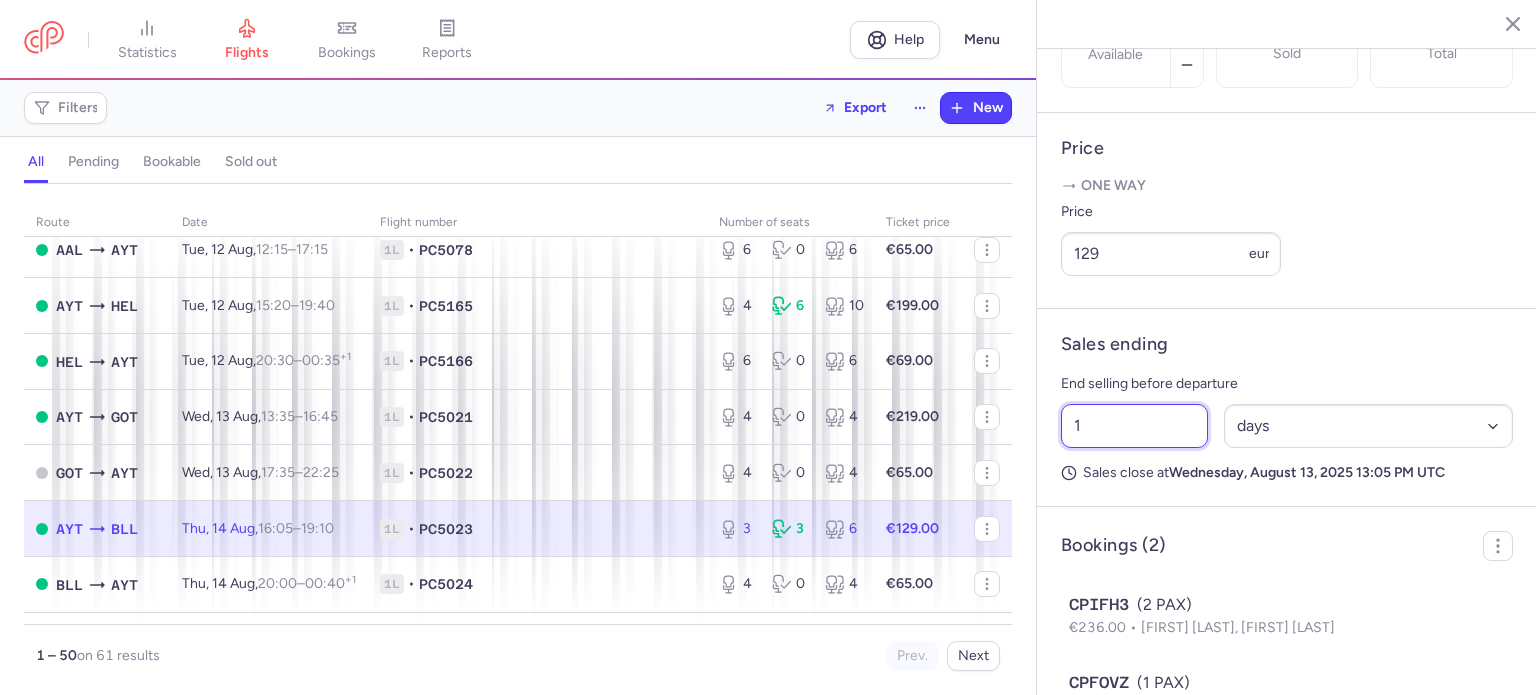 click on "1" at bounding box center [1134, 426] 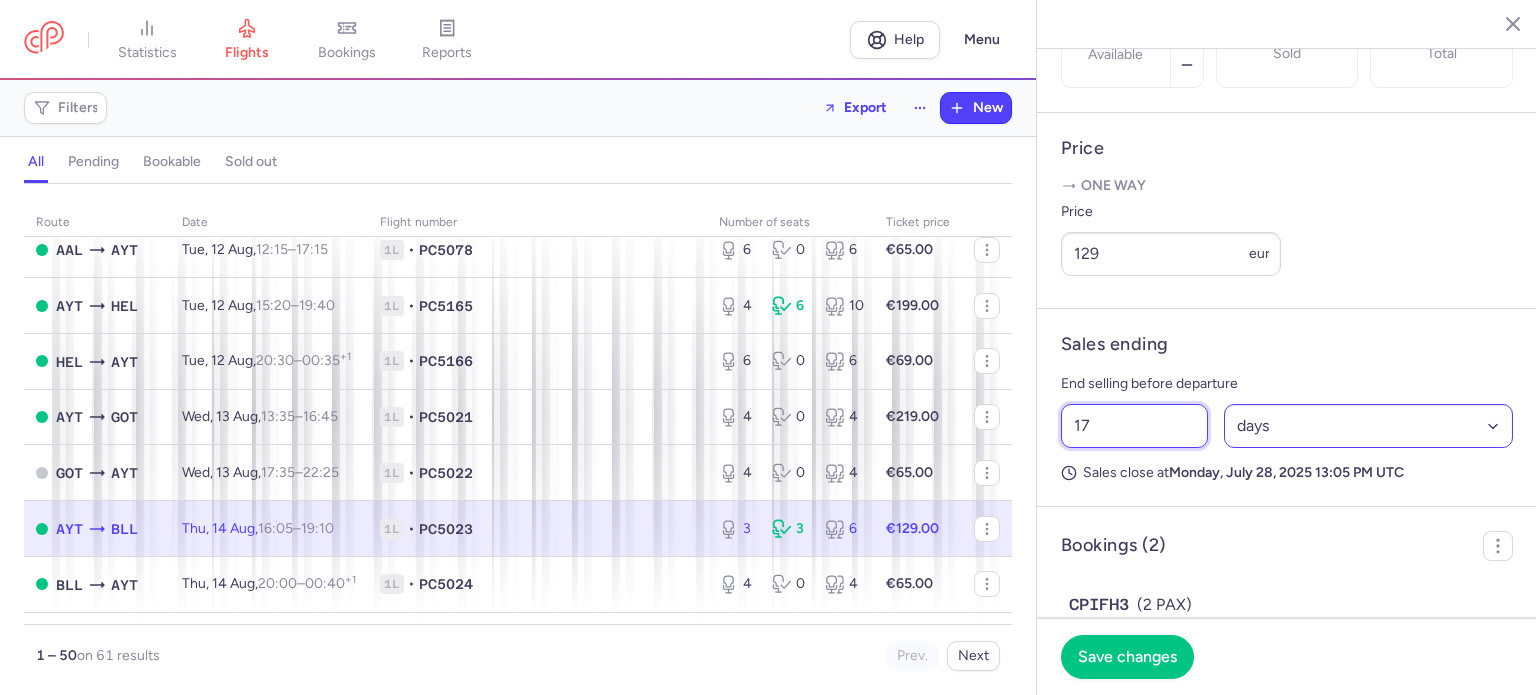 type on "17" 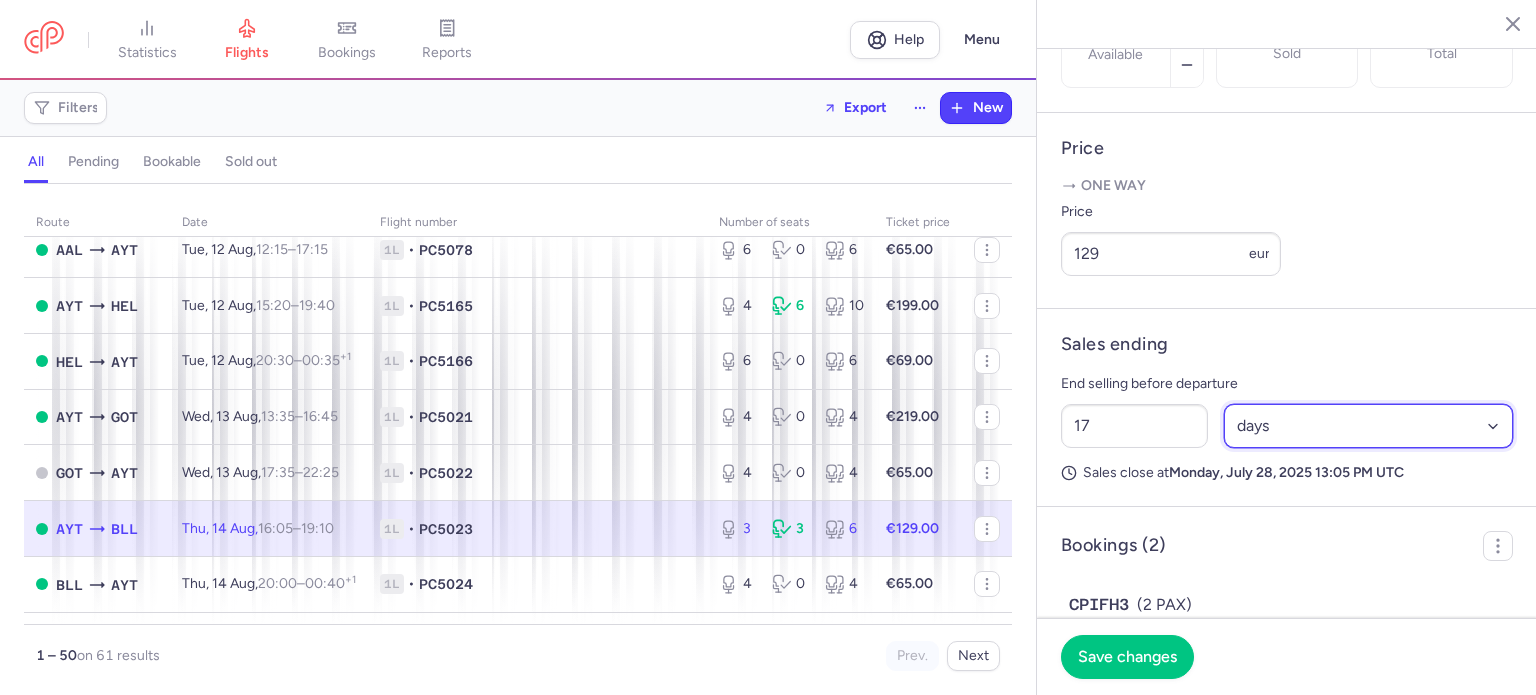 click on "Select an option hours days" at bounding box center (1369, 426) 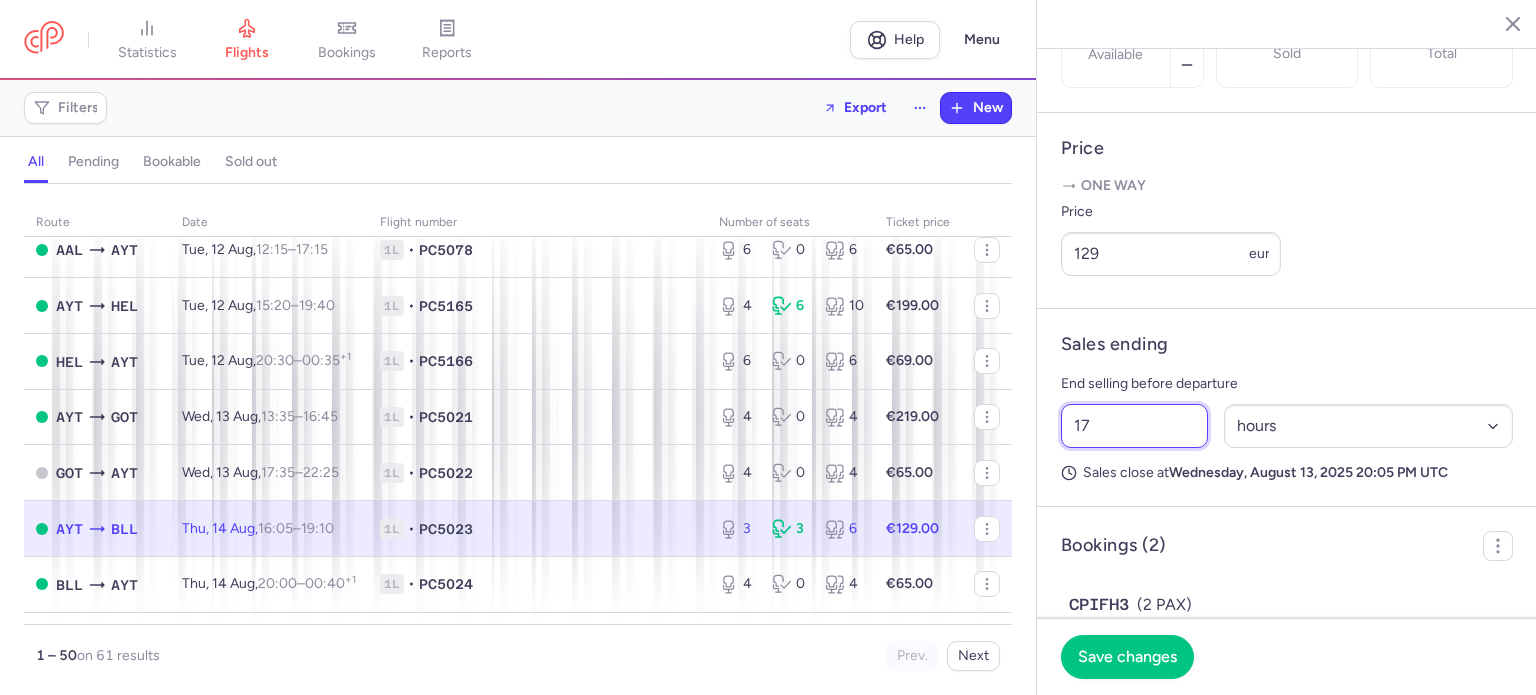 click on "17" at bounding box center [1134, 426] 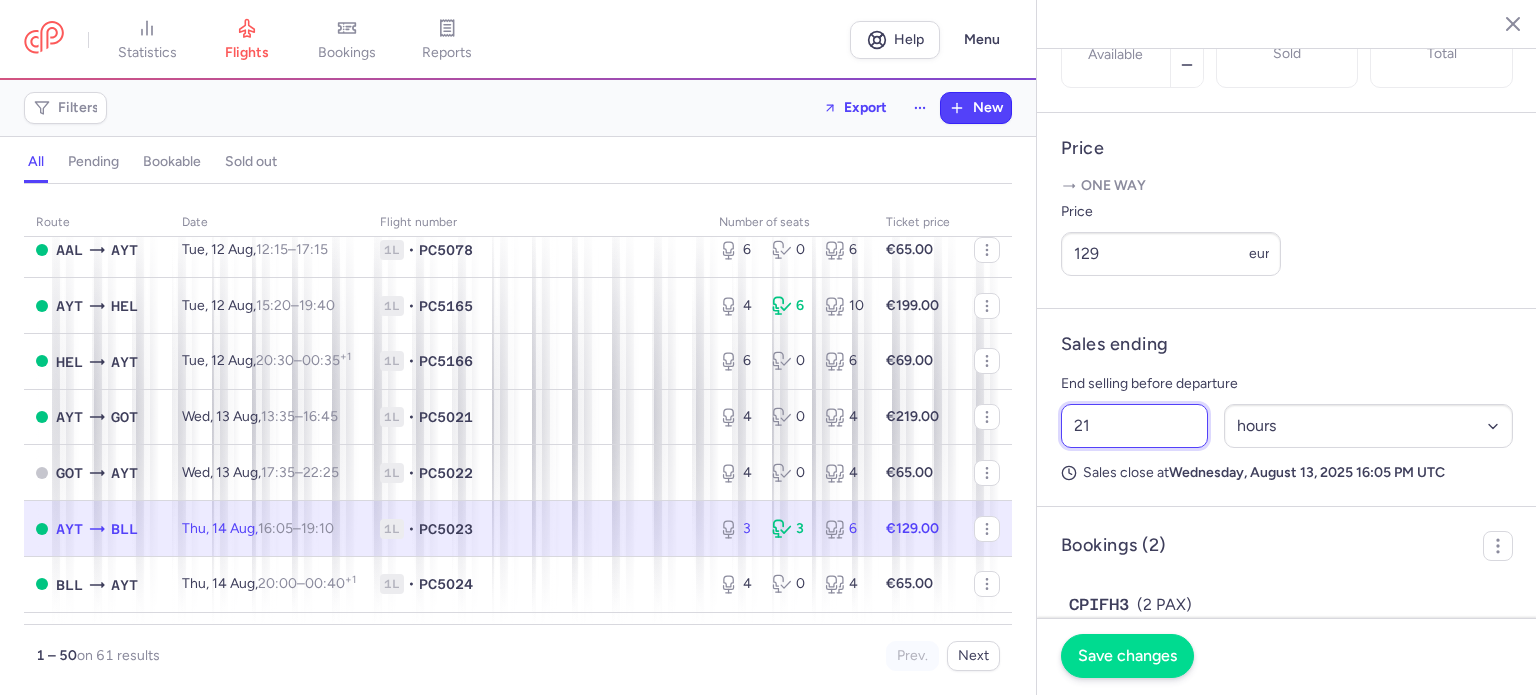 type on "21" 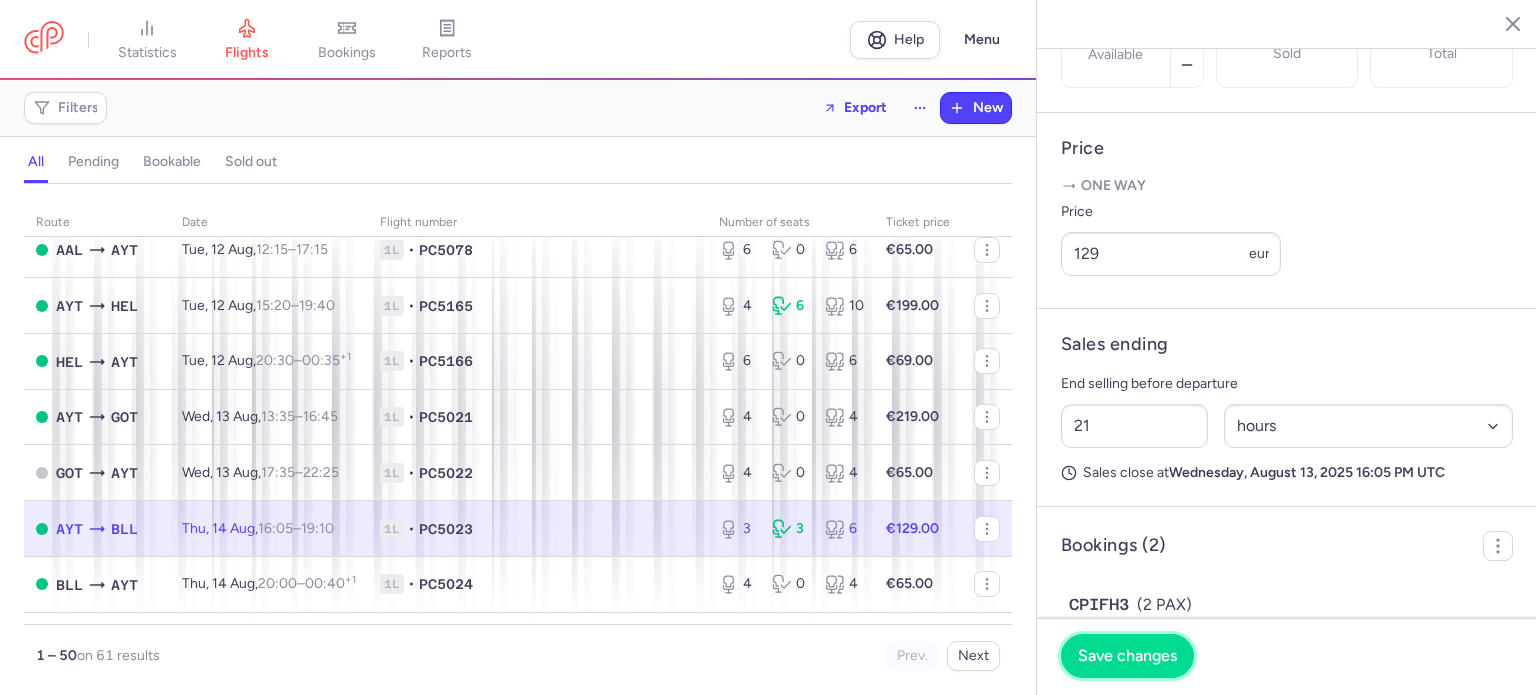 click on "Save changes" at bounding box center (1127, 656) 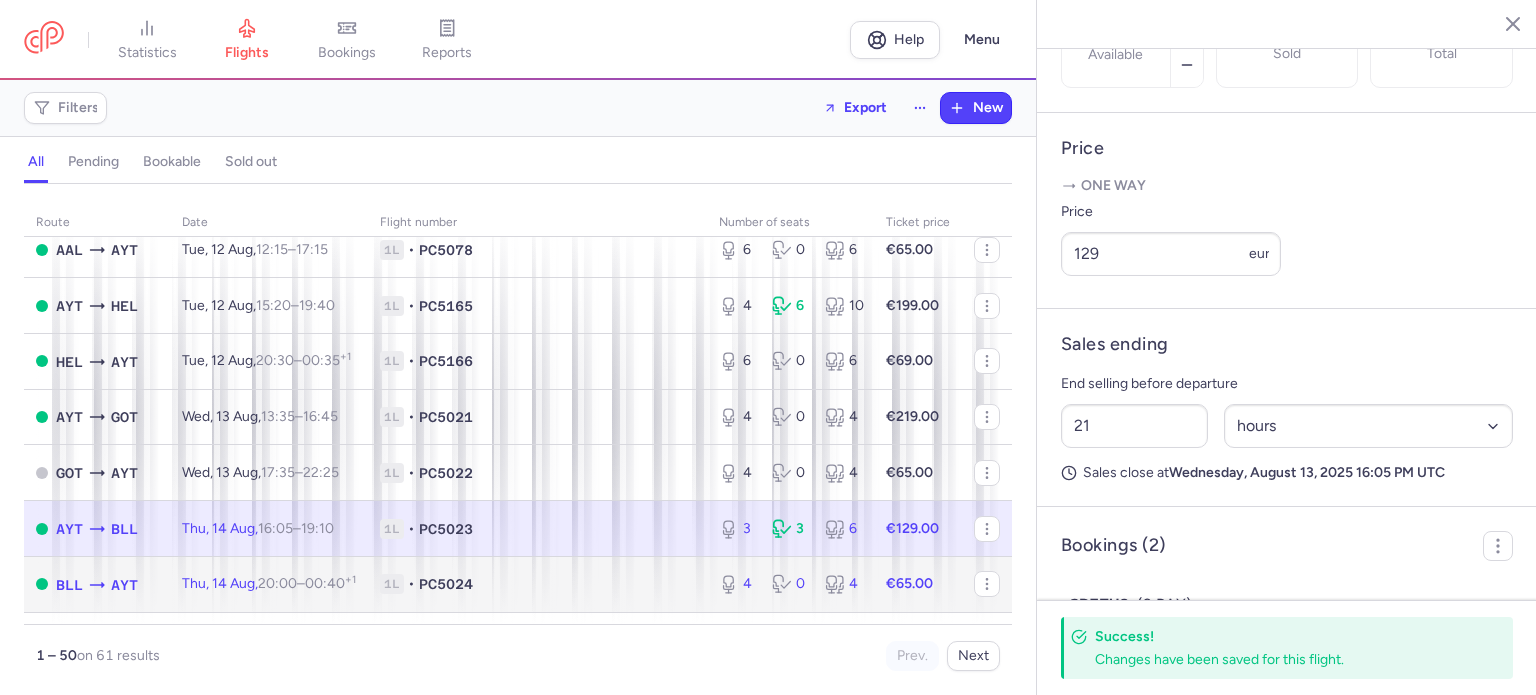 click on "4 0 4" 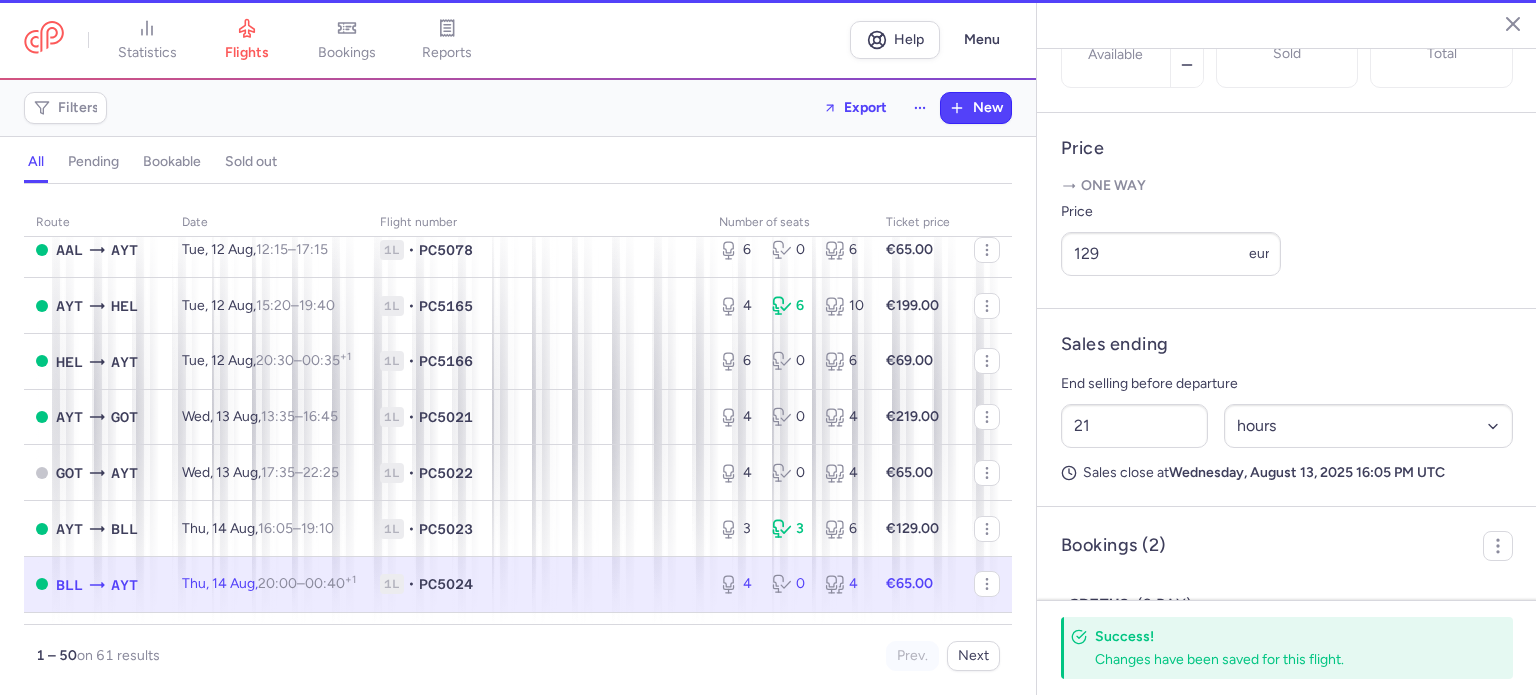 type on "4" 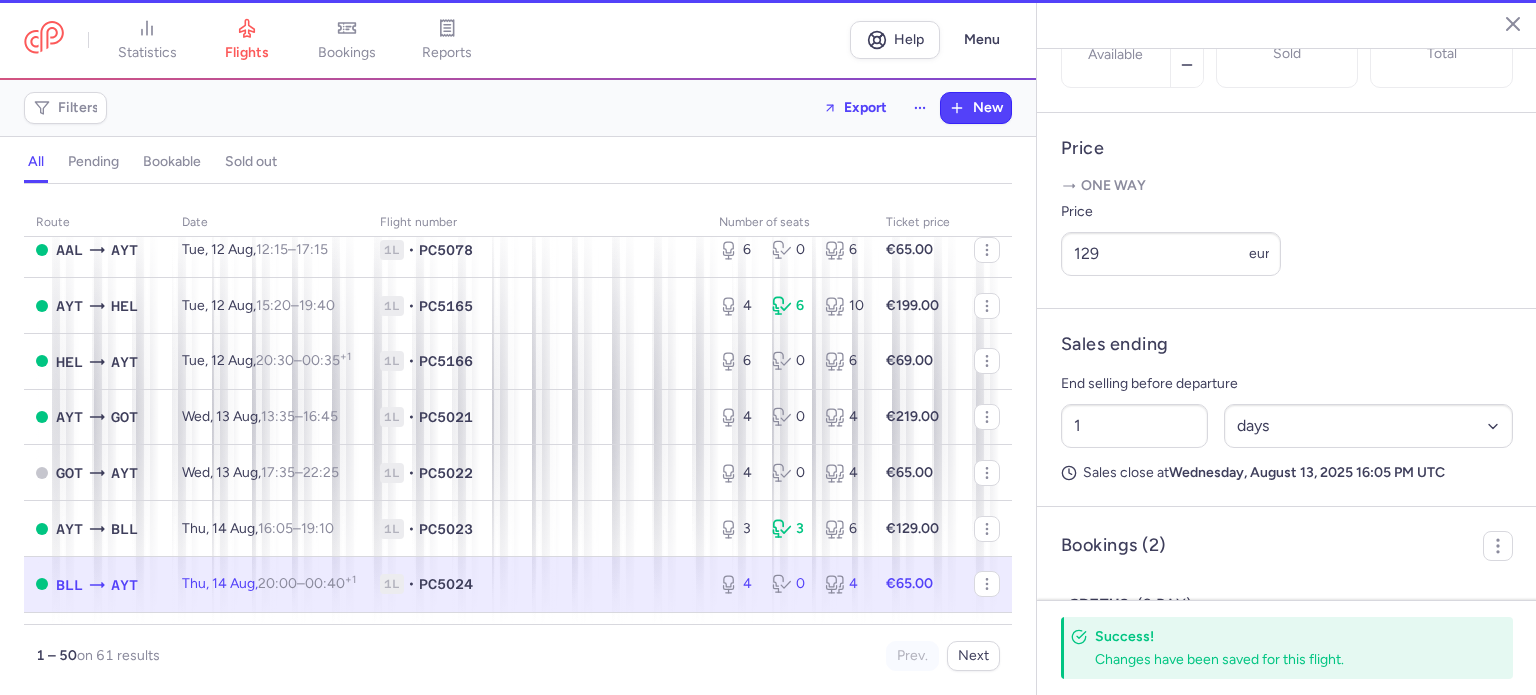 scroll, scrollTop: 683, scrollLeft: 0, axis: vertical 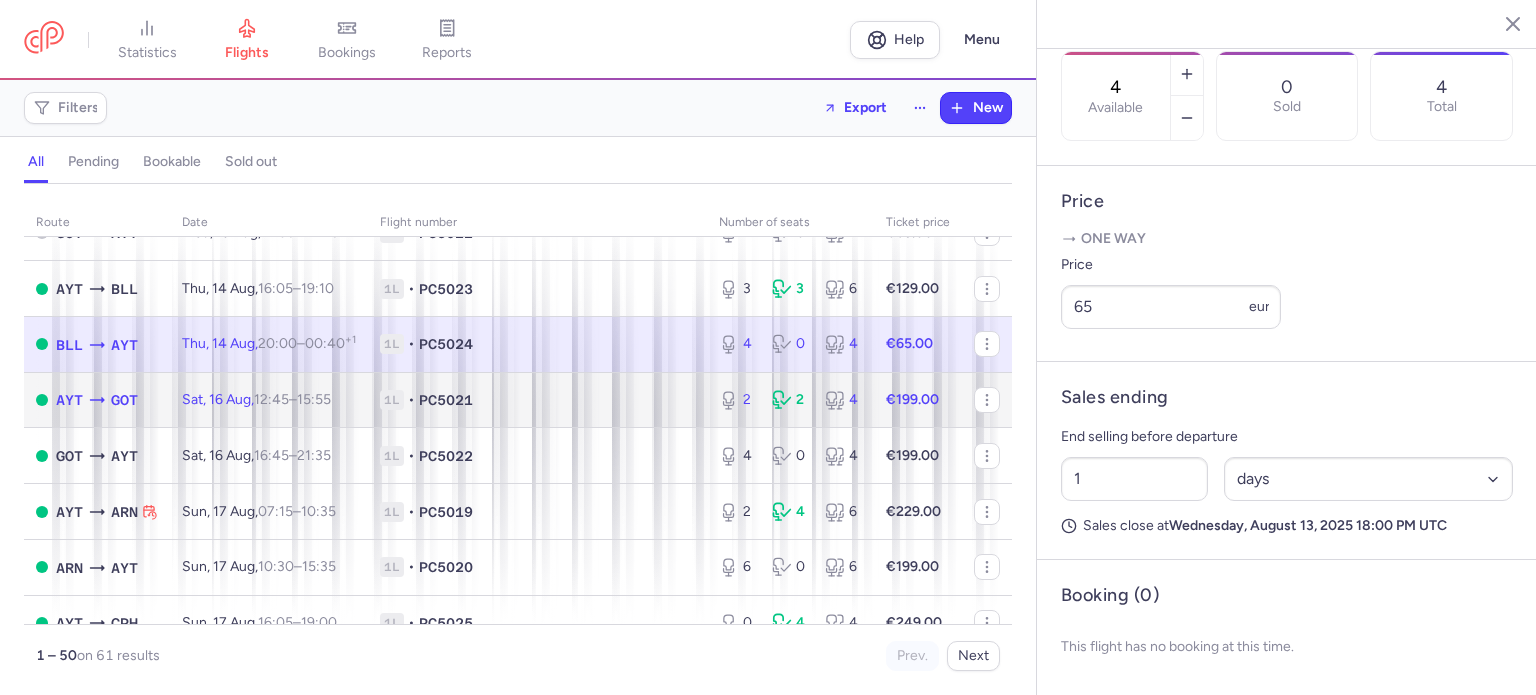 click on "1L • PC5021" 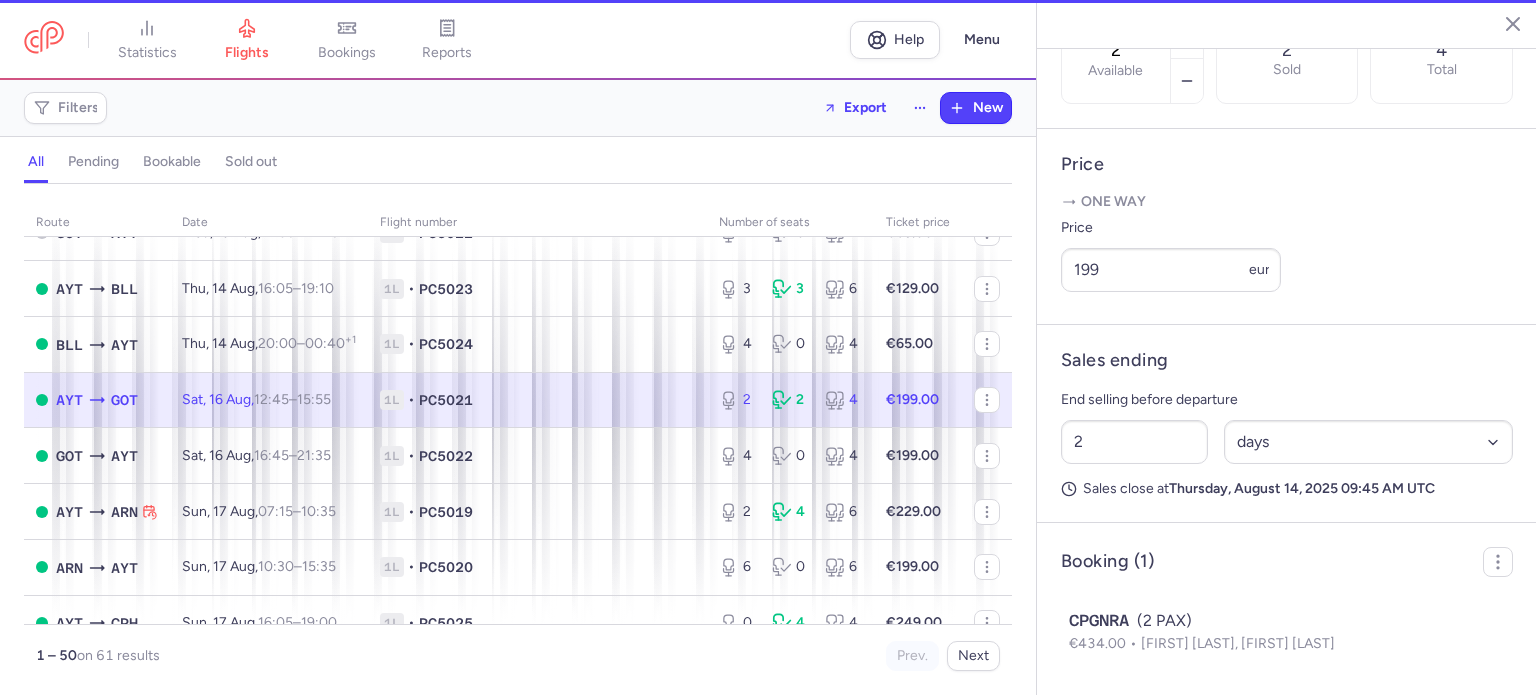 scroll, scrollTop: 699, scrollLeft: 0, axis: vertical 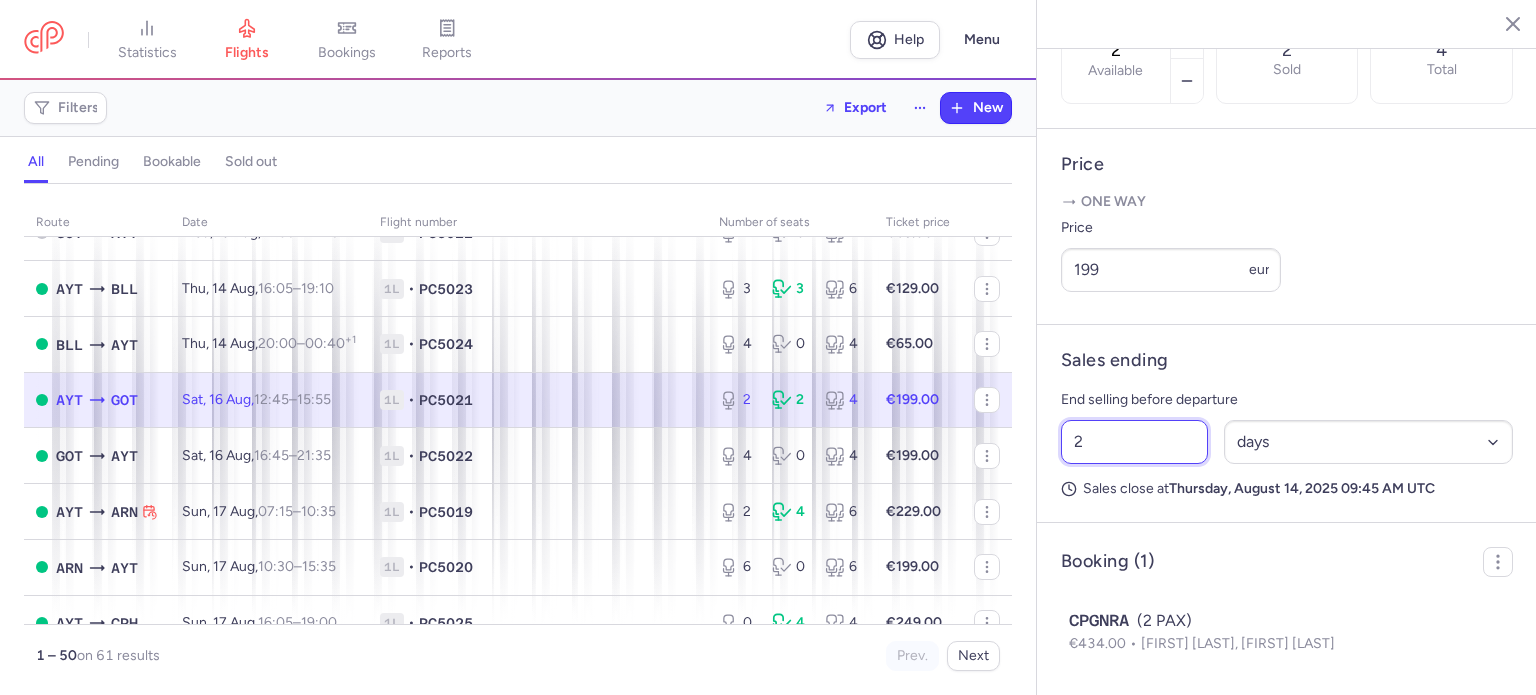 click on "2" at bounding box center (1134, 442) 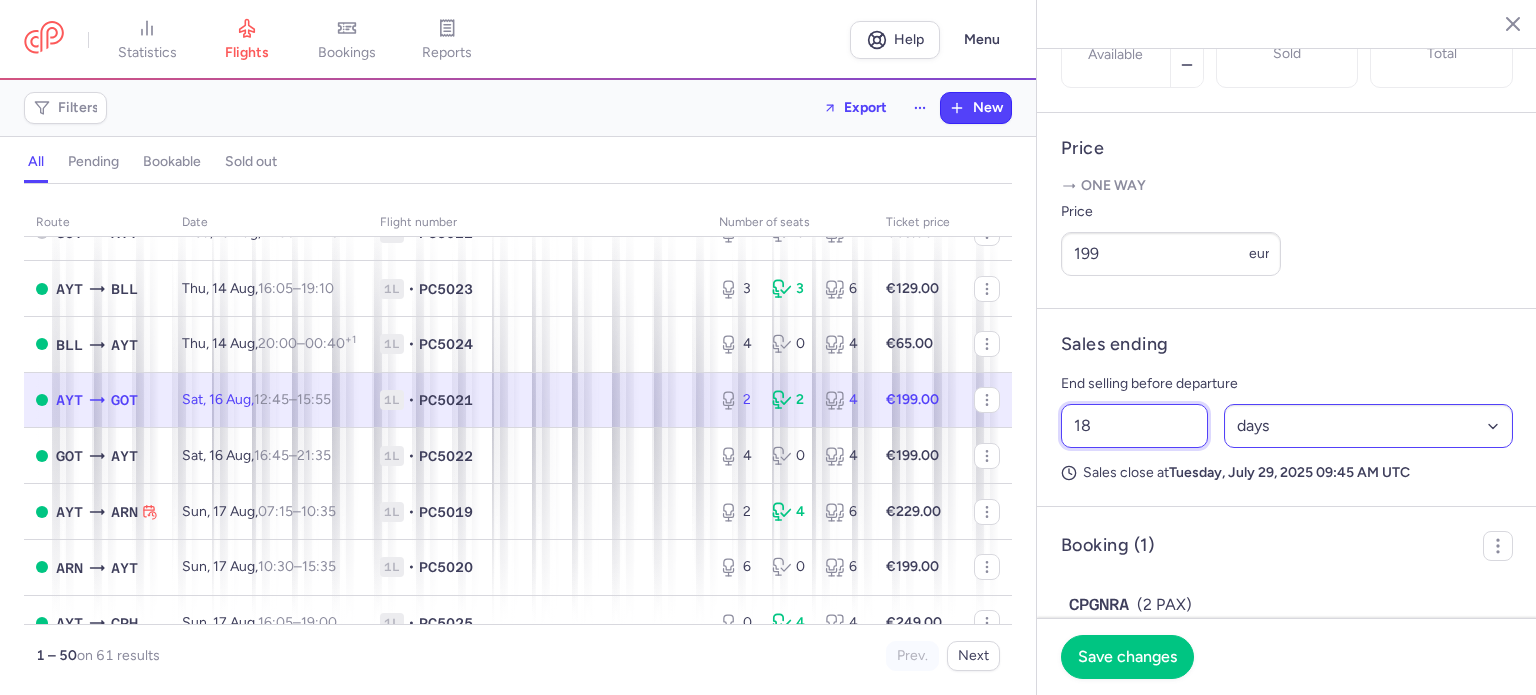 type on "18" 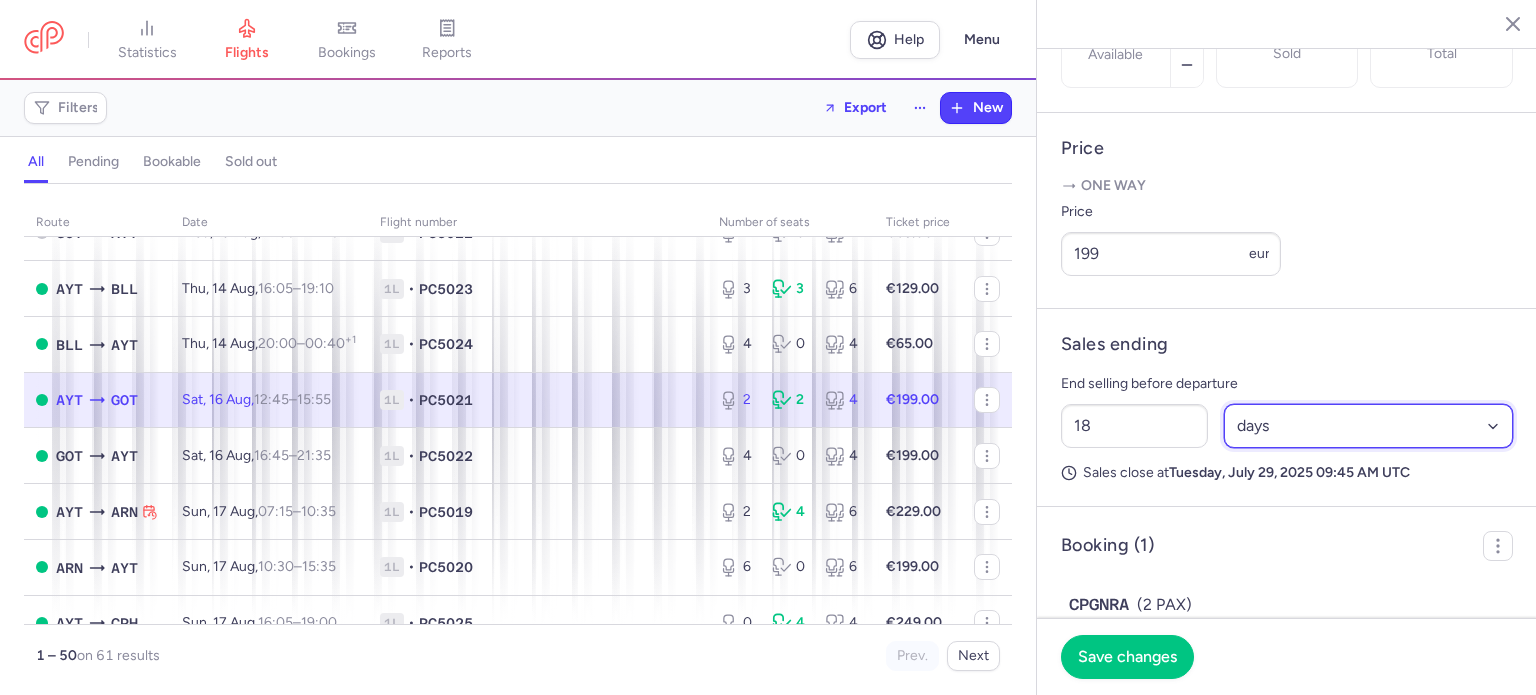click on "Select an option hours days" at bounding box center (1369, 426) 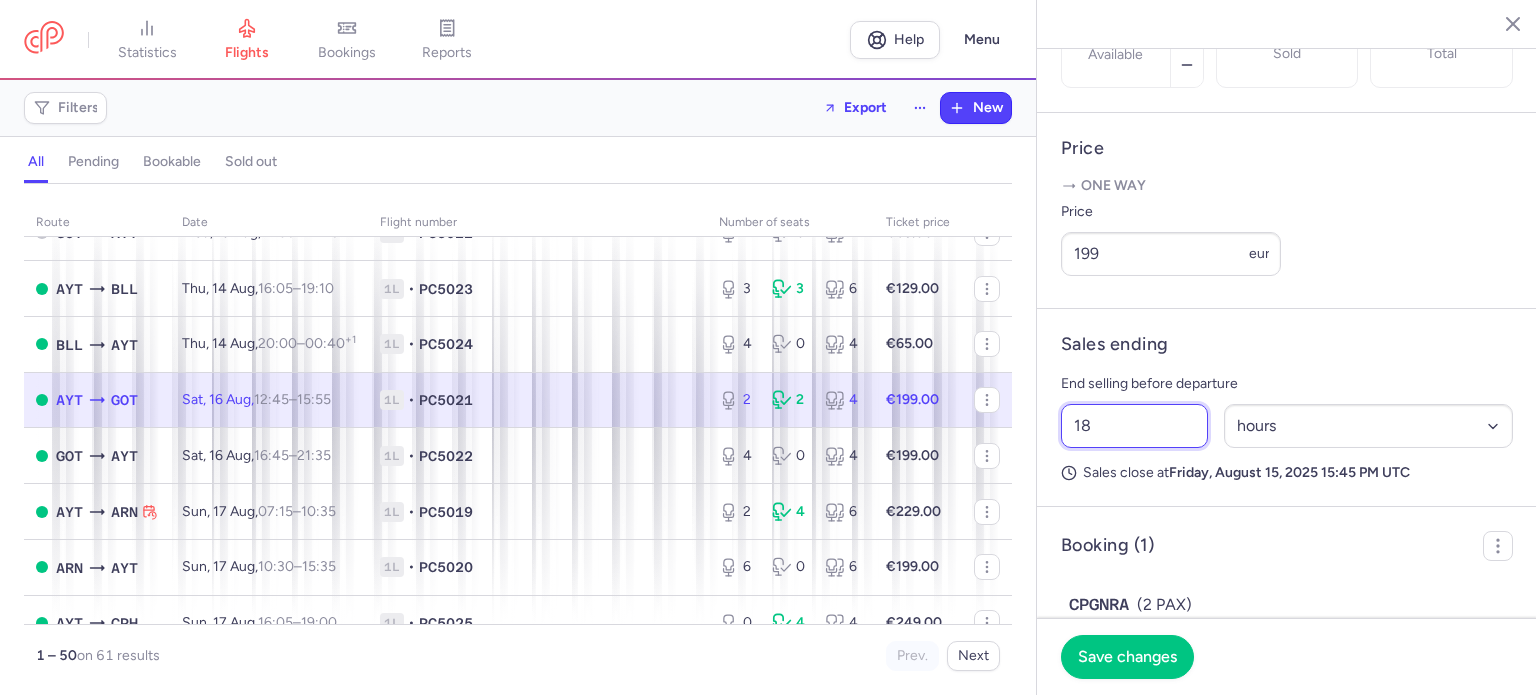 click on "18" at bounding box center (1134, 426) 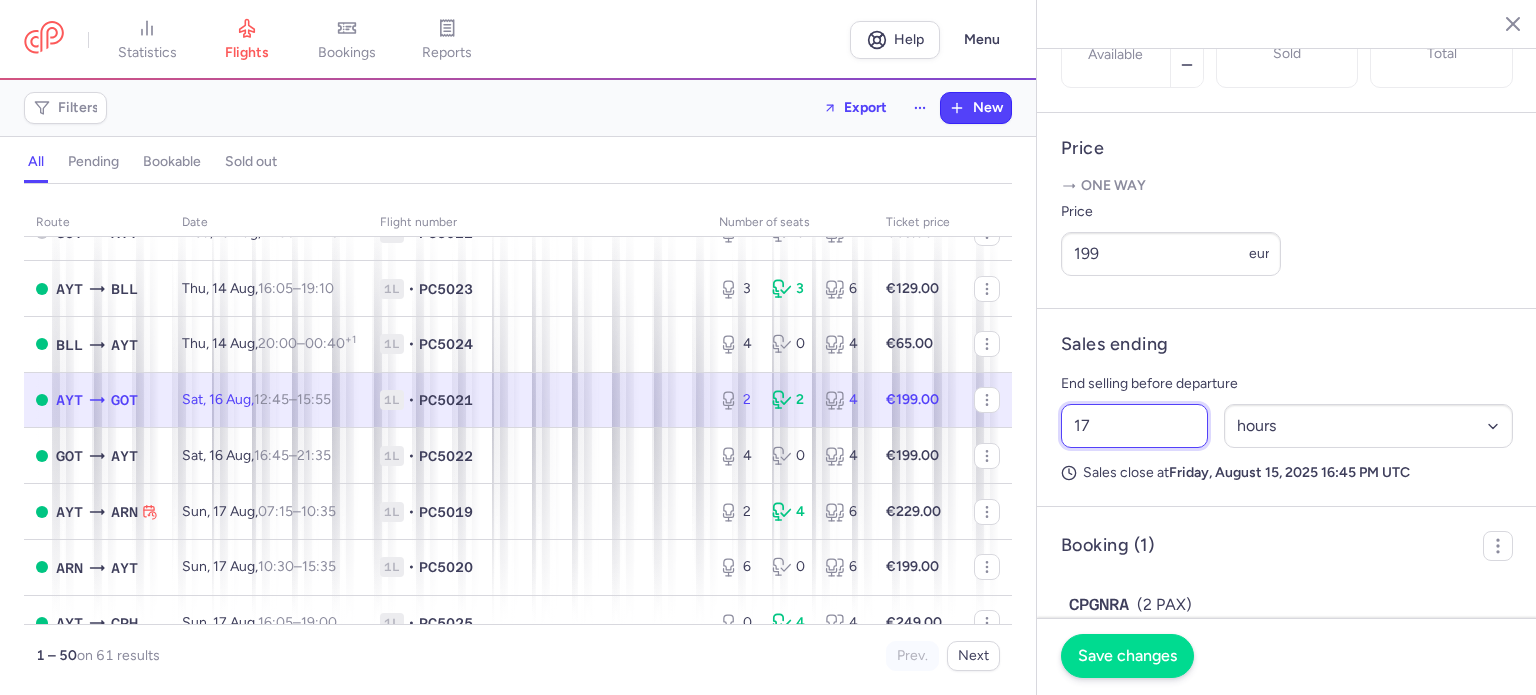 type on "17" 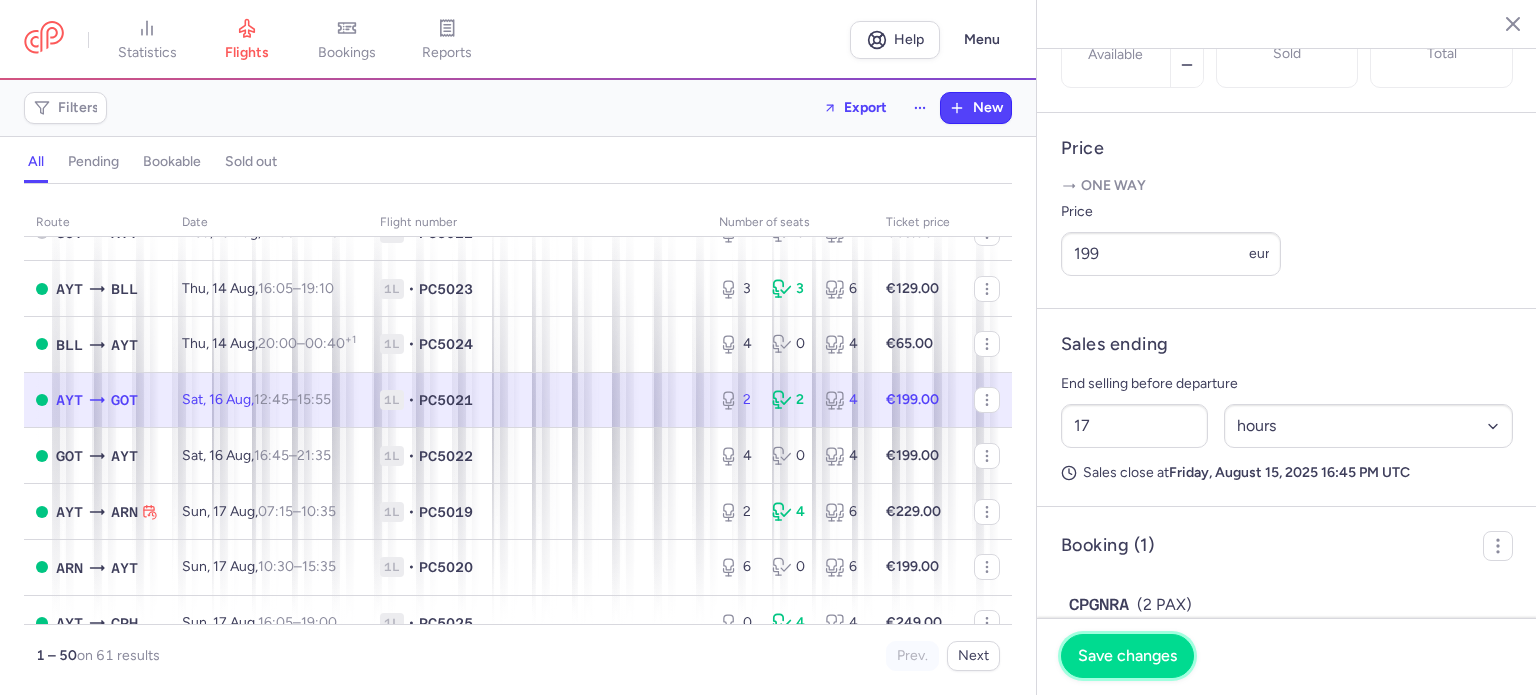 click on "Save changes" at bounding box center [1127, 656] 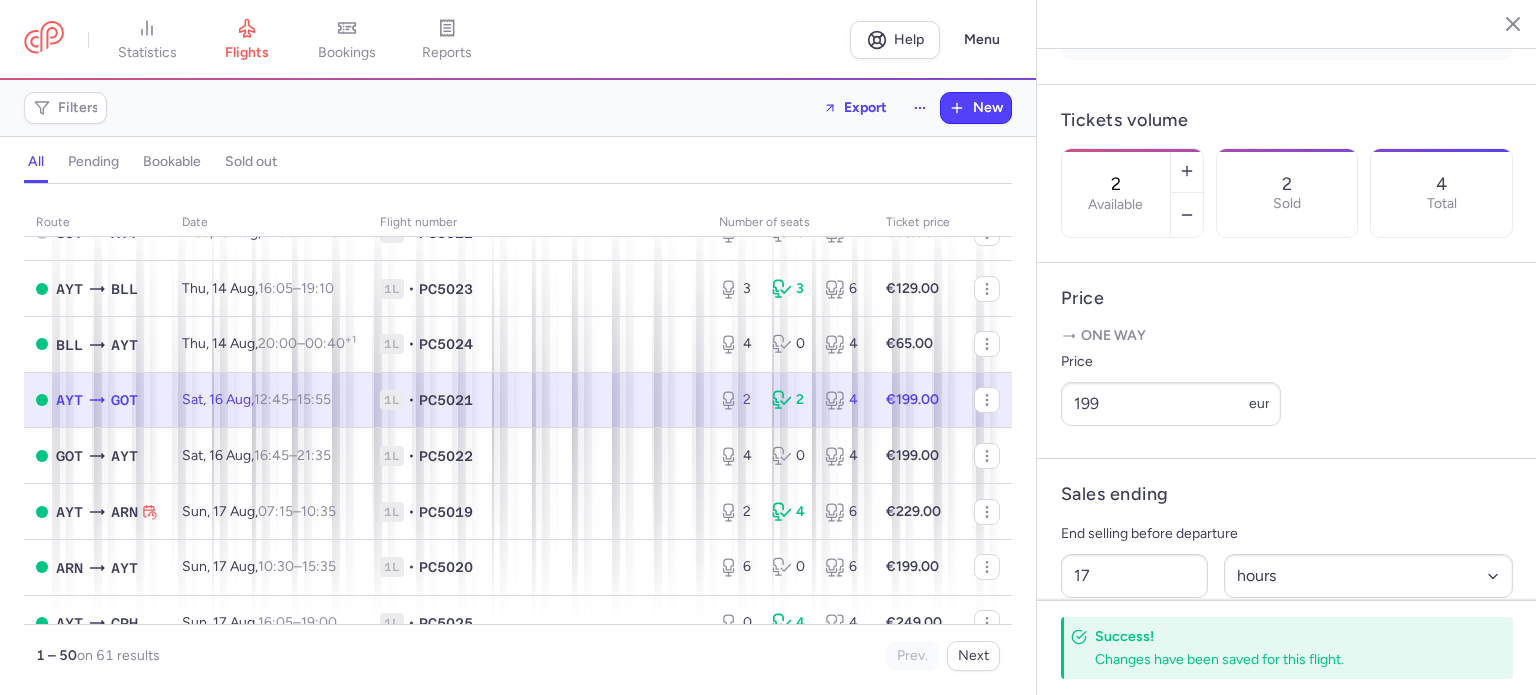 scroll, scrollTop: 525, scrollLeft: 0, axis: vertical 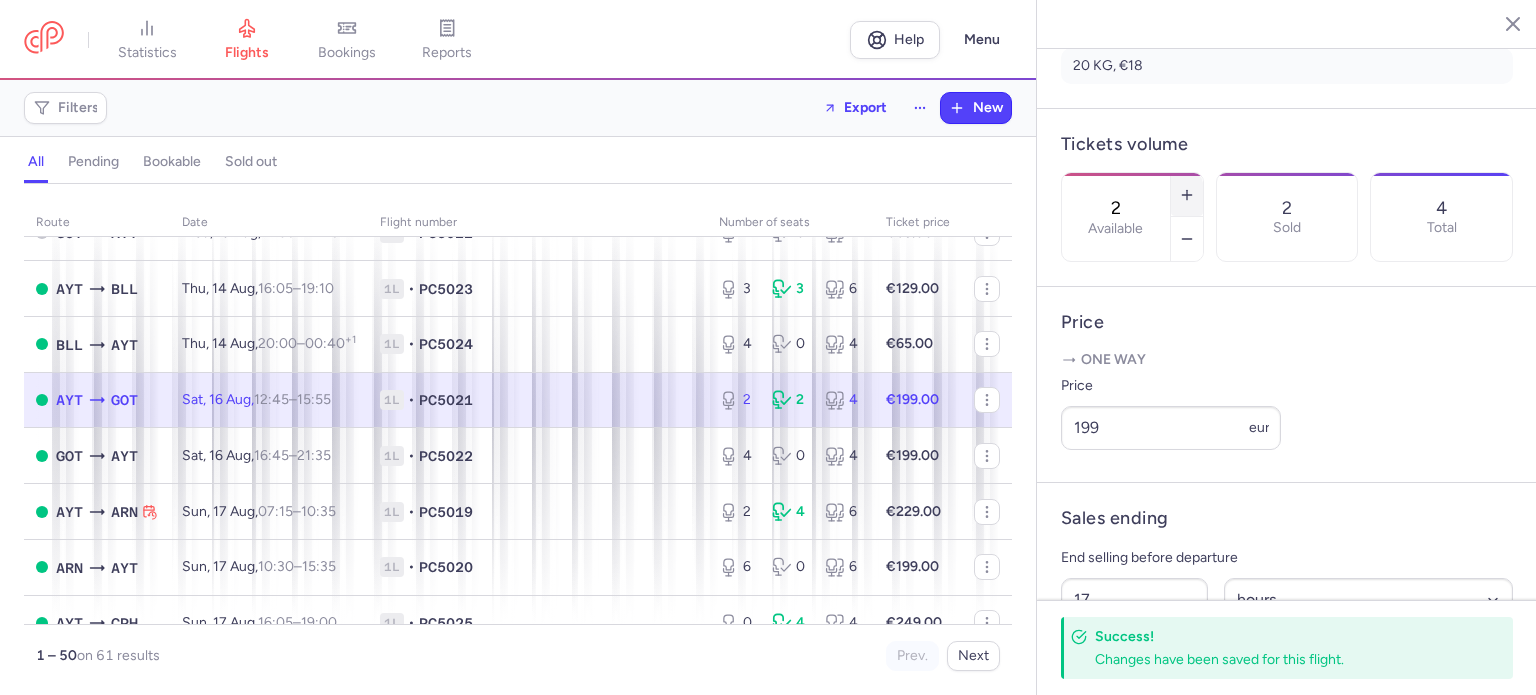 click 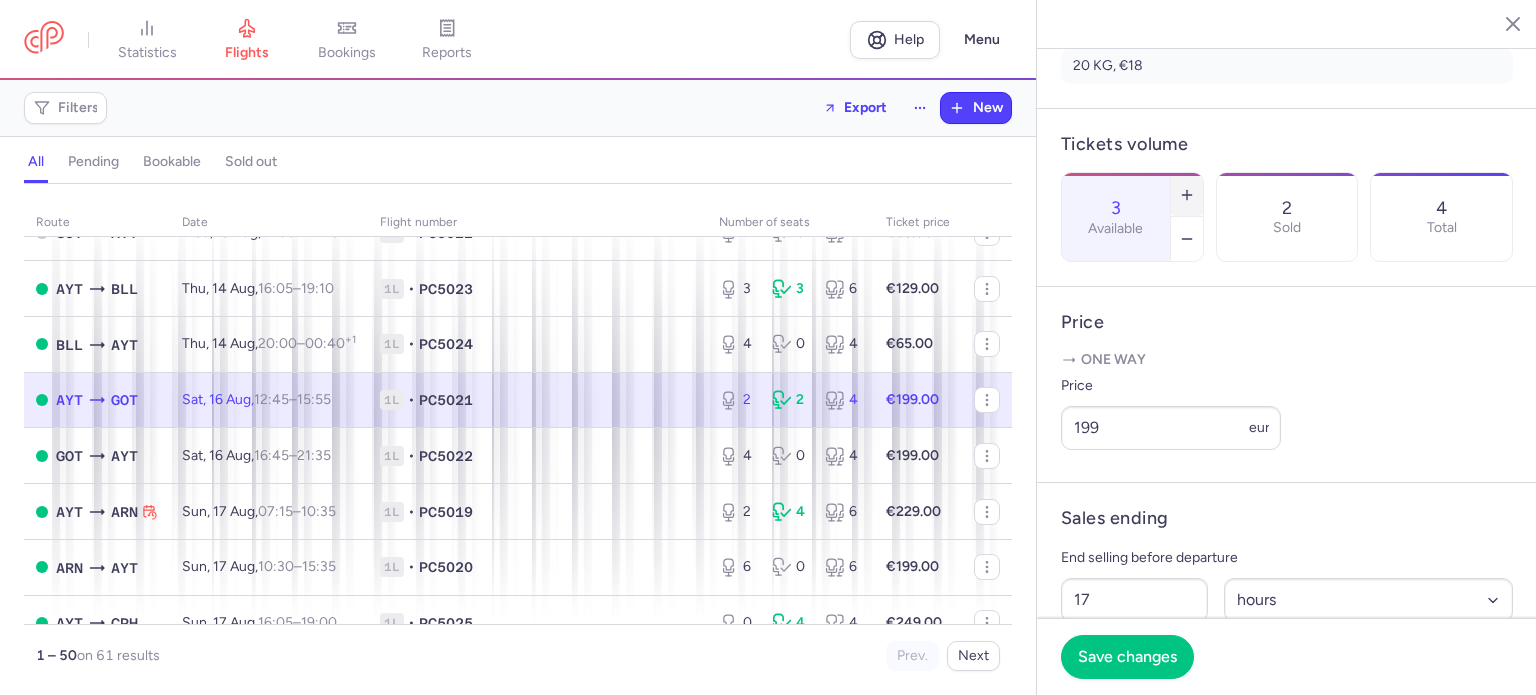 click 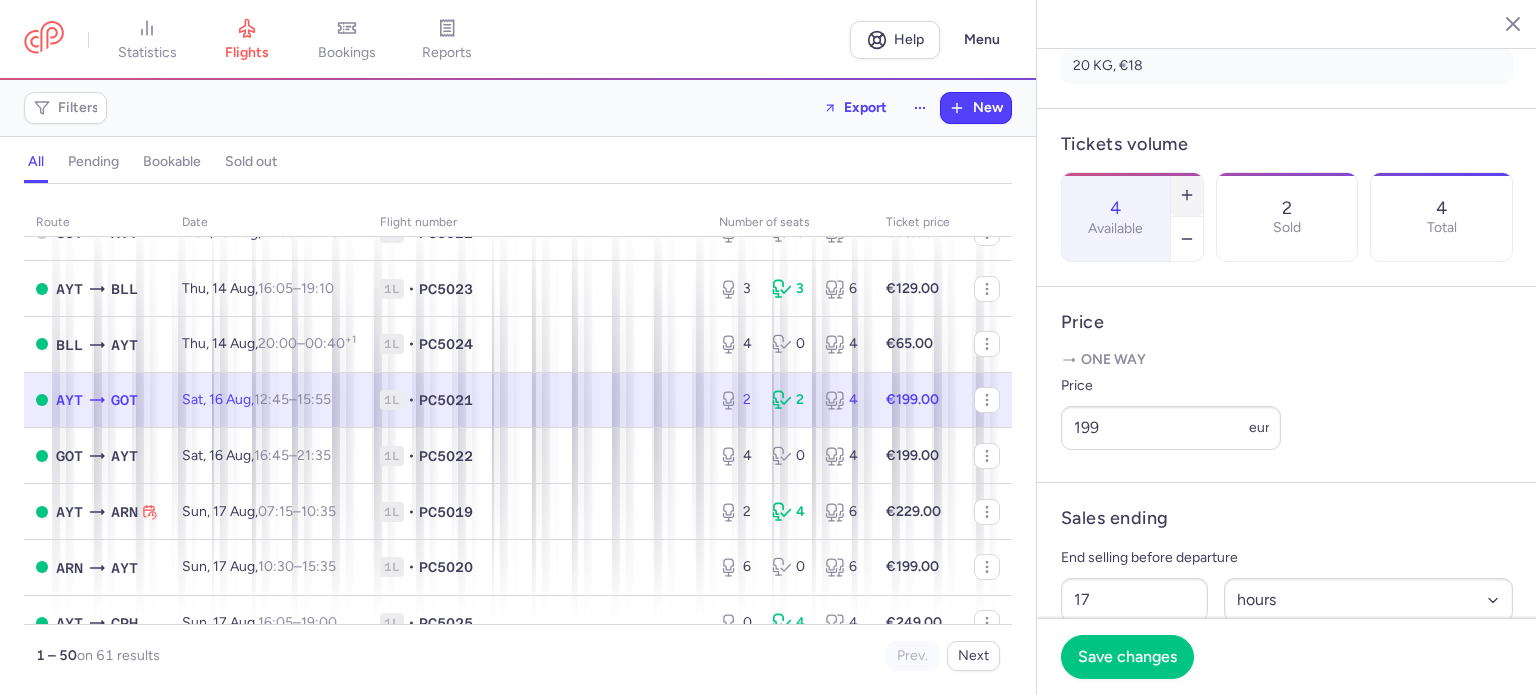 click 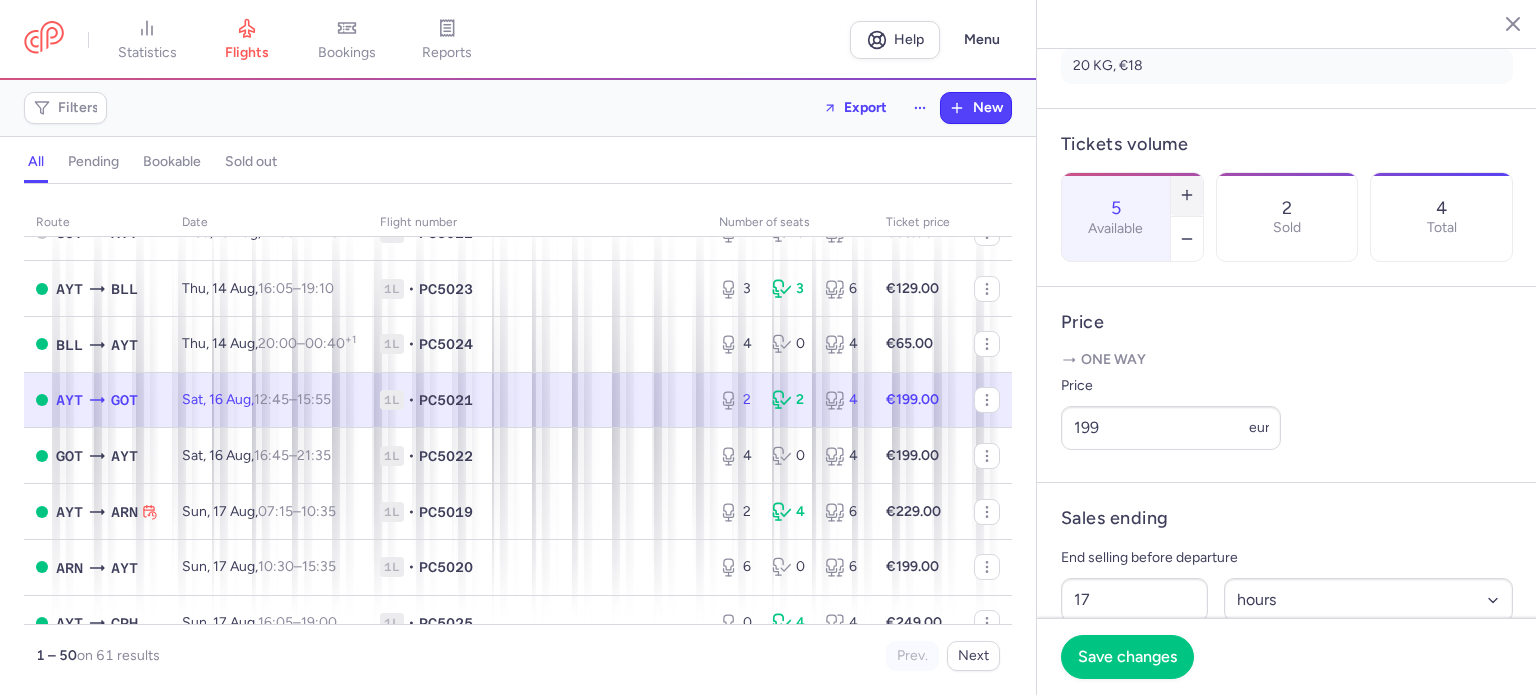 click 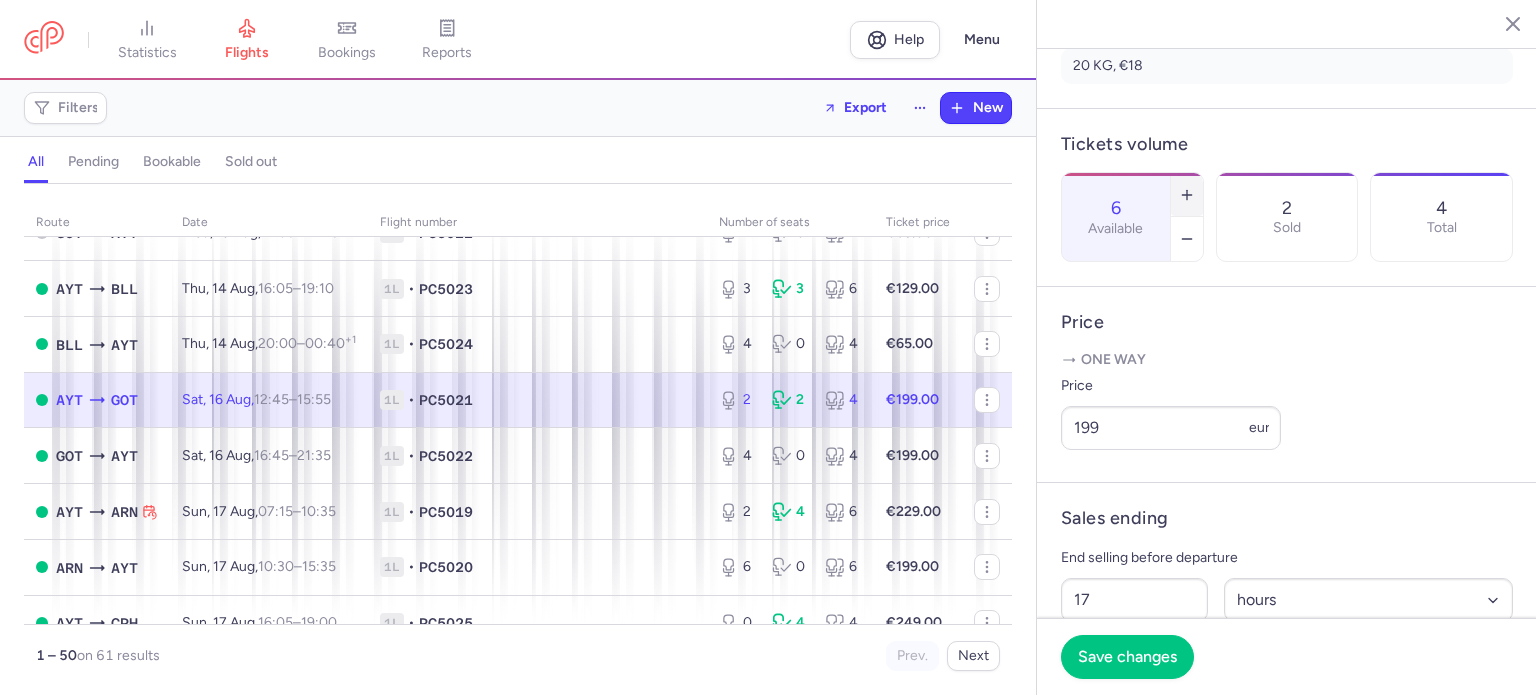 click 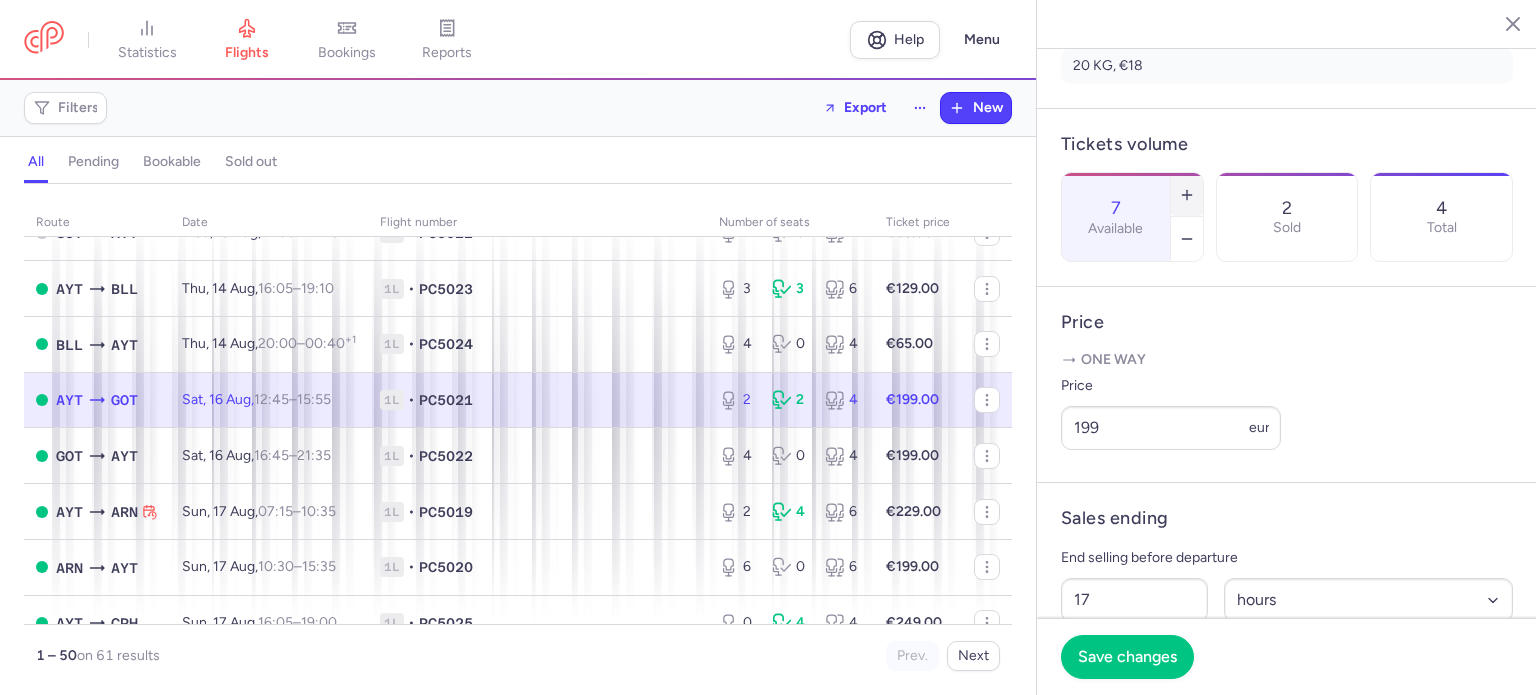 click 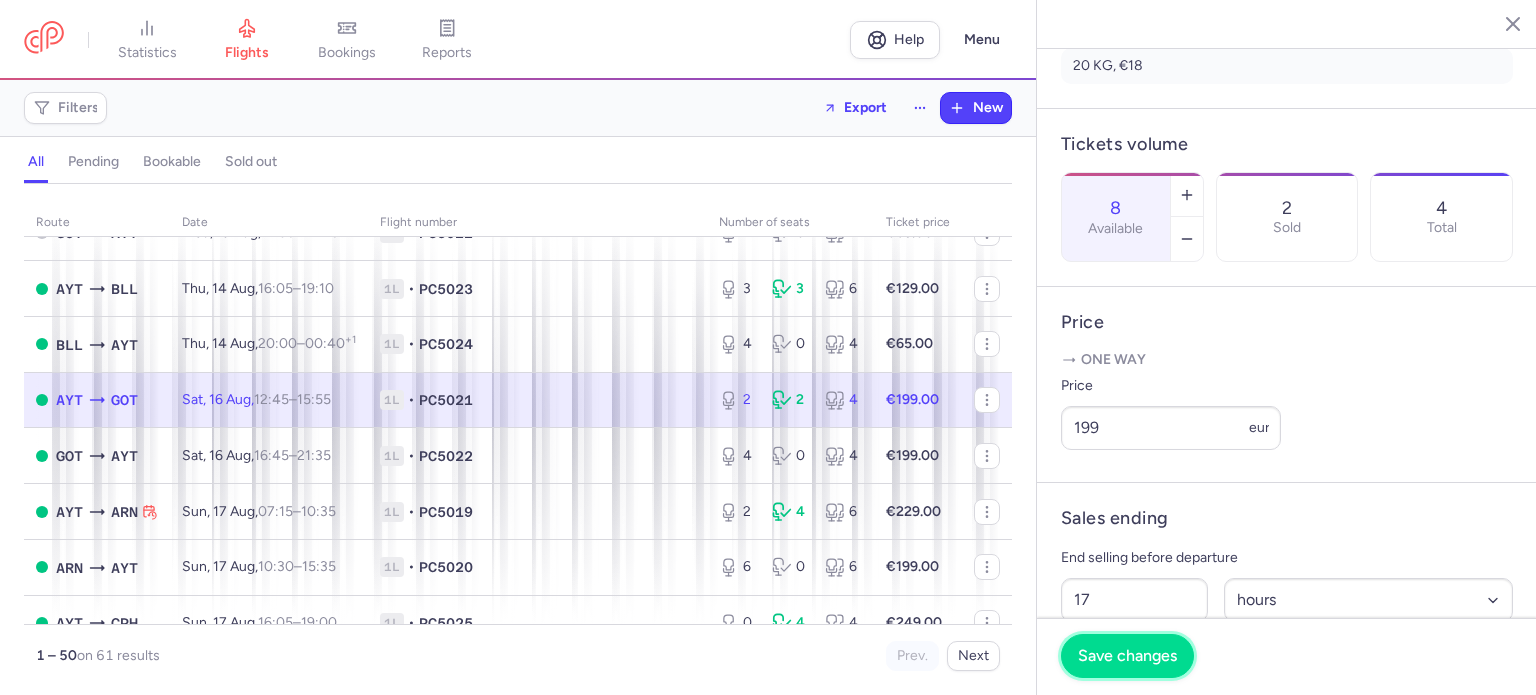 click on "Save changes" at bounding box center [1127, 656] 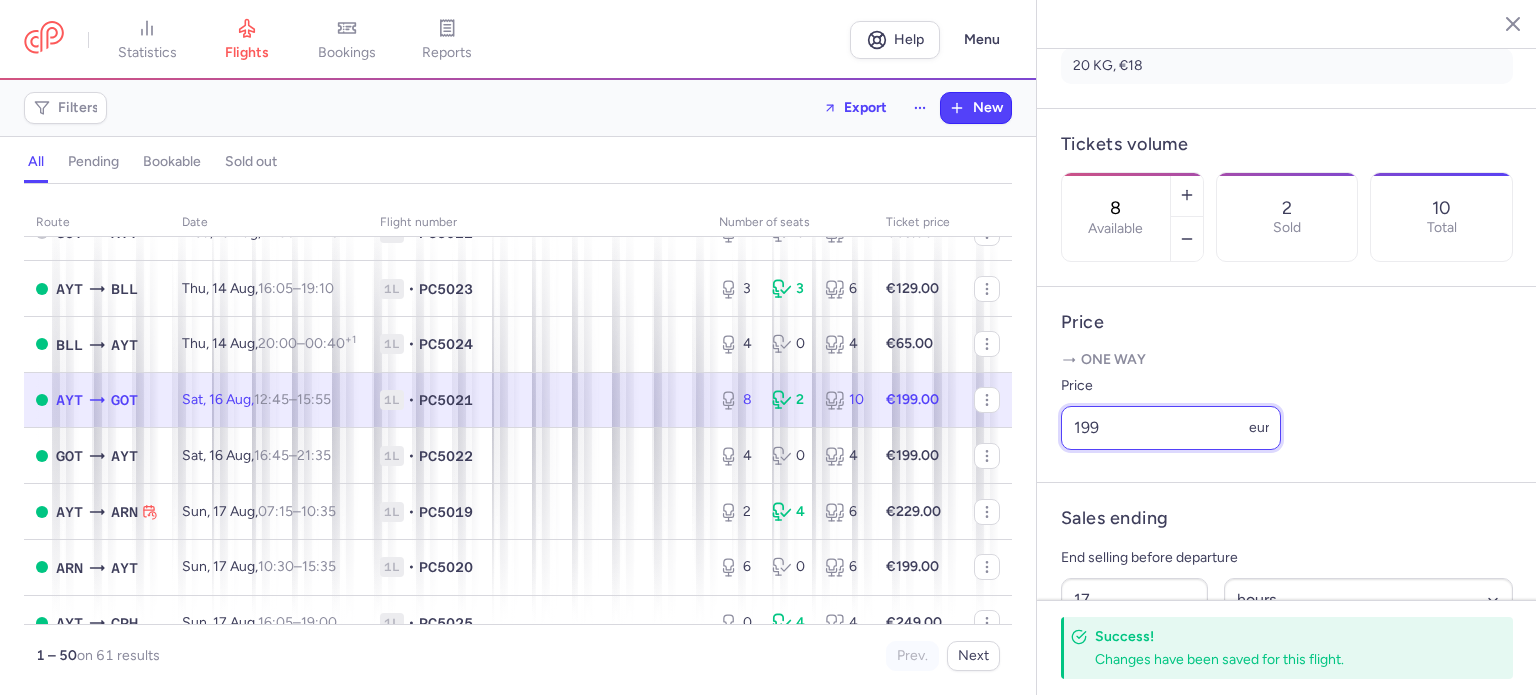 click on "199" at bounding box center (1171, 428) 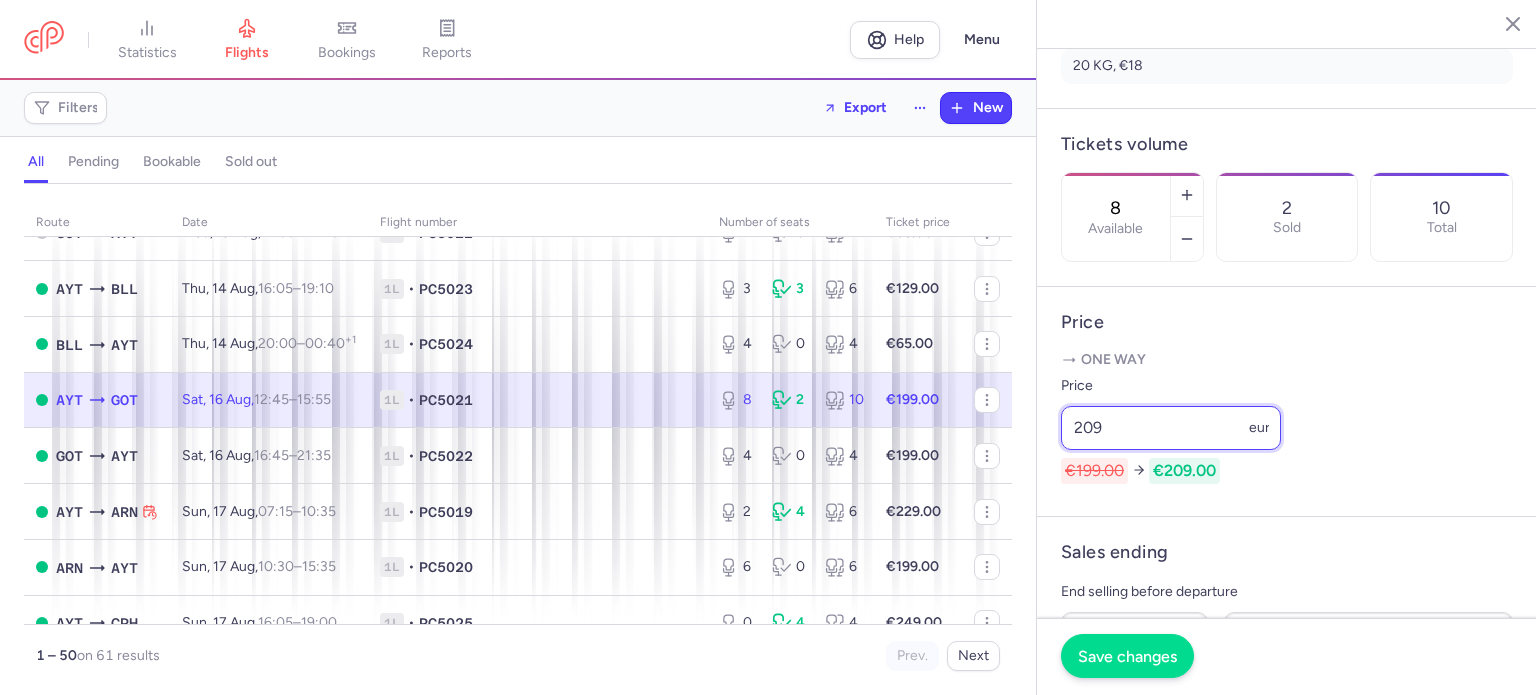 type on "209" 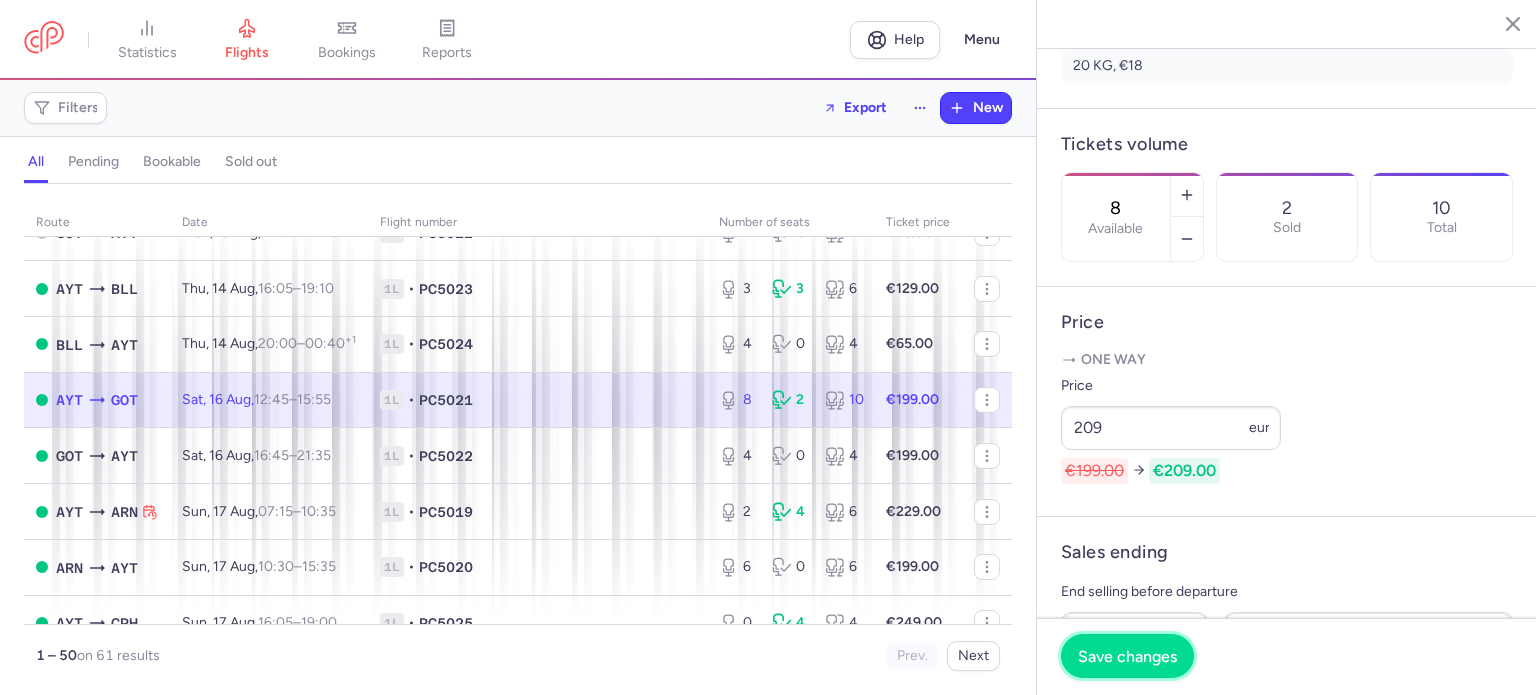 click on "Save changes" at bounding box center [1127, 656] 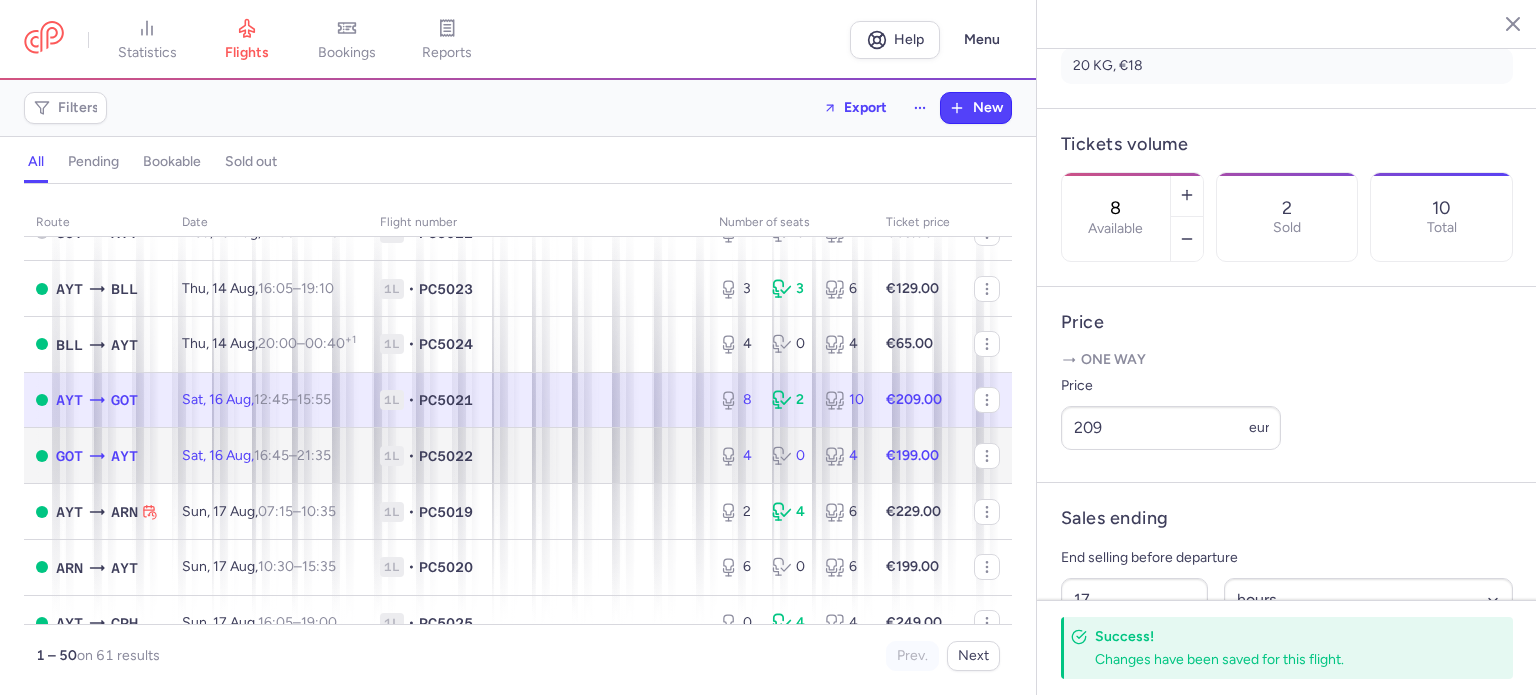 click on "1L • PC5022" 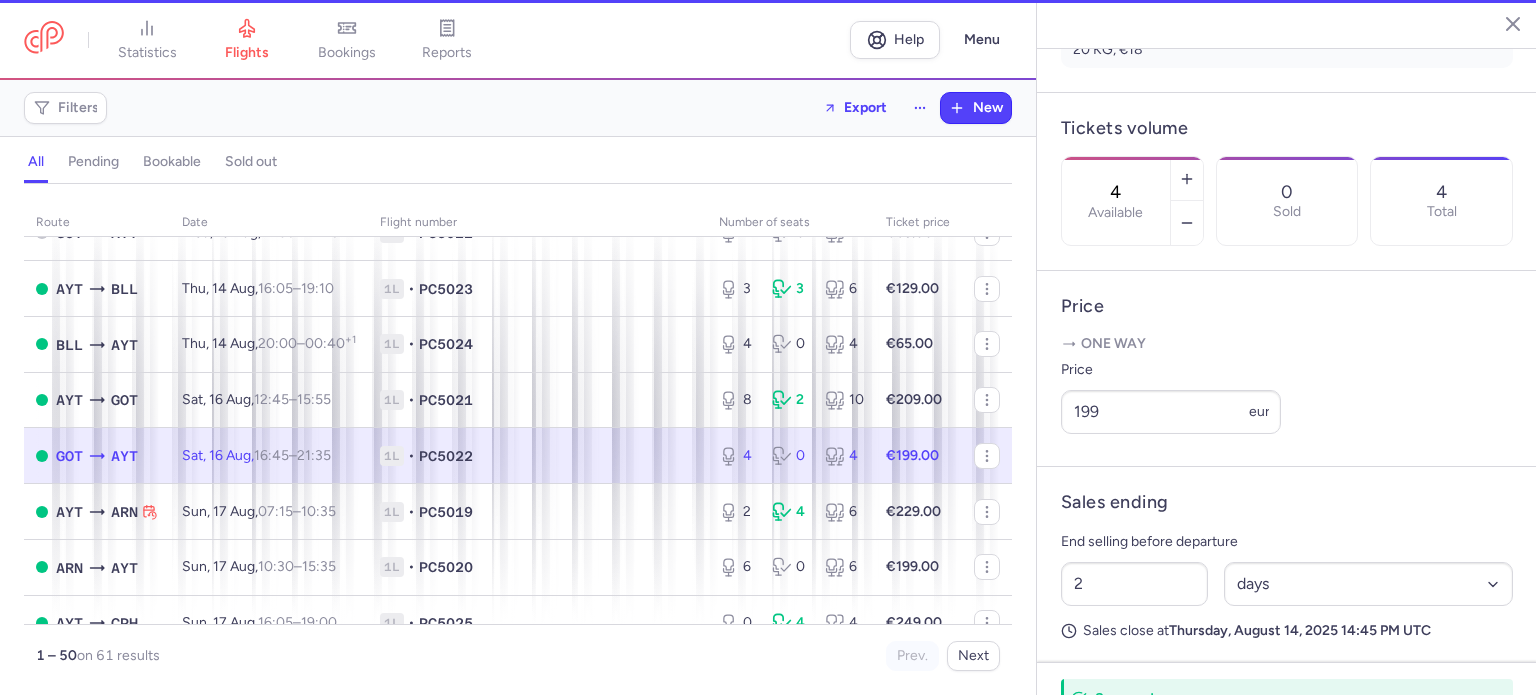 scroll, scrollTop: 509, scrollLeft: 0, axis: vertical 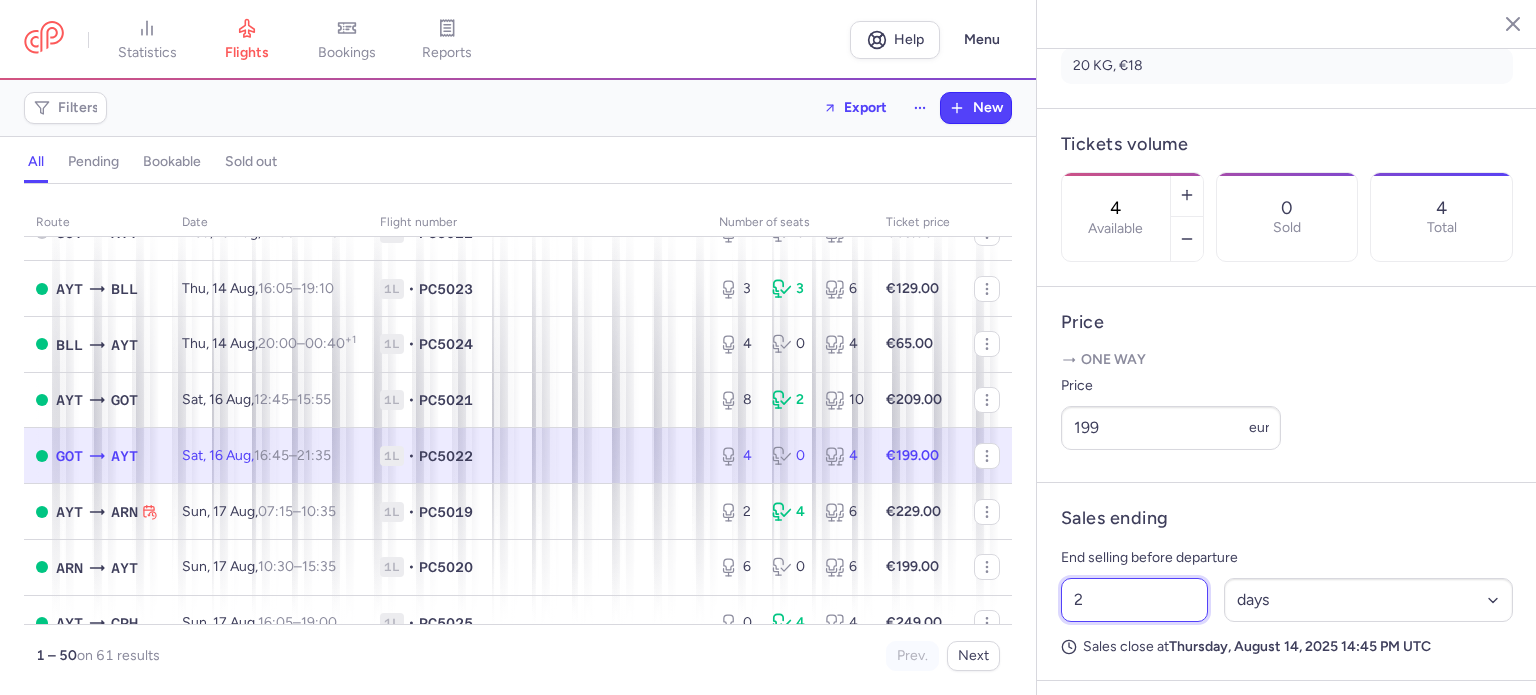 click on "2" at bounding box center (1134, 600) 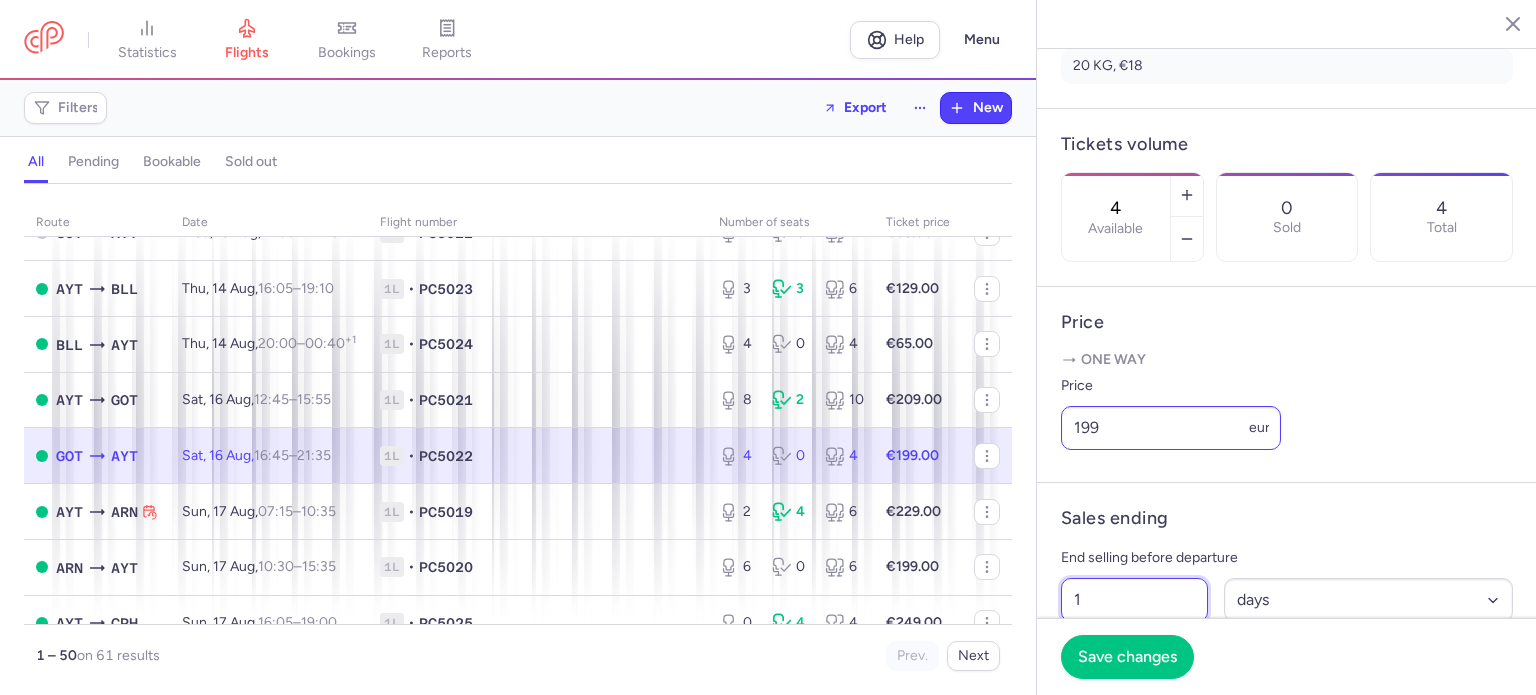 type on "1" 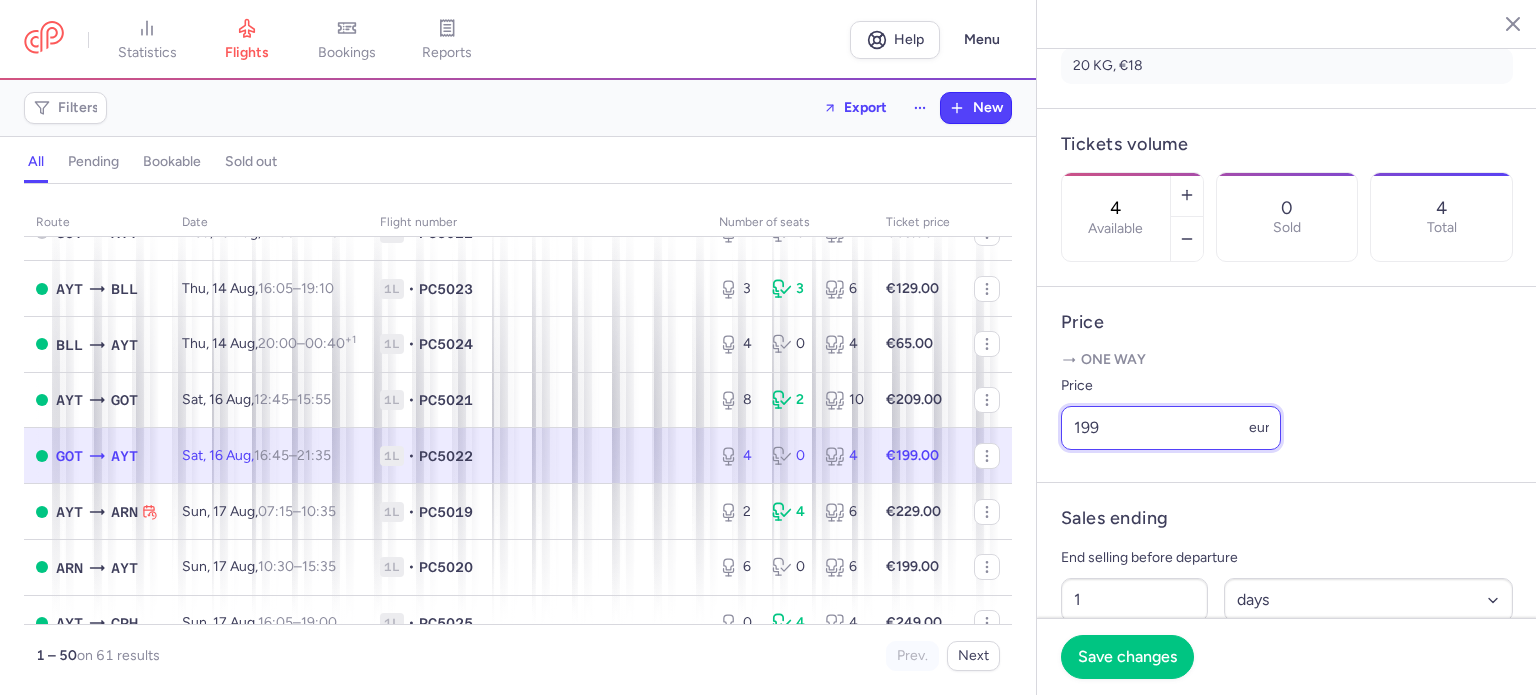 click on "199" at bounding box center (1171, 428) 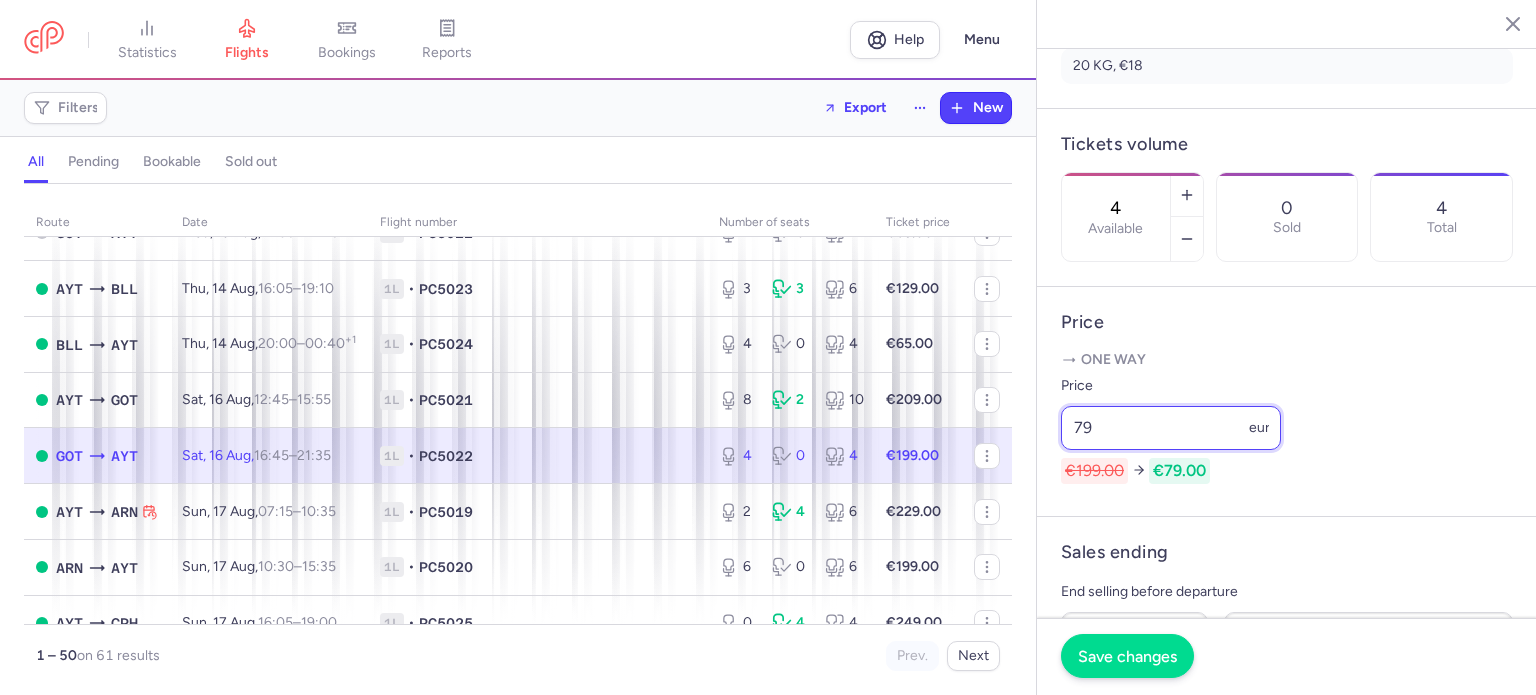 type on "79" 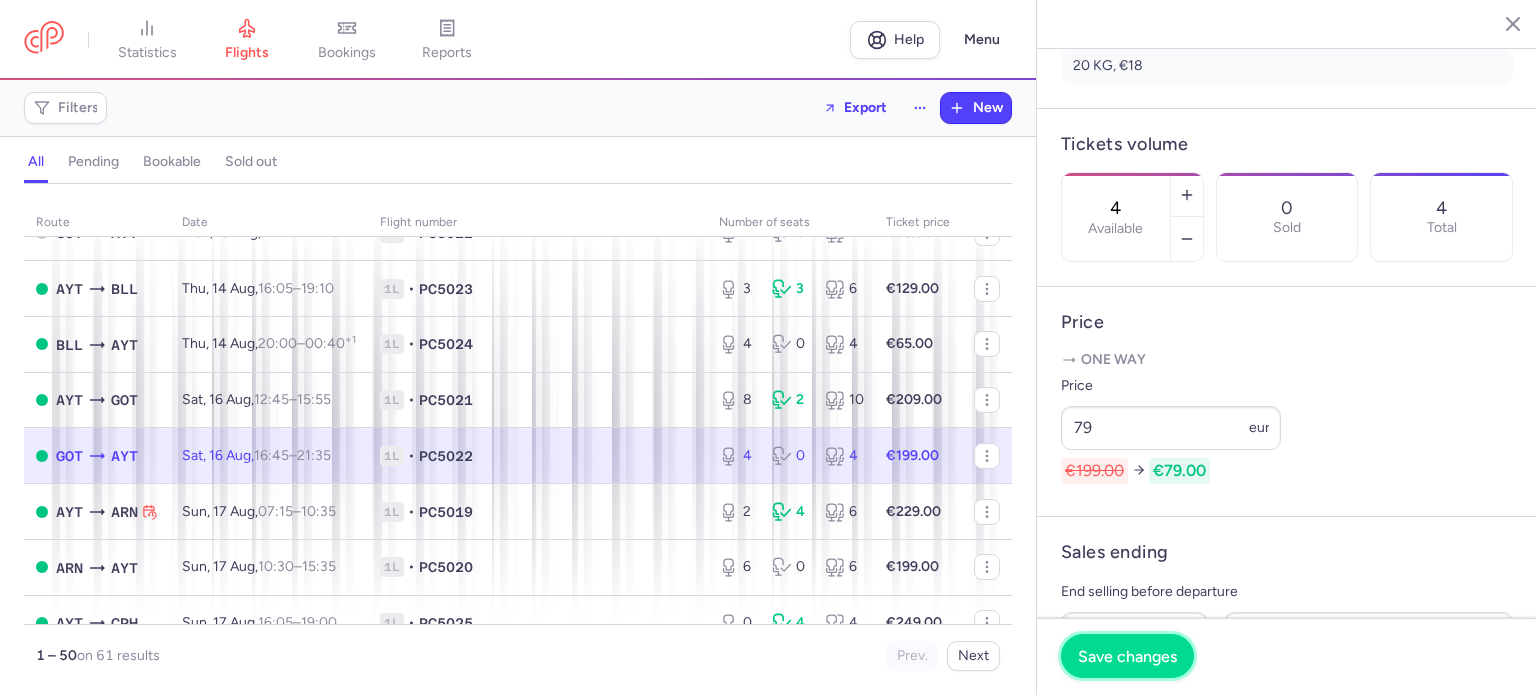 click on "Save changes" at bounding box center [1127, 656] 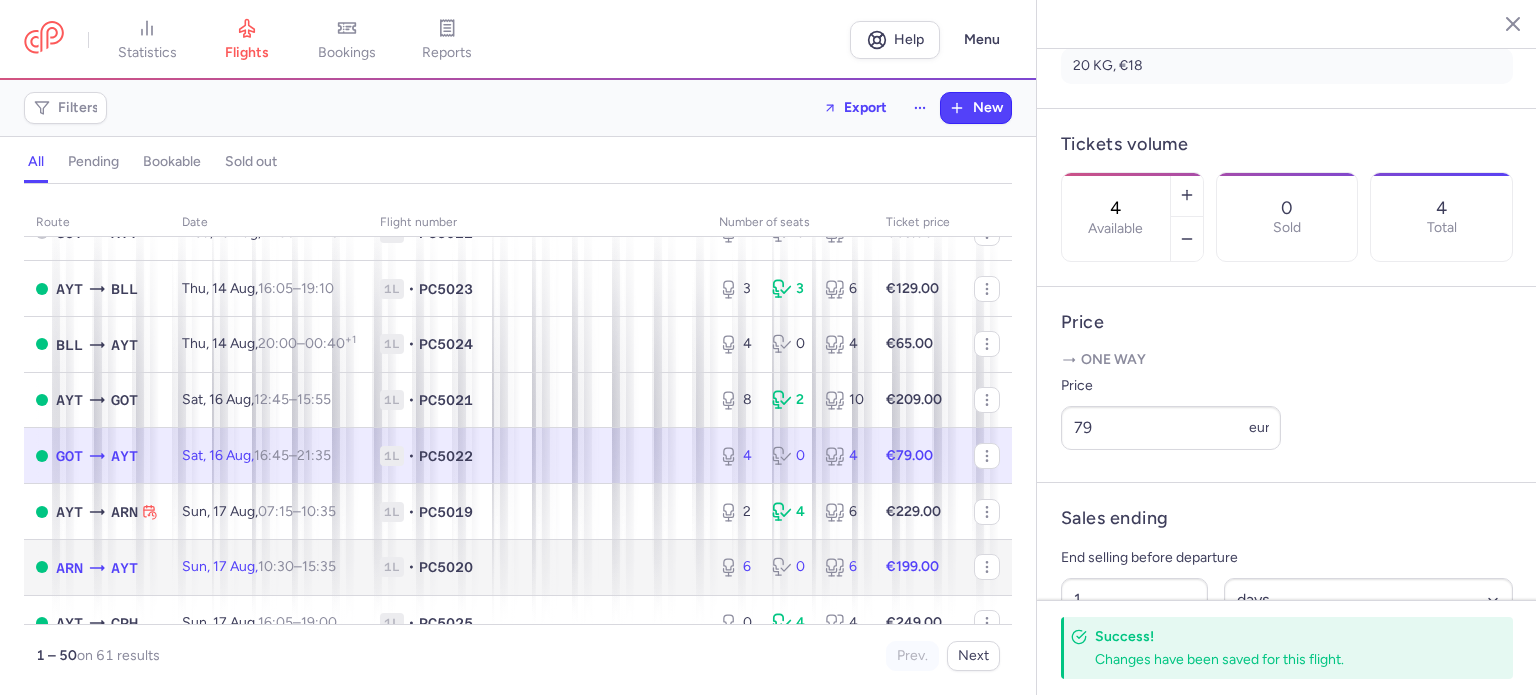 click on "1L • PC5020" 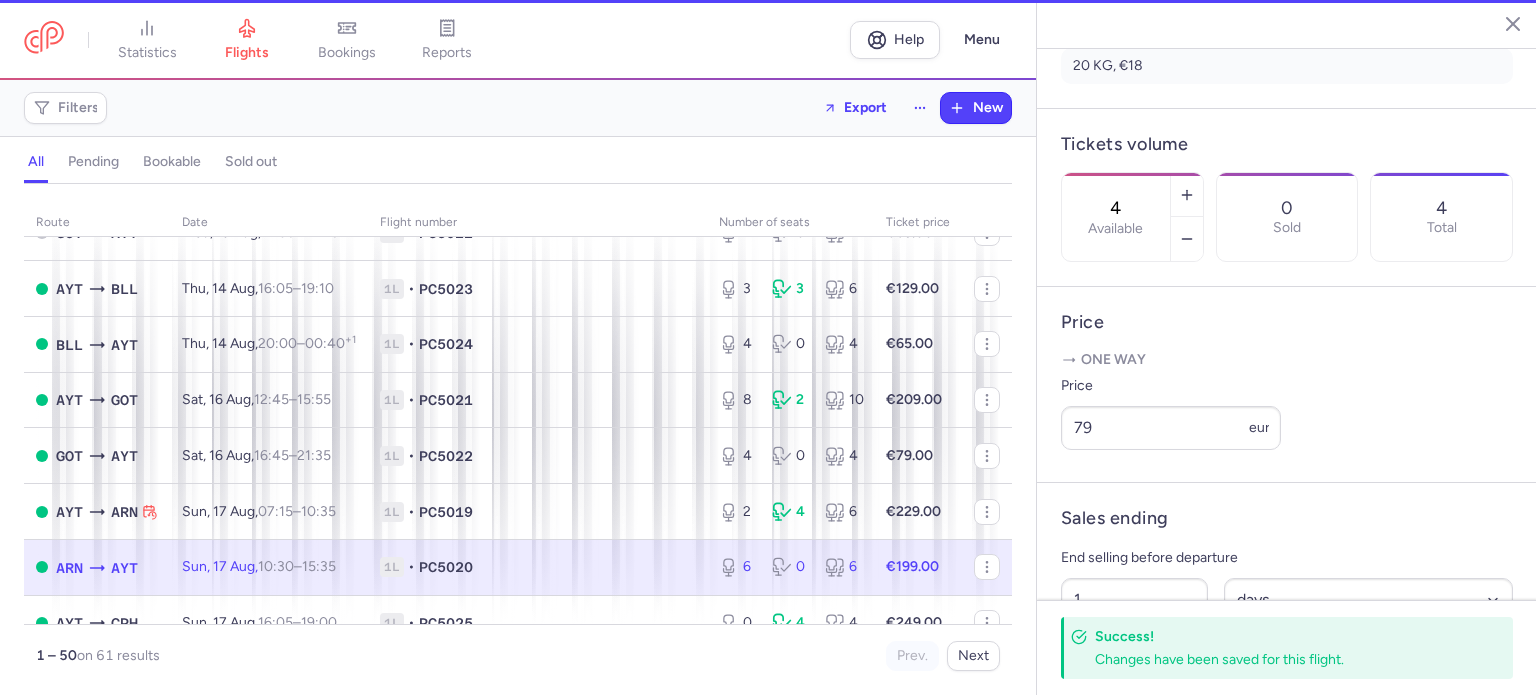 type on "6" 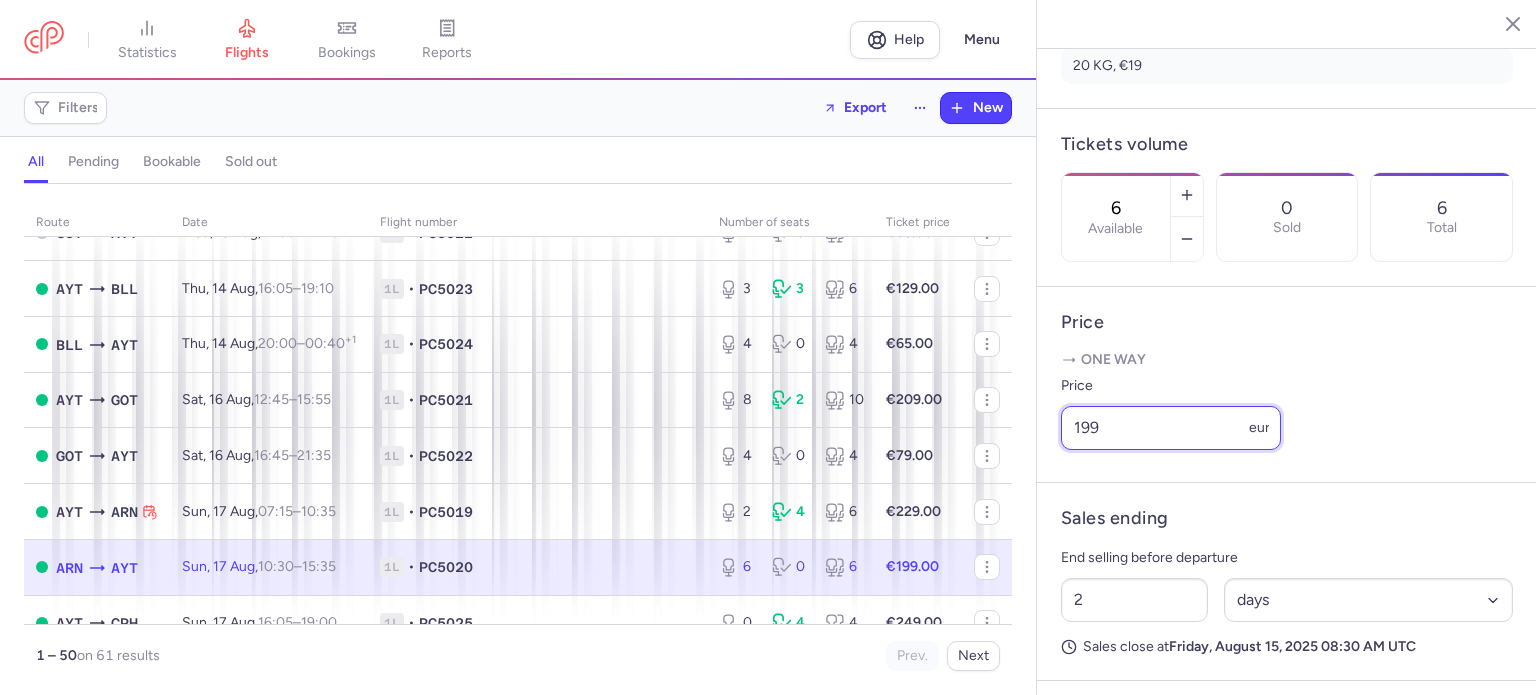 click on "199" at bounding box center (1171, 428) 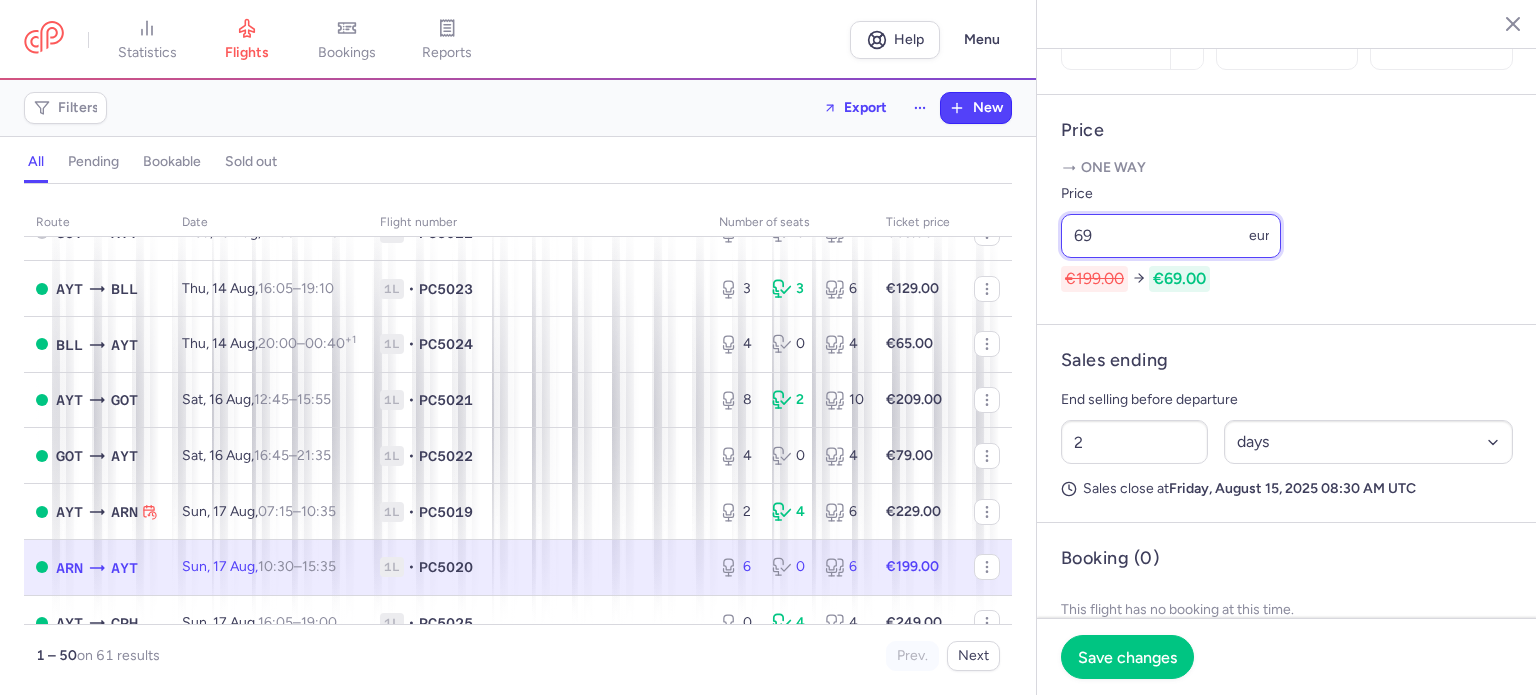 scroll, scrollTop: 708, scrollLeft: 0, axis: vertical 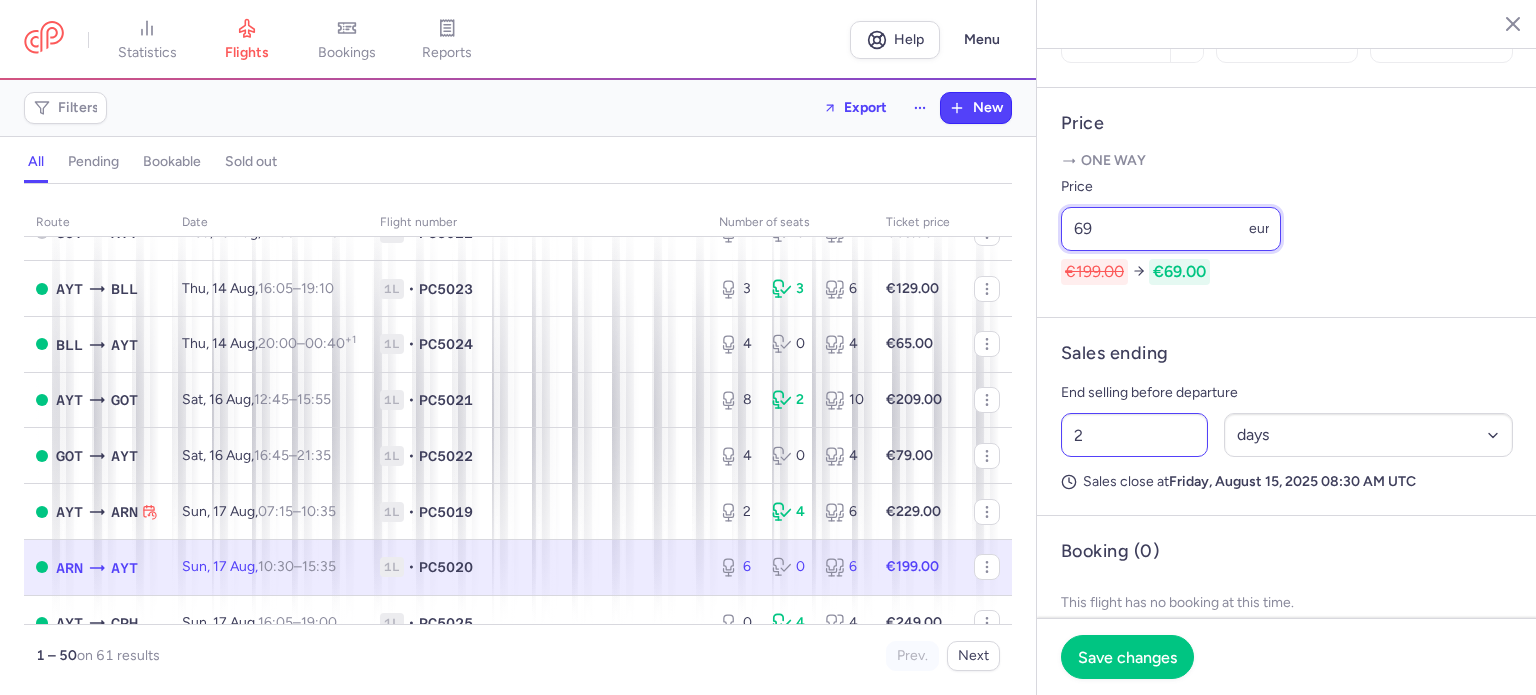 type on "69" 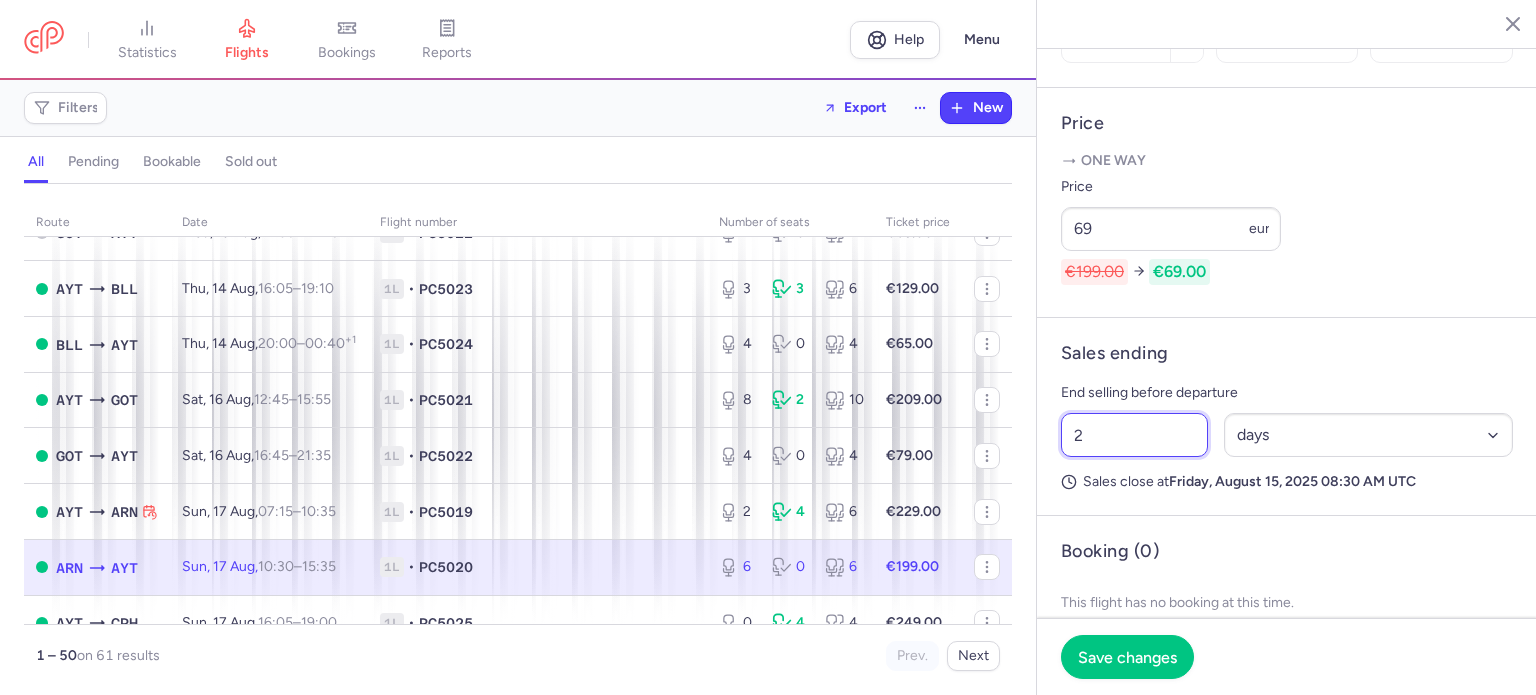 click on "2" at bounding box center (1134, 435) 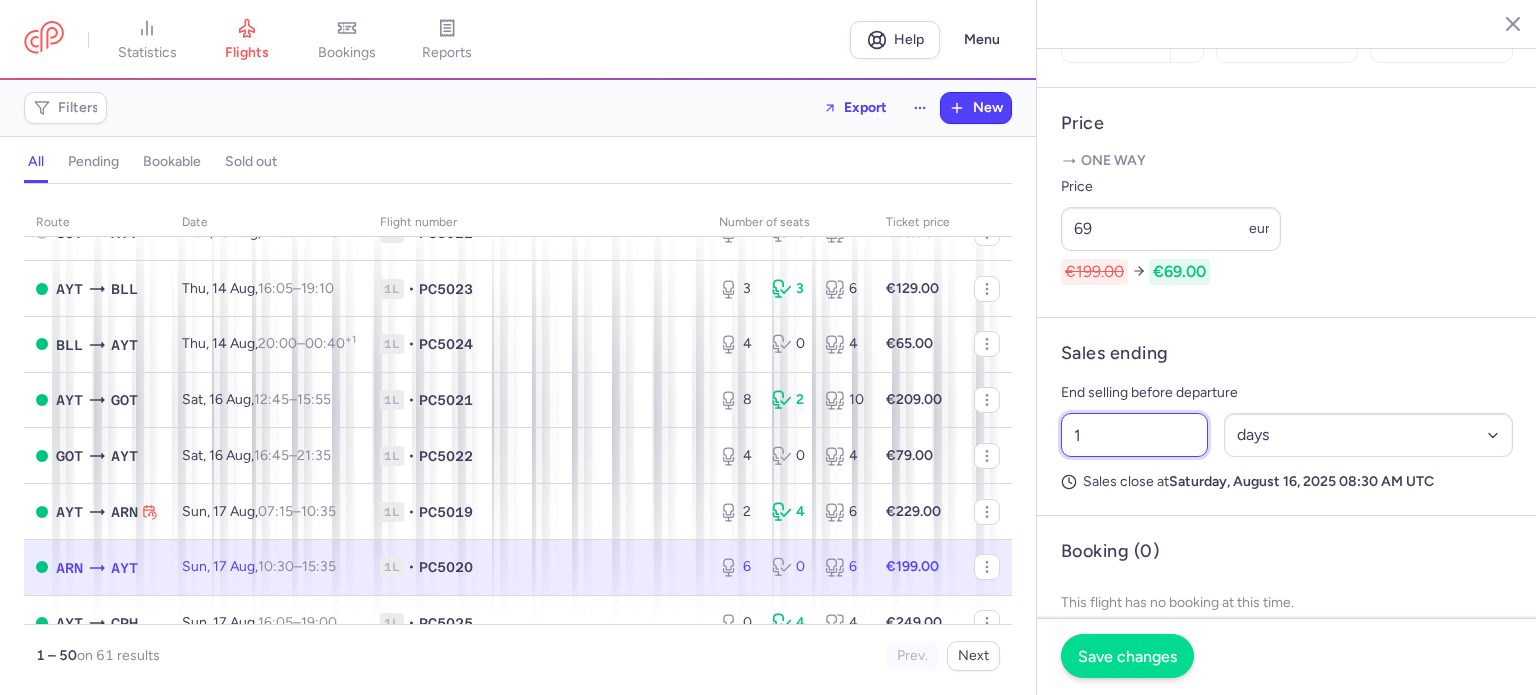 type on "1" 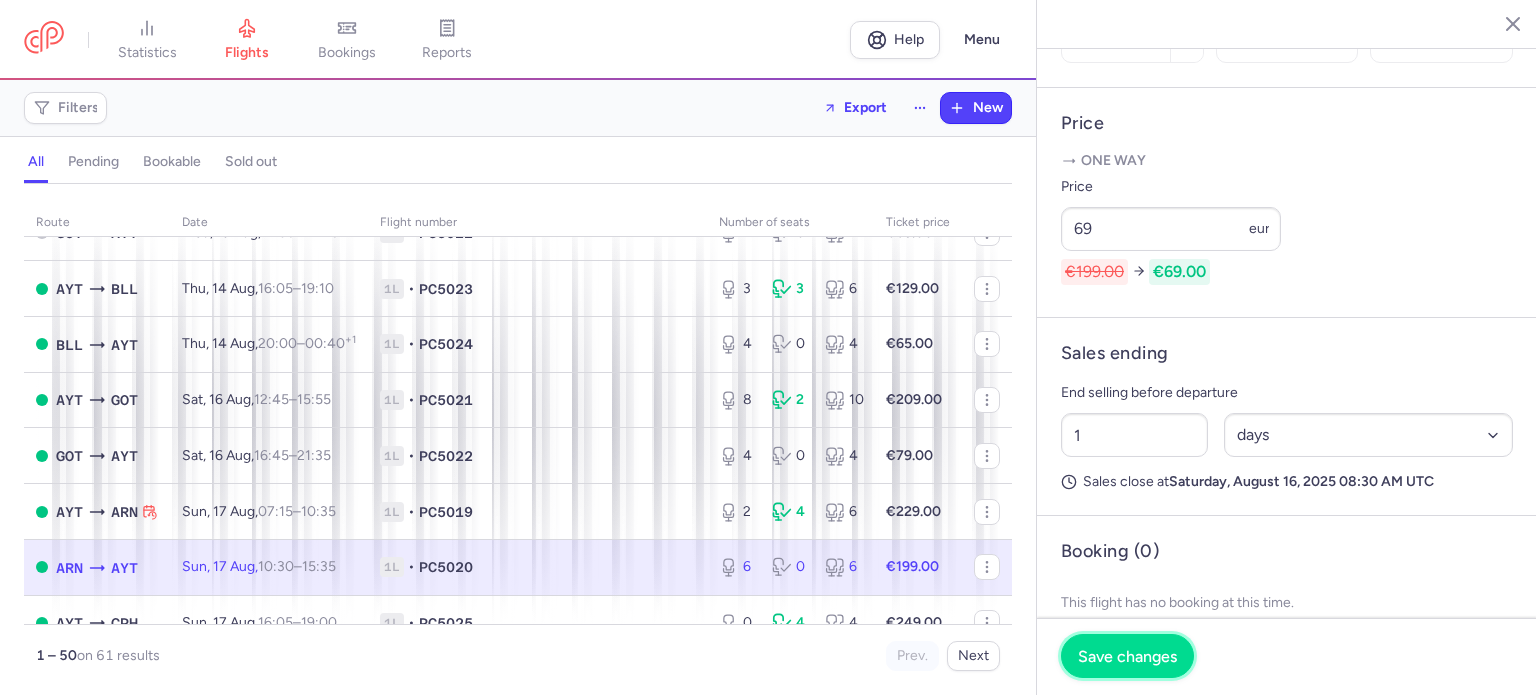 click on "Save changes" at bounding box center (1127, 656) 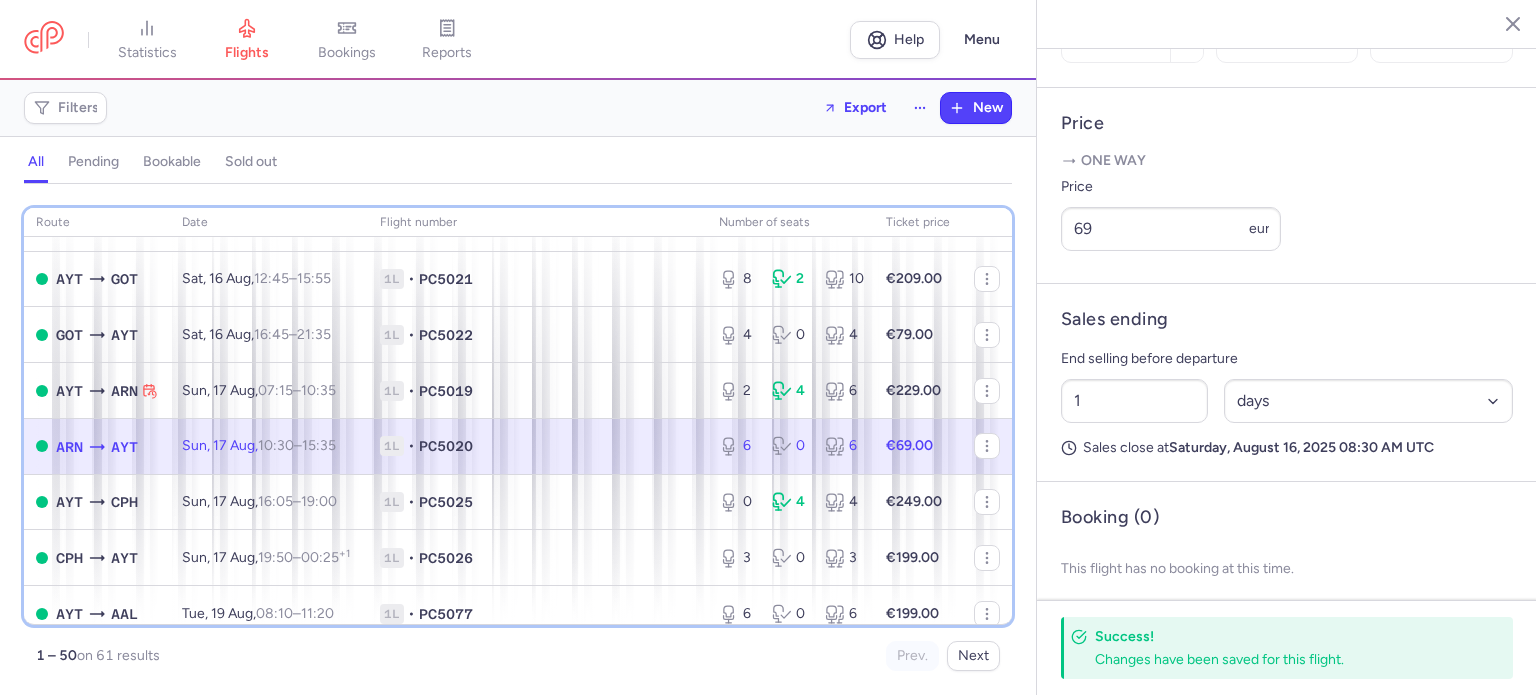 scroll, scrollTop: 894, scrollLeft: 0, axis: vertical 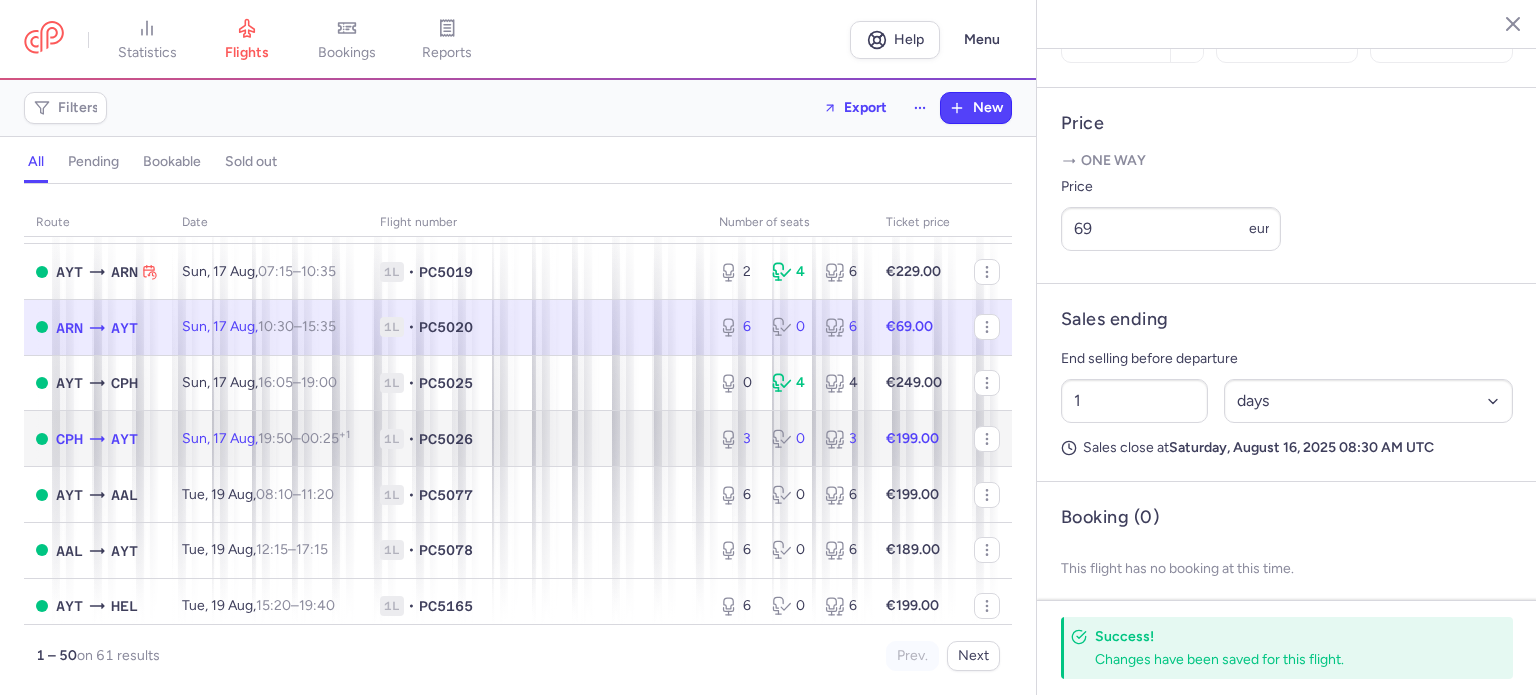 click on "1L • PC5026" 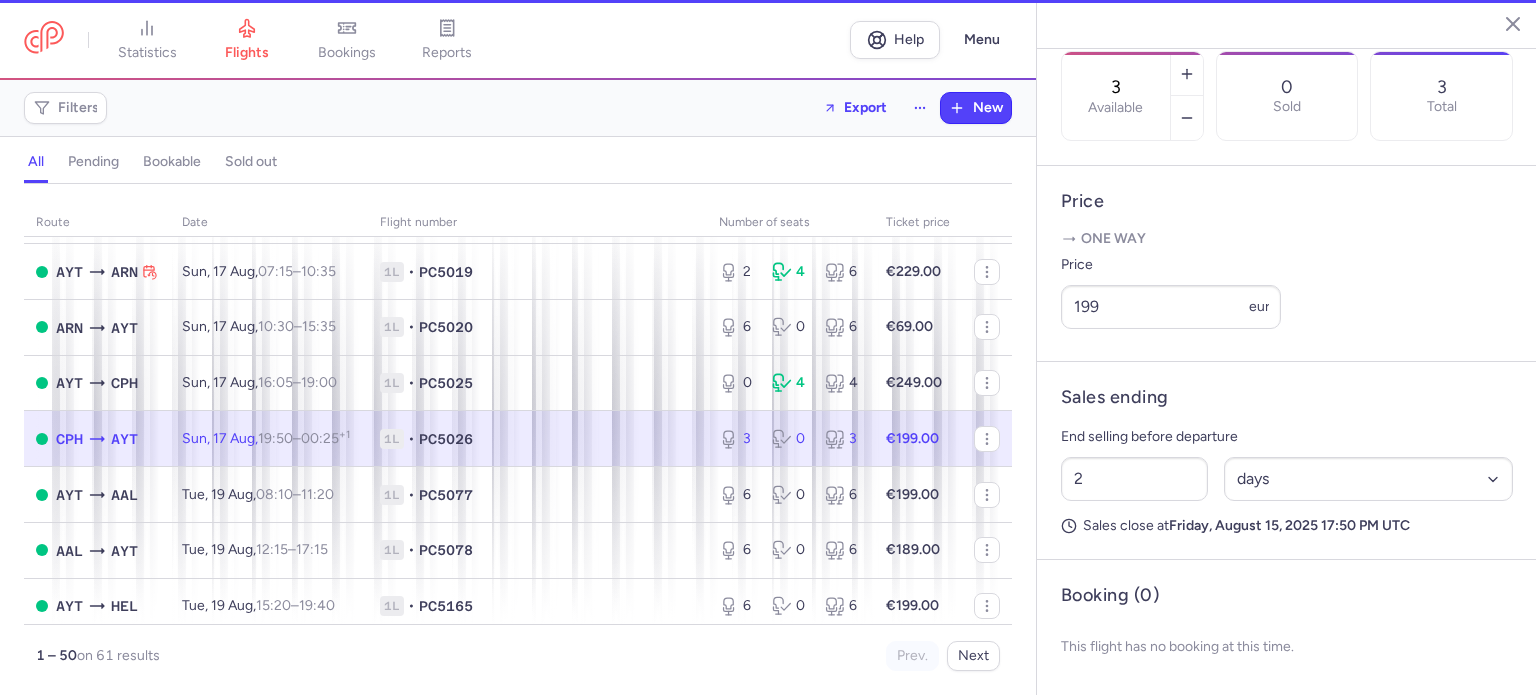 scroll, scrollTop: 683, scrollLeft: 0, axis: vertical 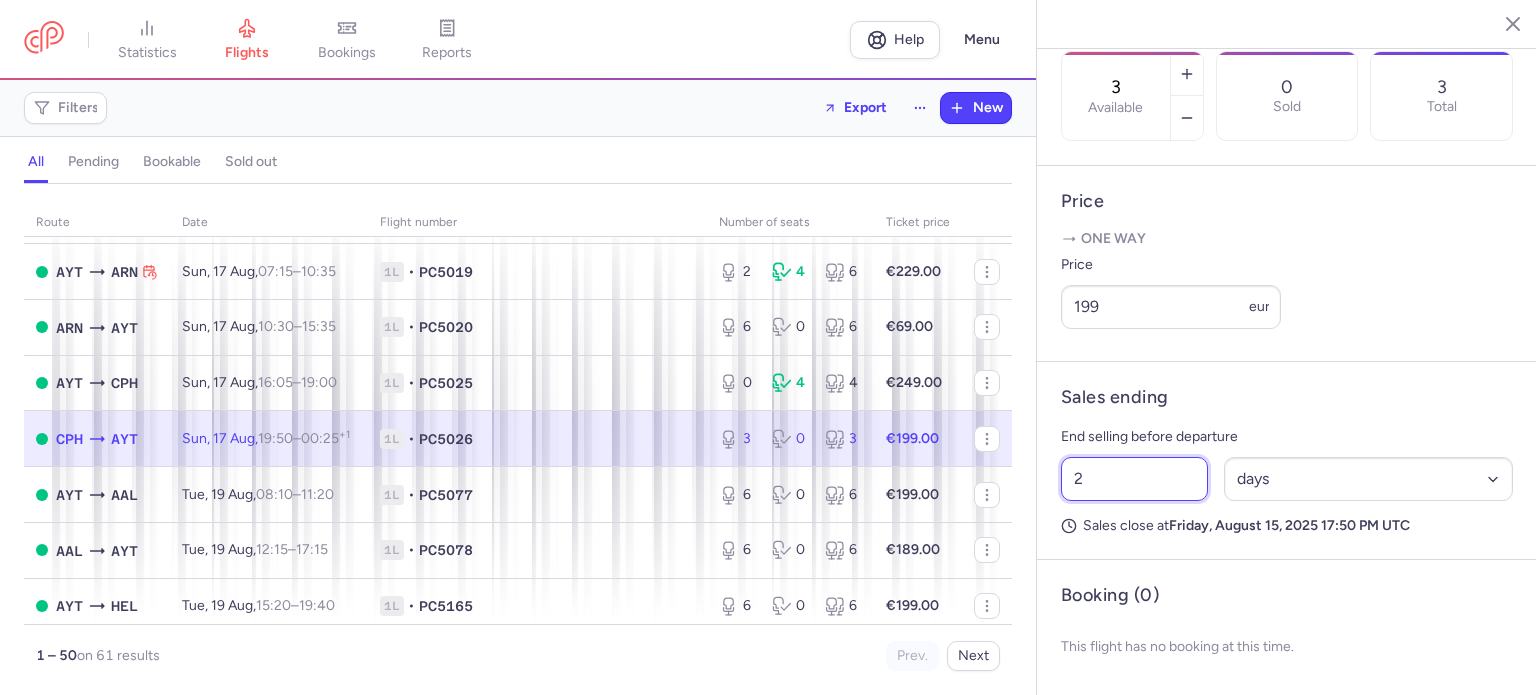 click on "2" at bounding box center (1134, 479) 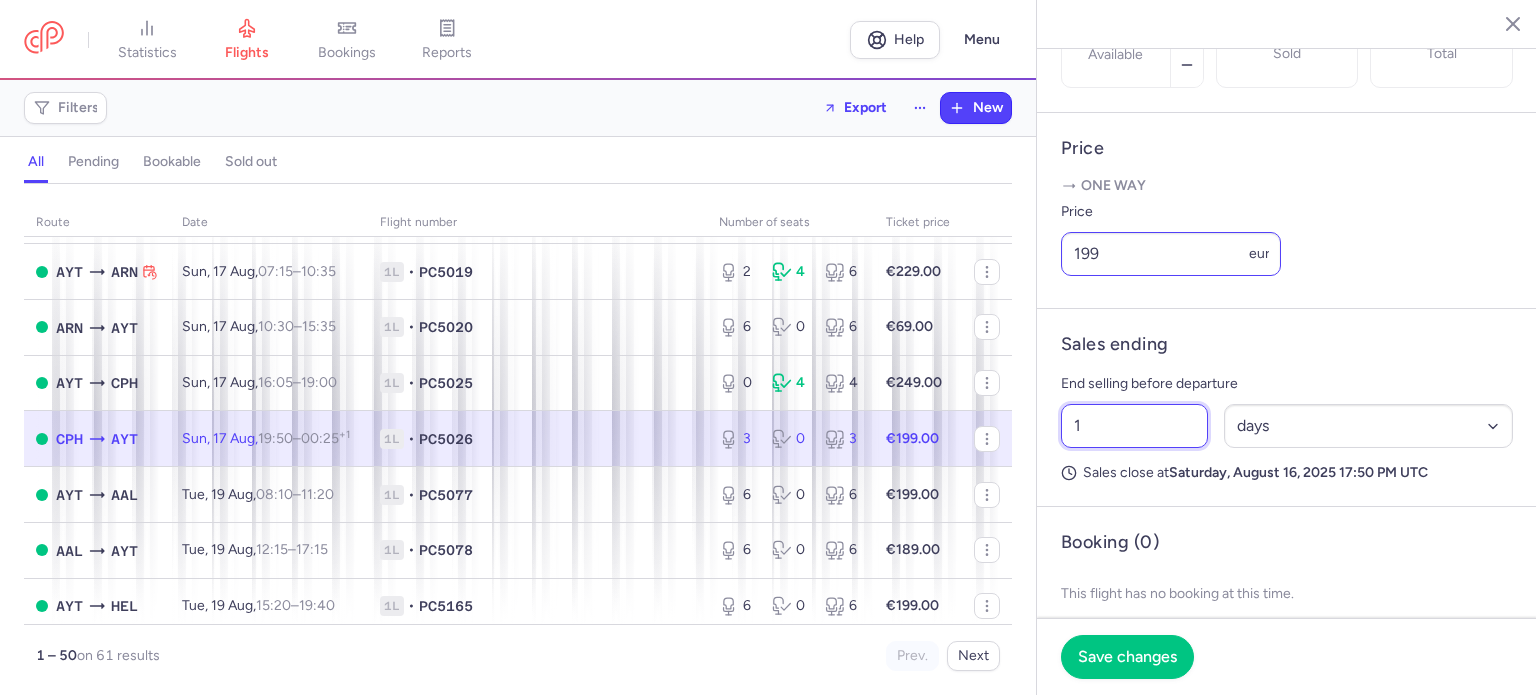 type on "1" 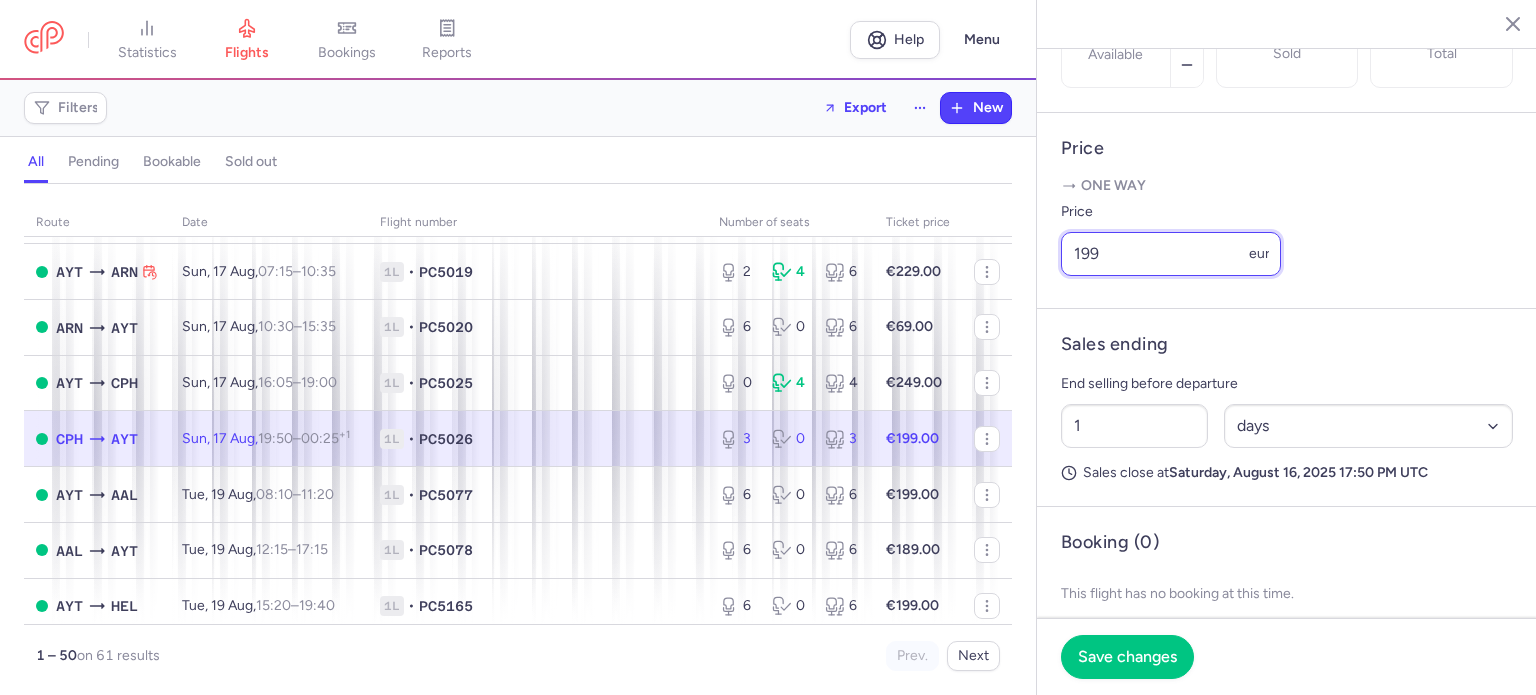click on "199" at bounding box center (1171, 254) 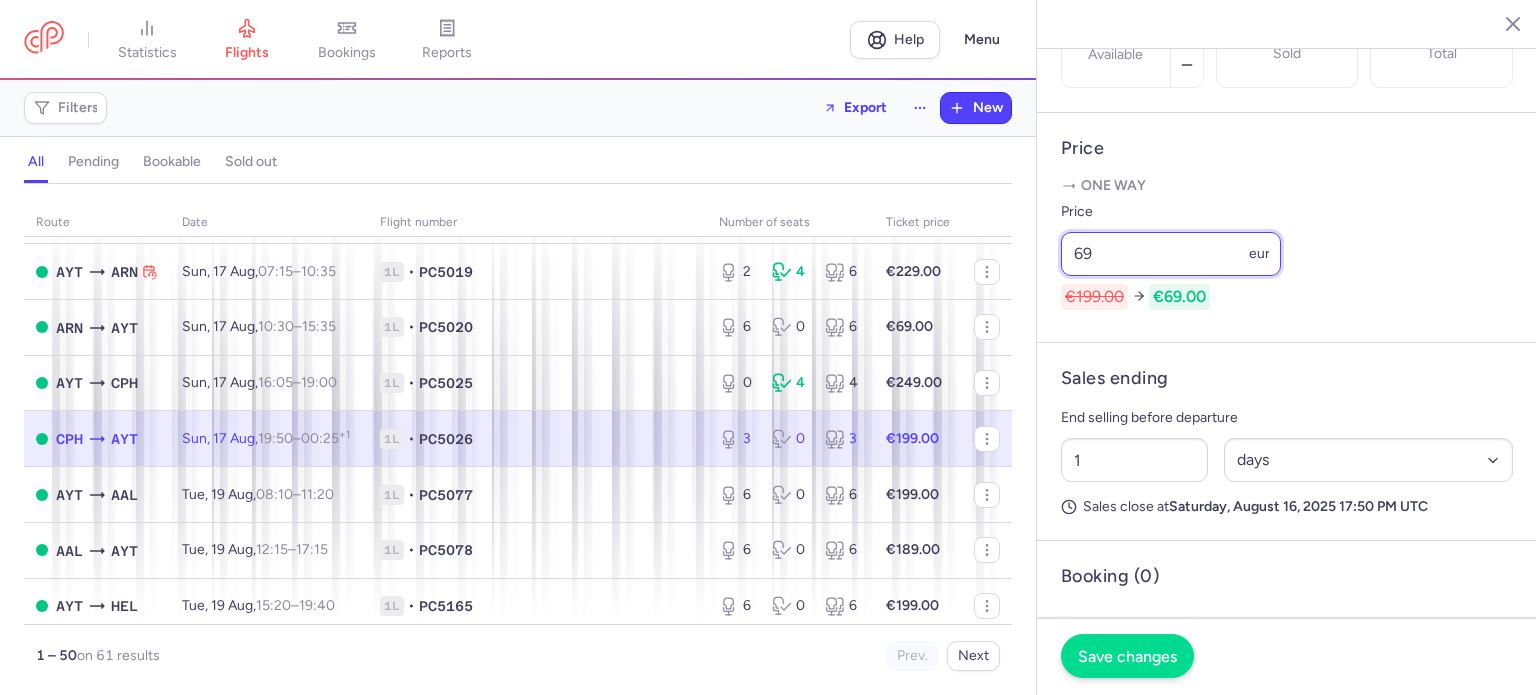 type on "69" 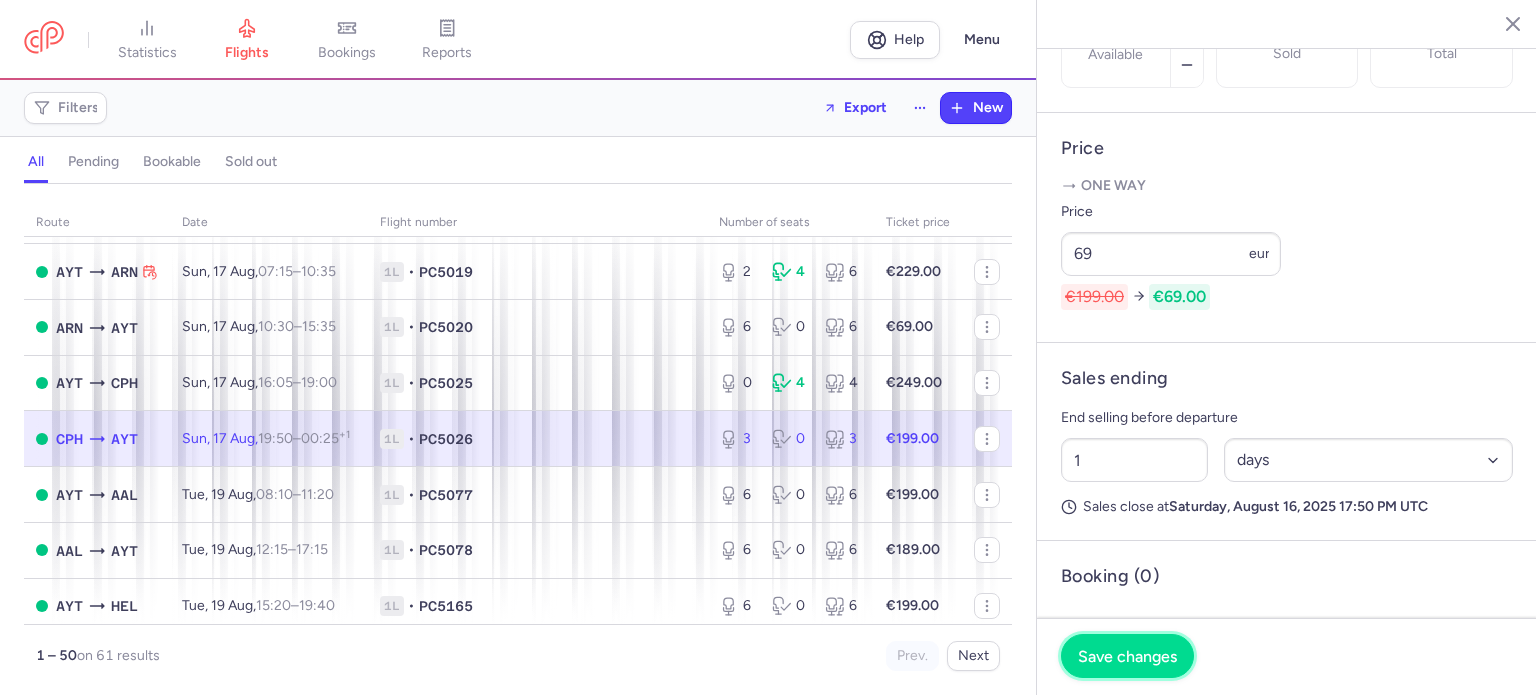 click on "Save changes" at bounding box center [1127, 656] 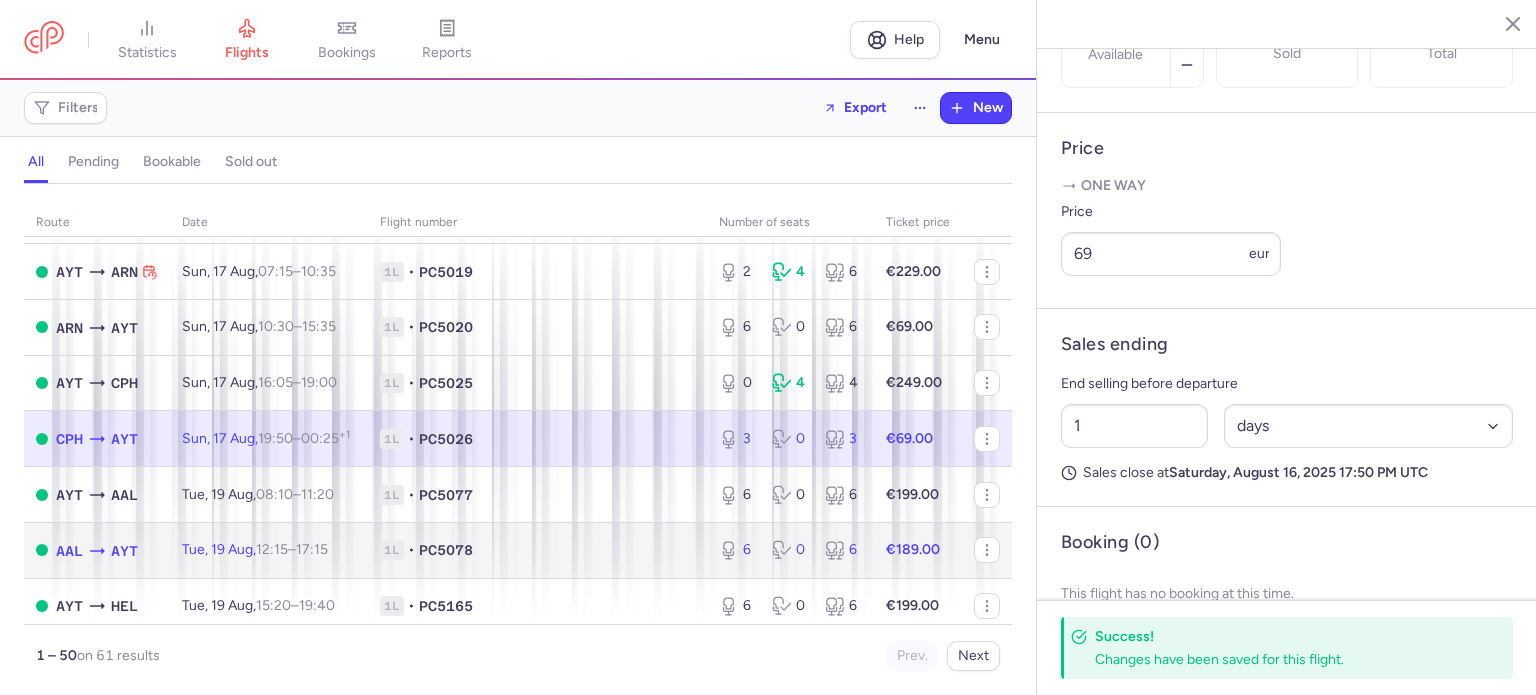 click on "€189.00" 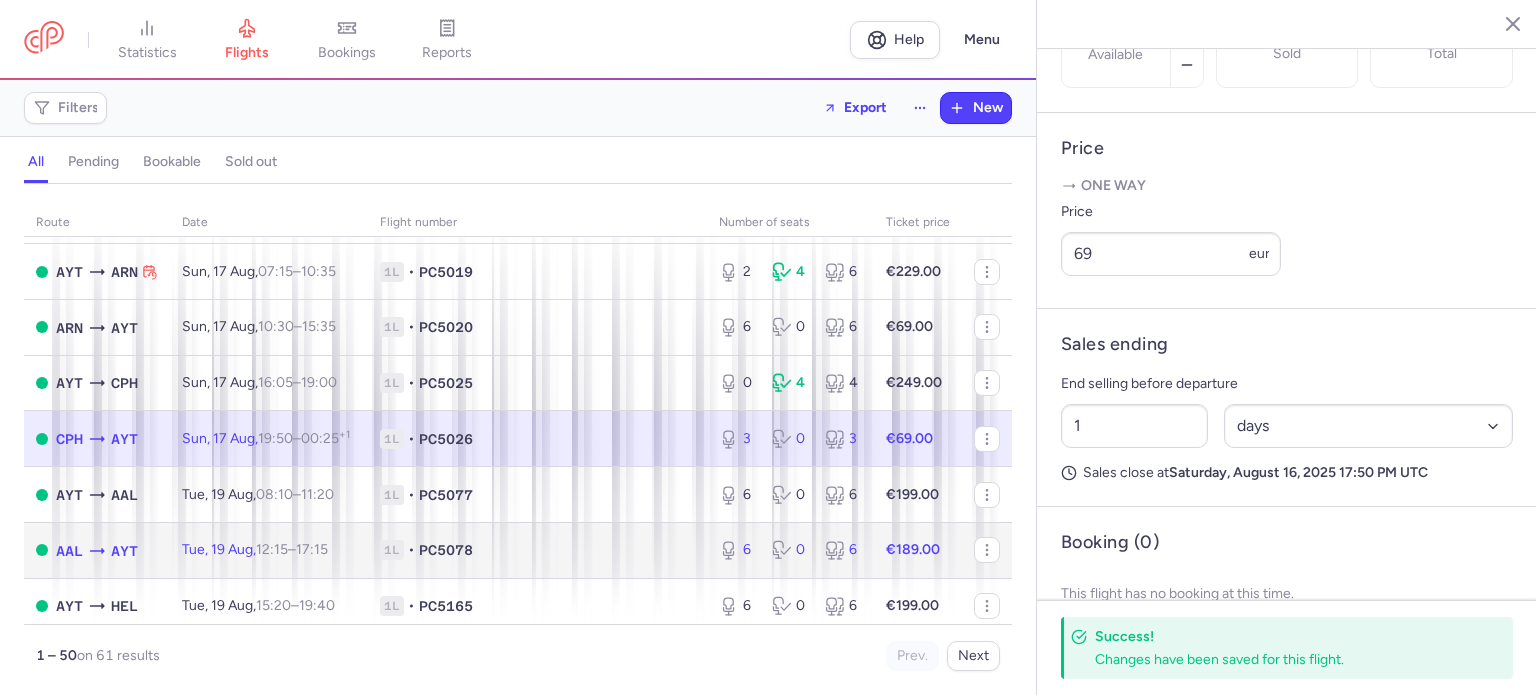 click on "€189.00" 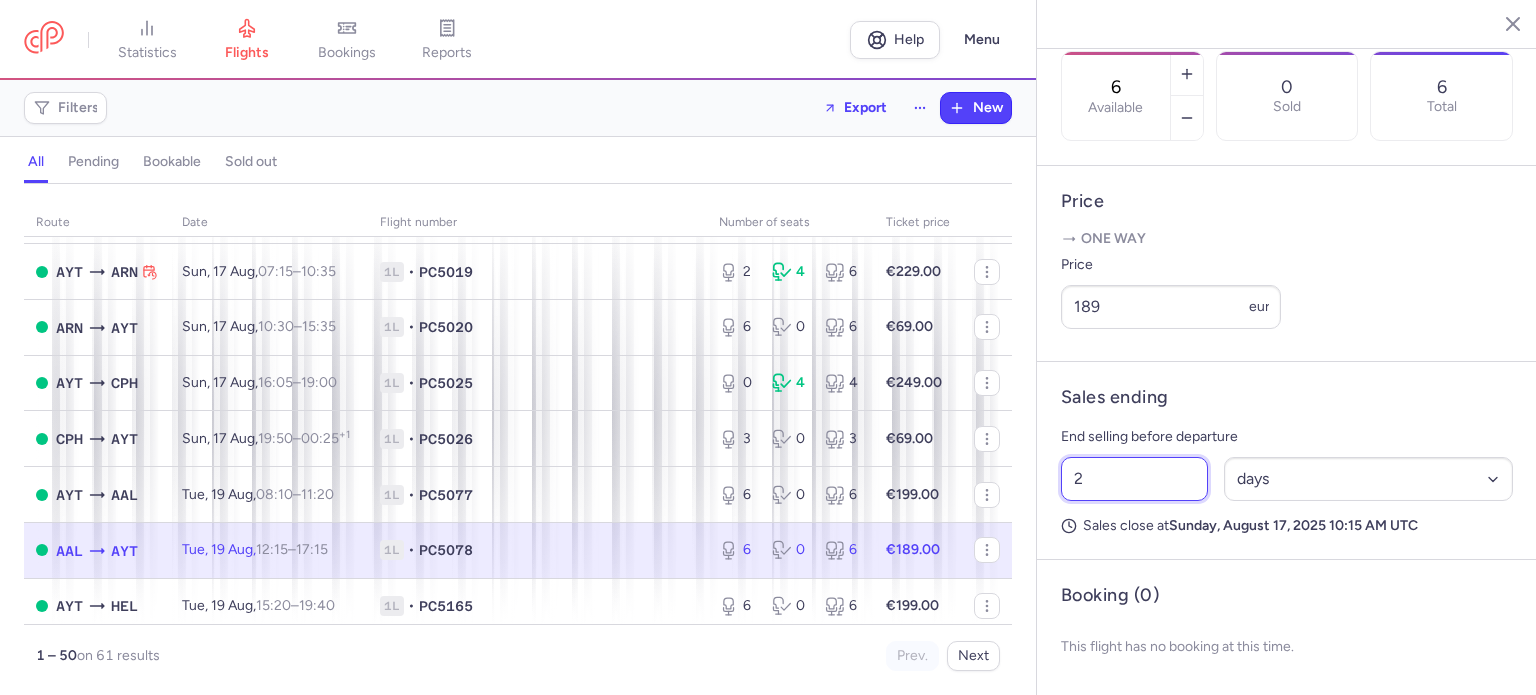 click on "2" at bounding box center [1134, 479] 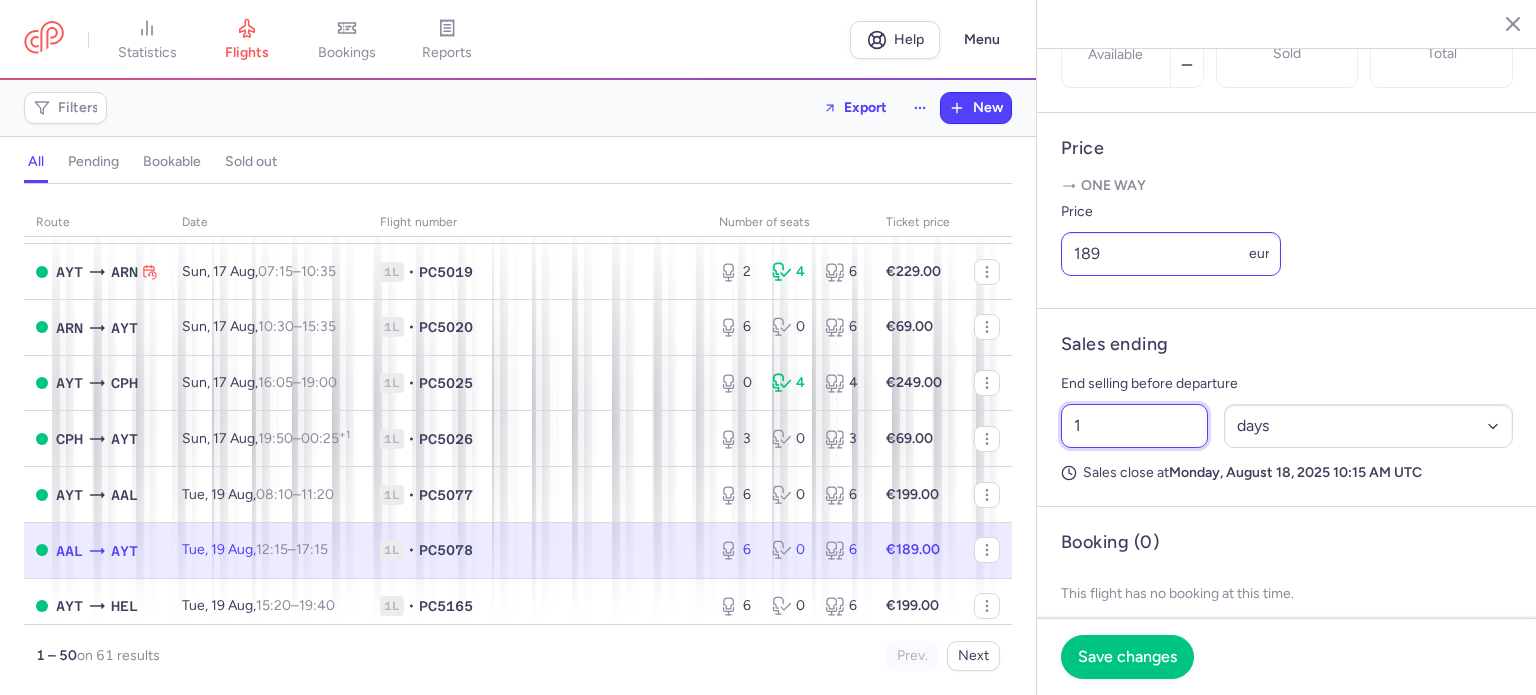 type on "1" 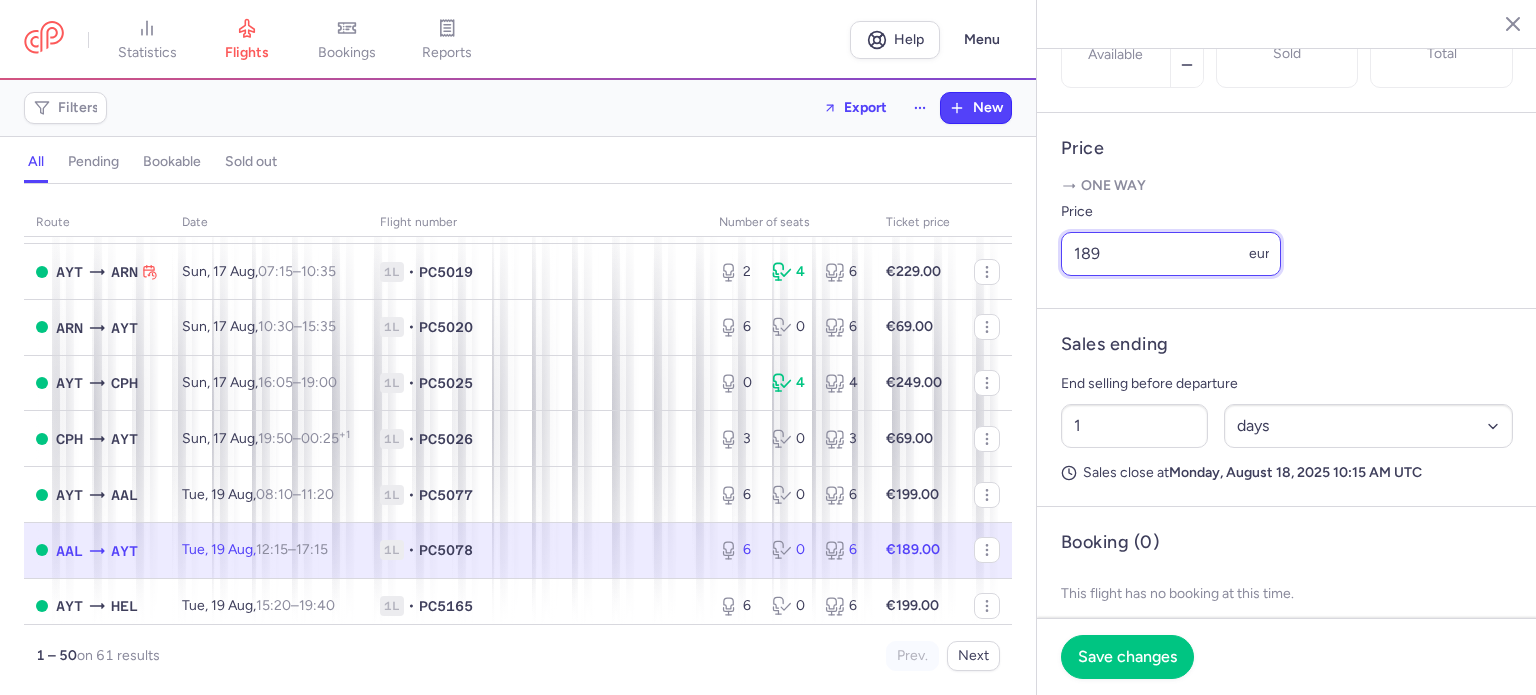 click on "189" at bounding box center [1171, 254] 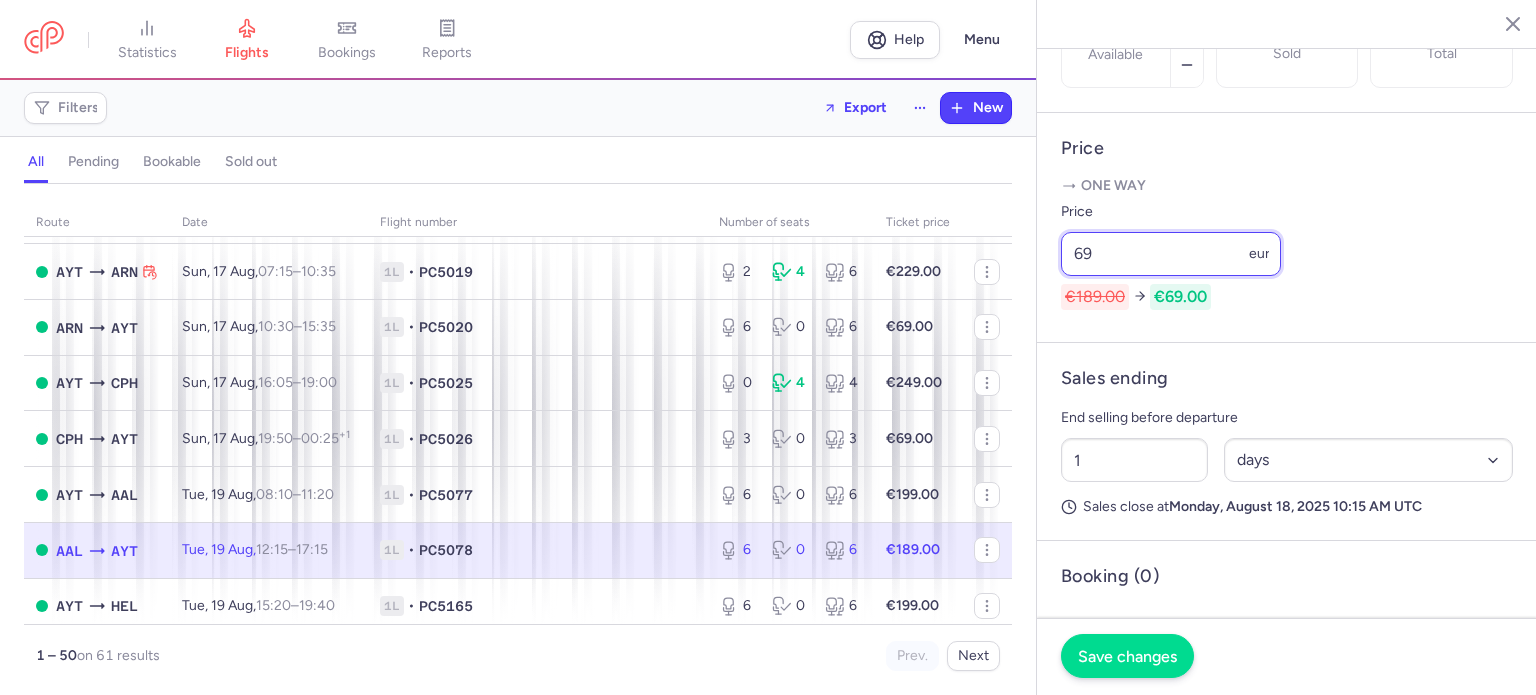 type on "69" 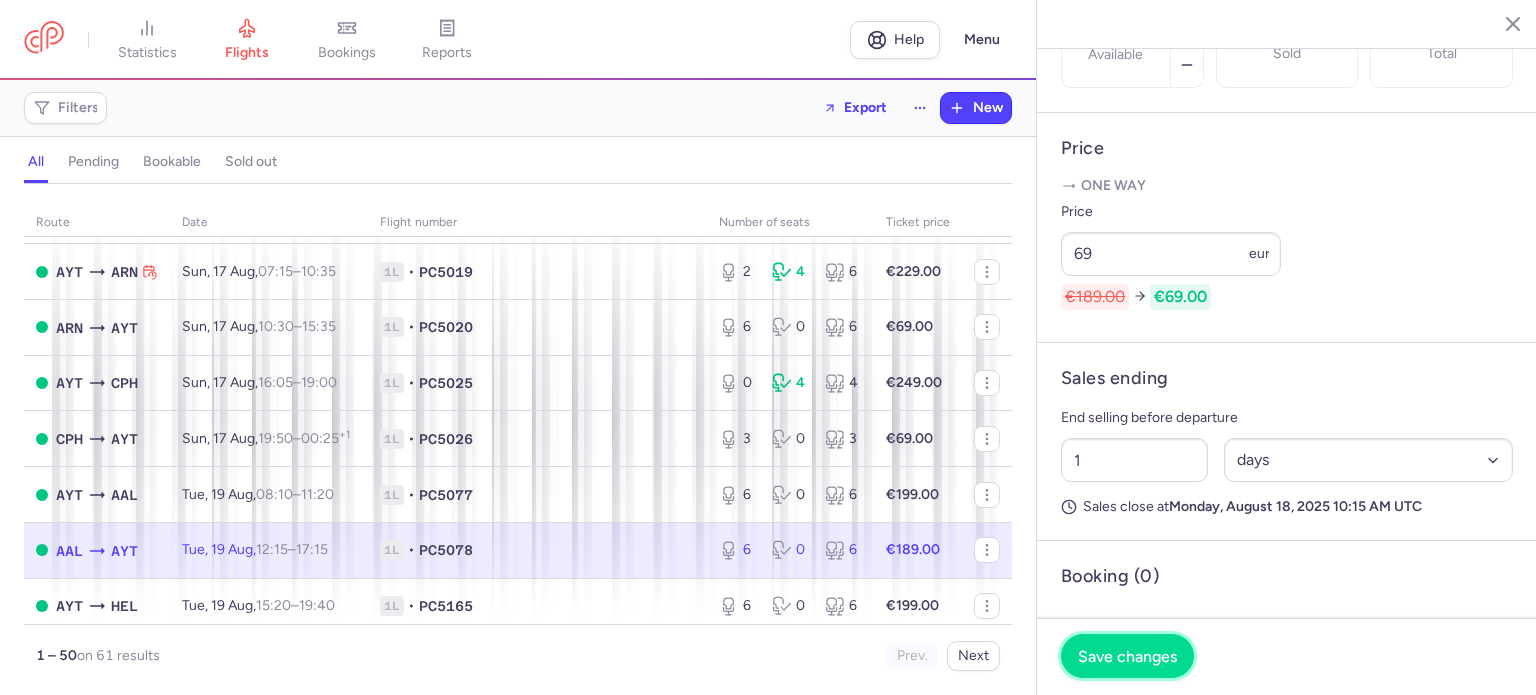 click on "Save changes" at bounding box center [1127, 656] 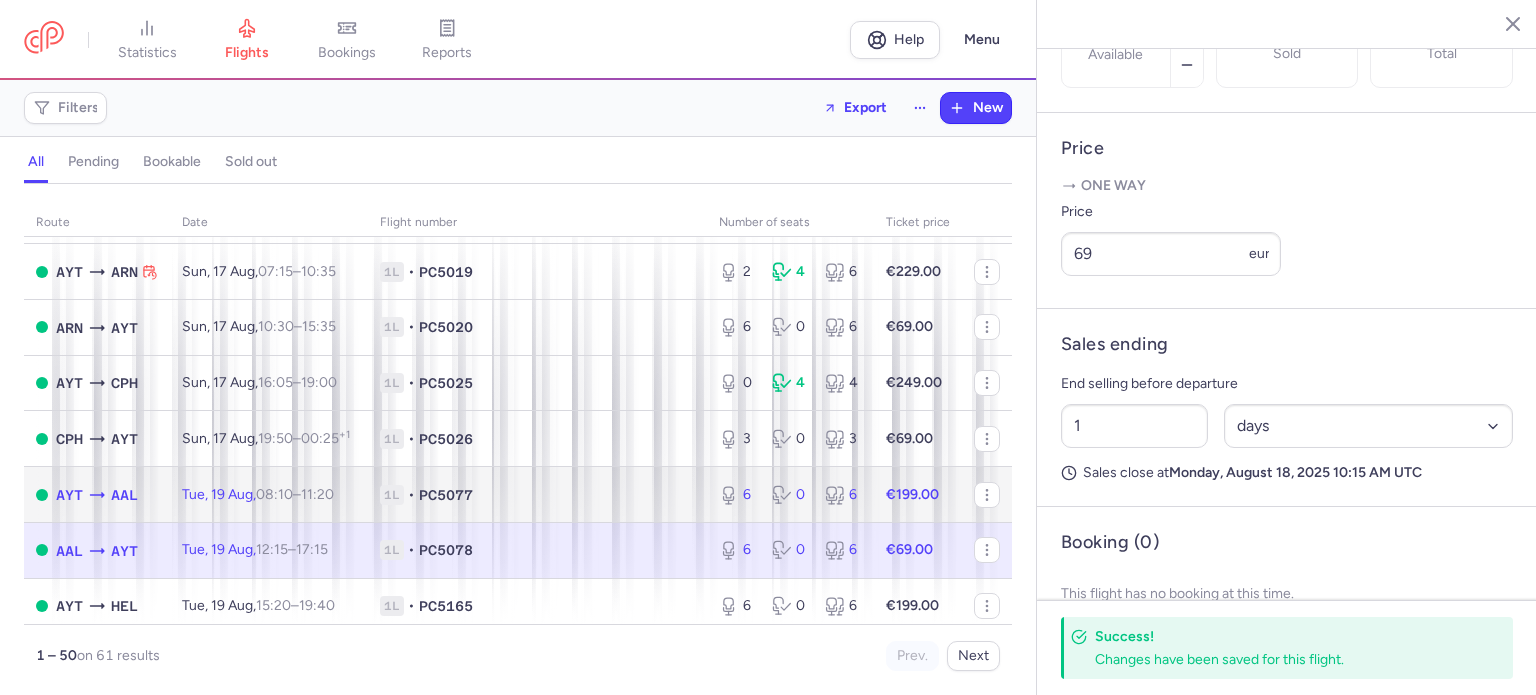 click on "1L • PC5077" 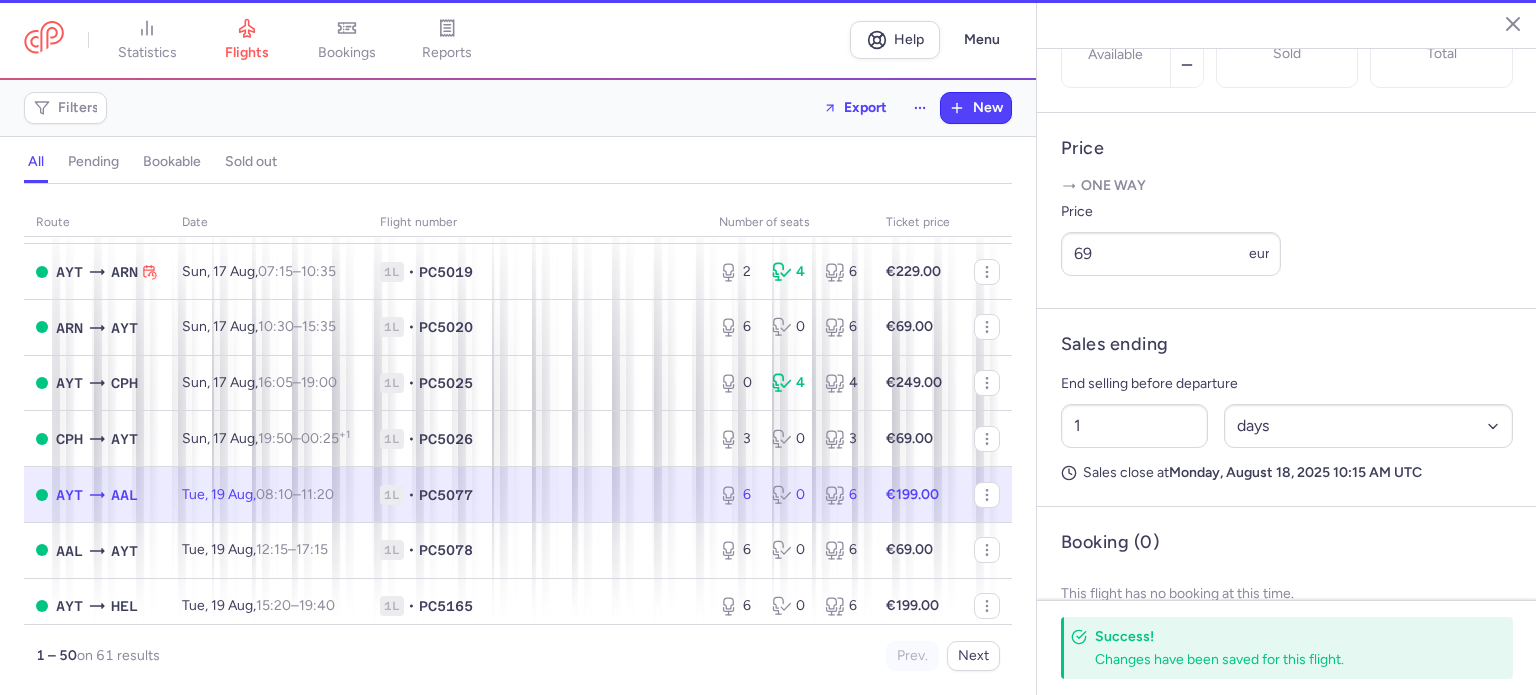 type on "2" 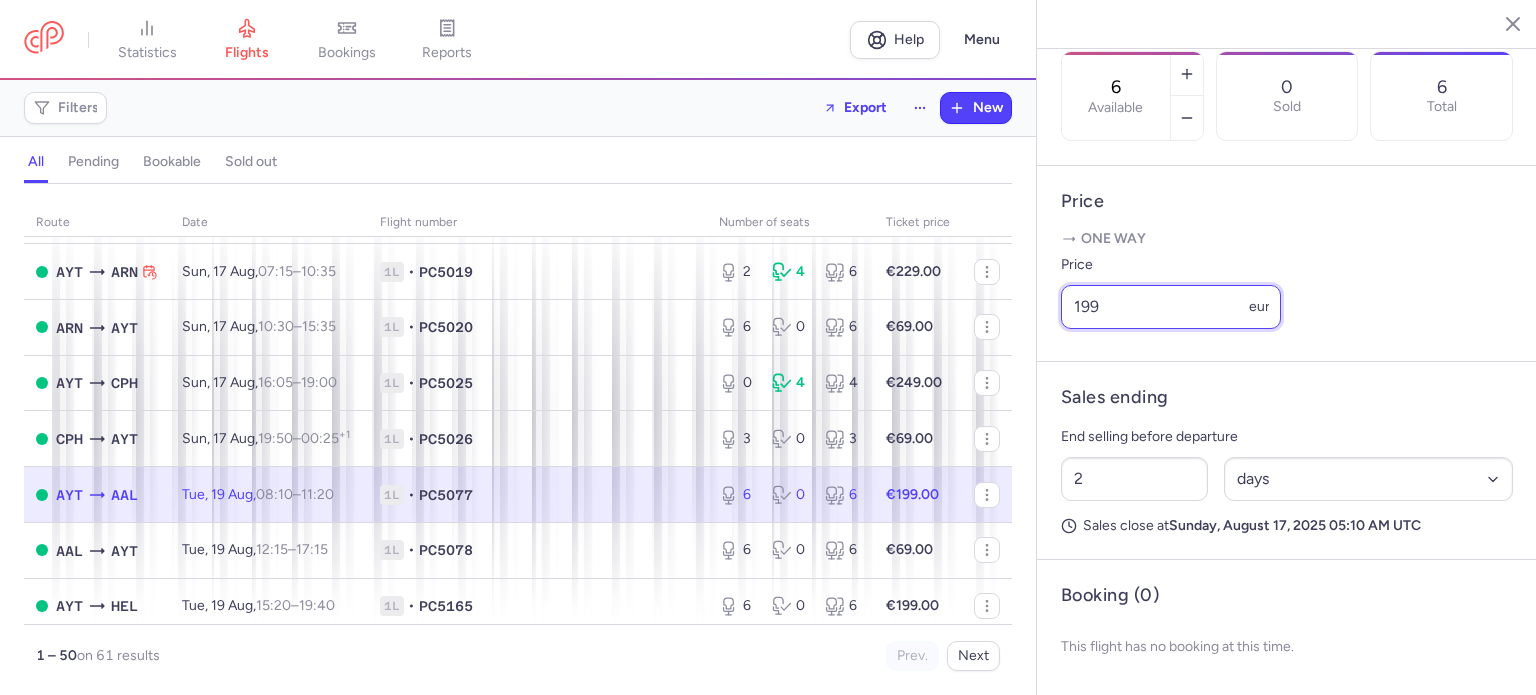 click on "199" at bounding box center (1171, 307) 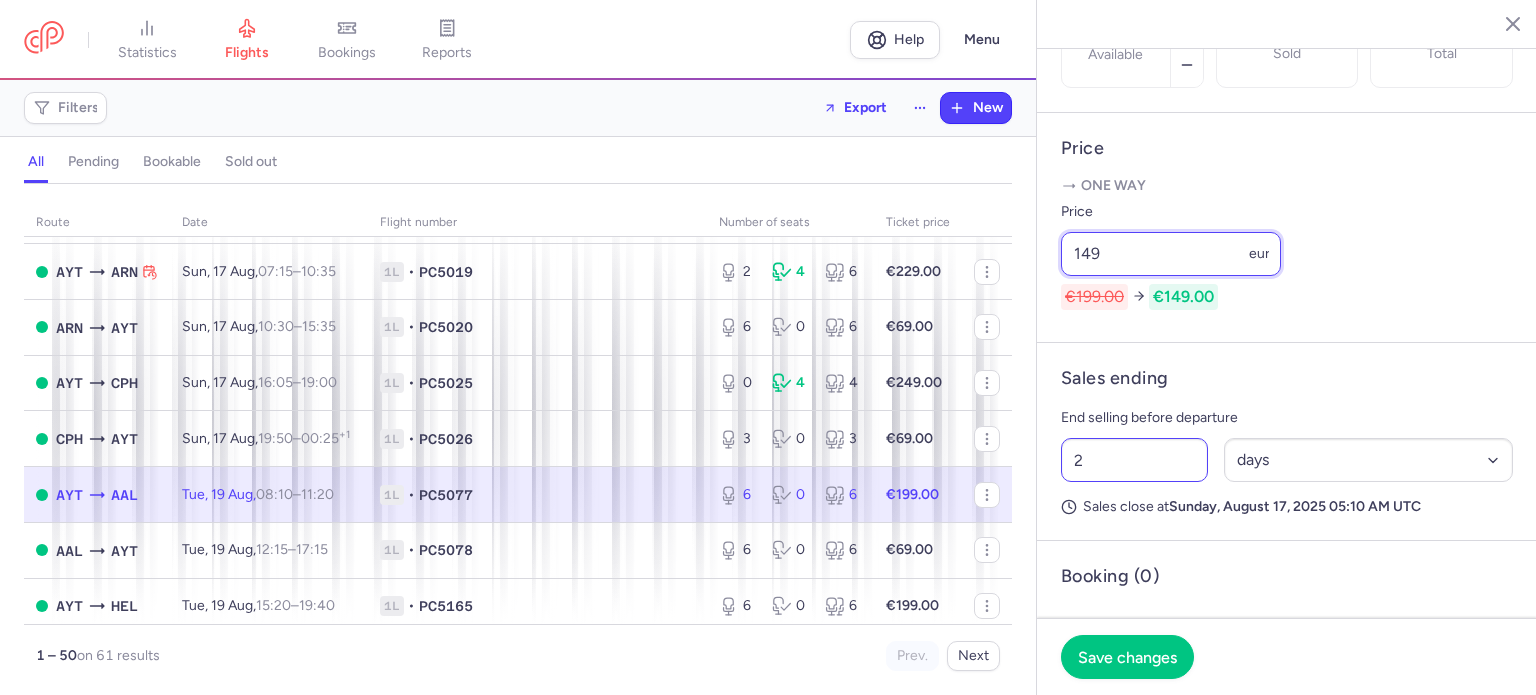 type on "149" 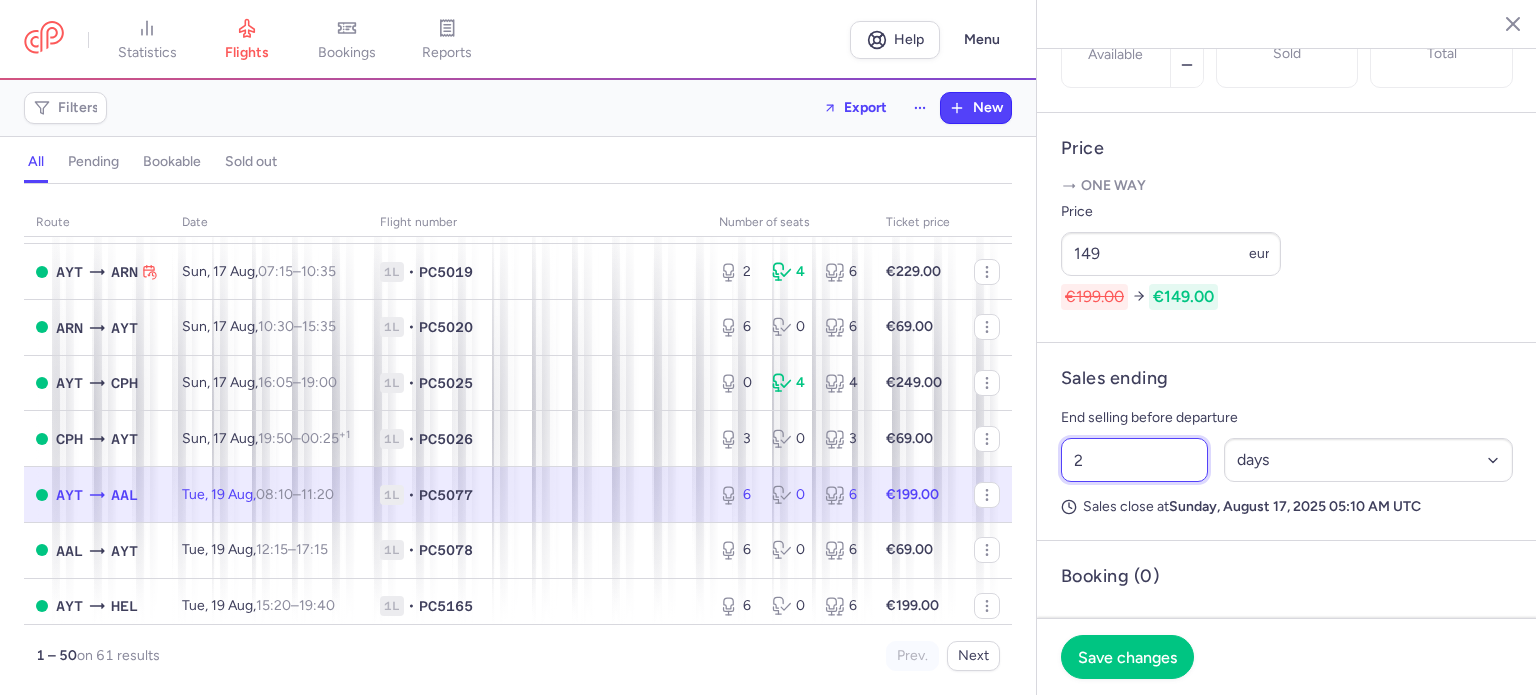 click on "2" at bounding box center [1134, 460] 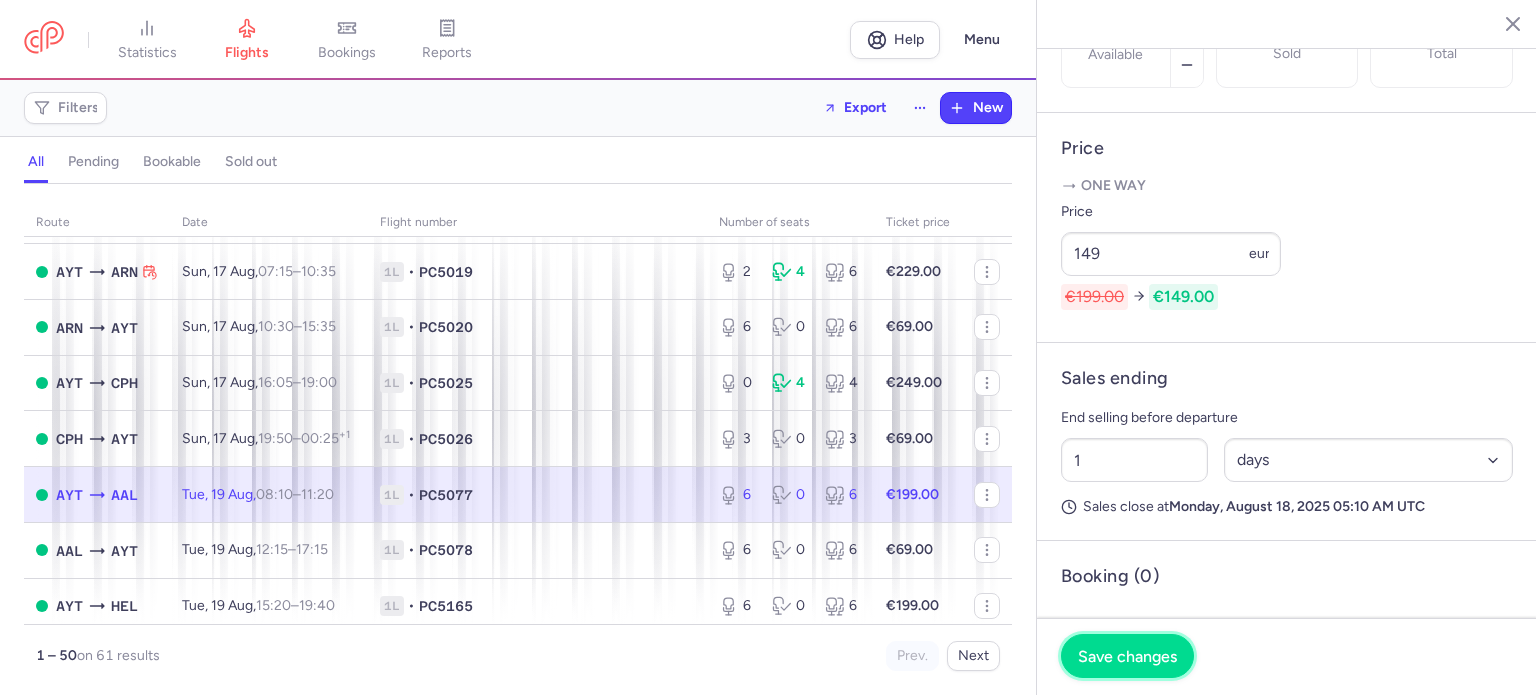 click on "Save changes" at bounding box center (1127, 656) 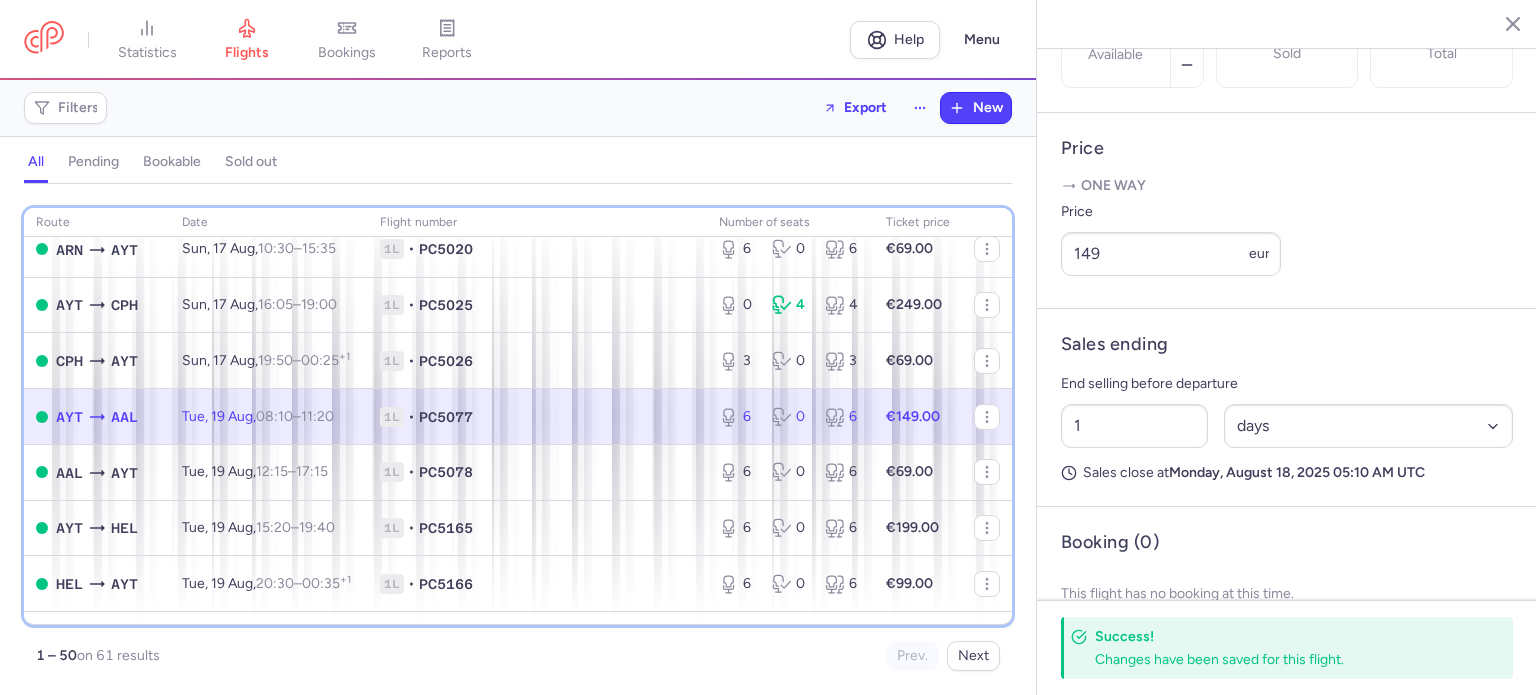 scroll, scrollTop: 1054, scrollLeft: 0, axis: vertical 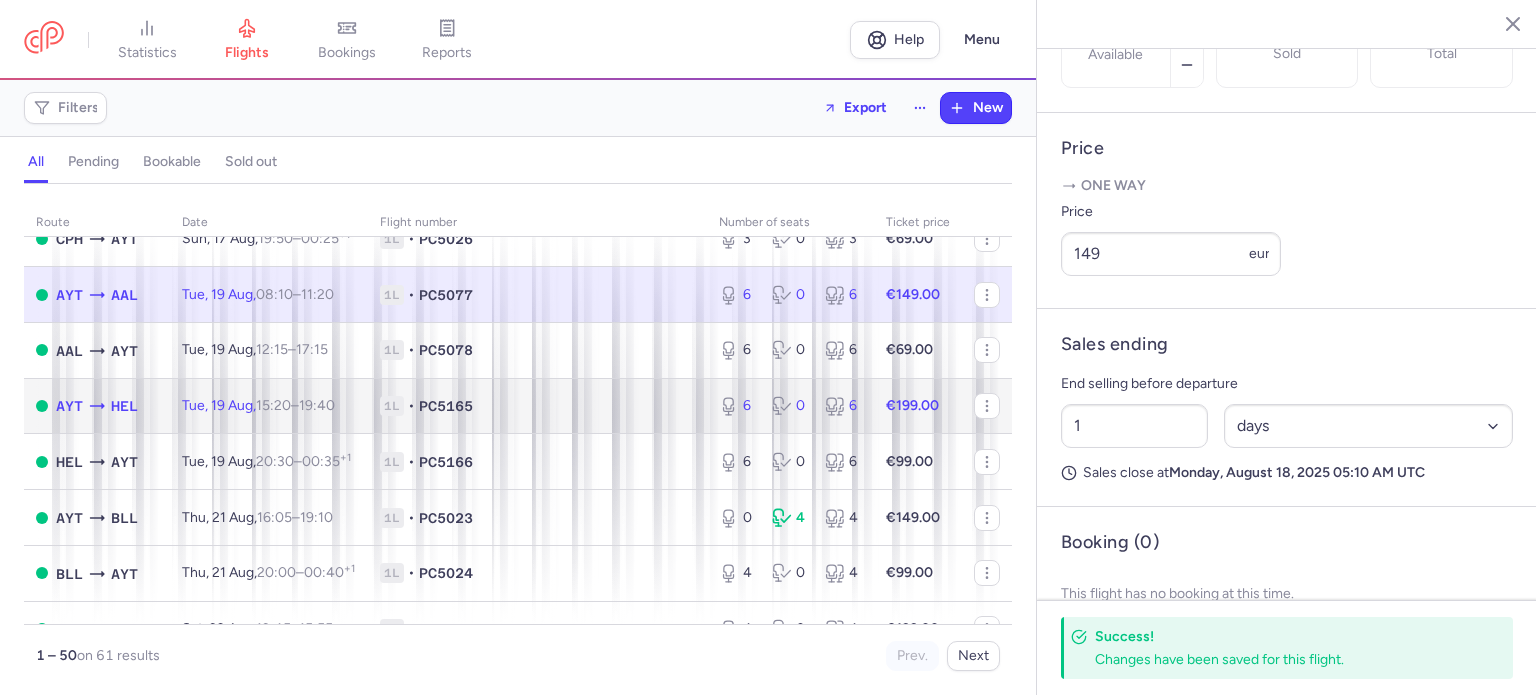 click on "1L • PC5165" 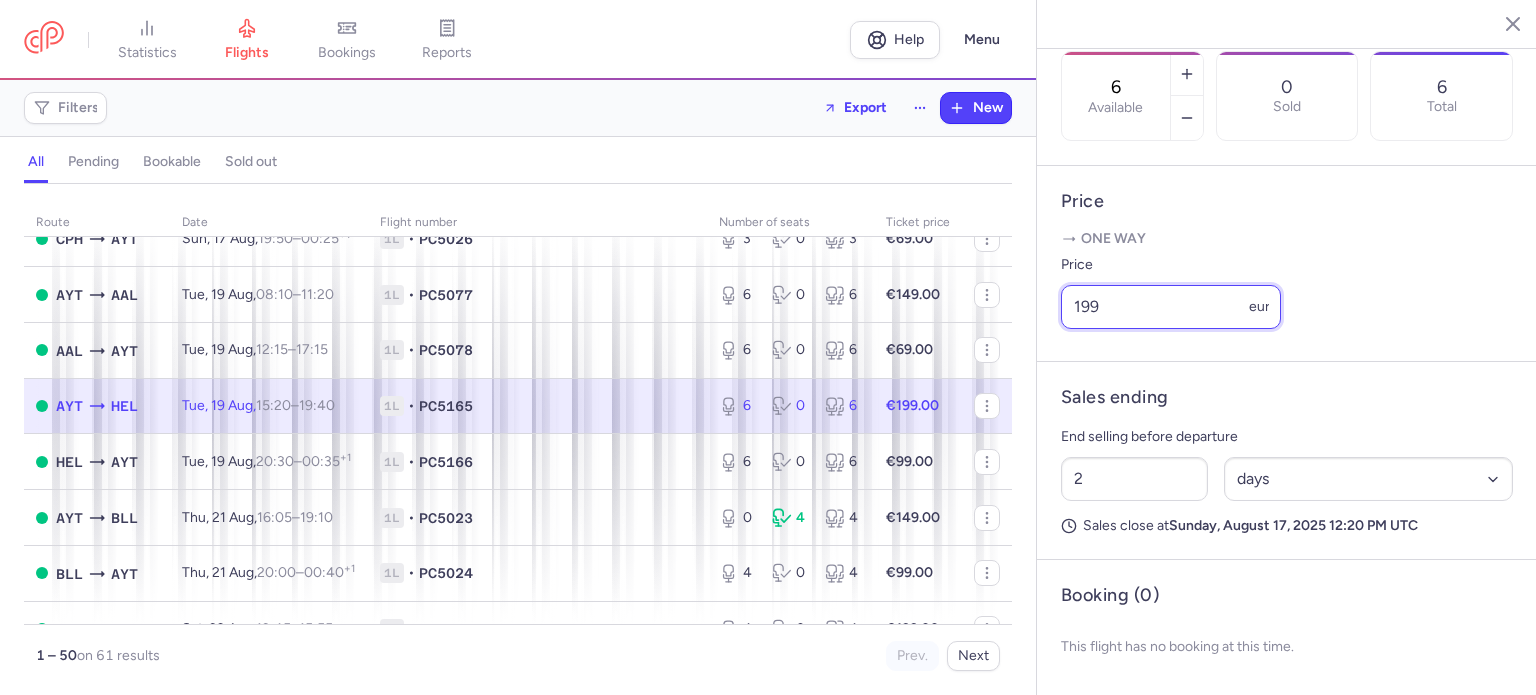 click on "199" at bounding box center (1171, 307) 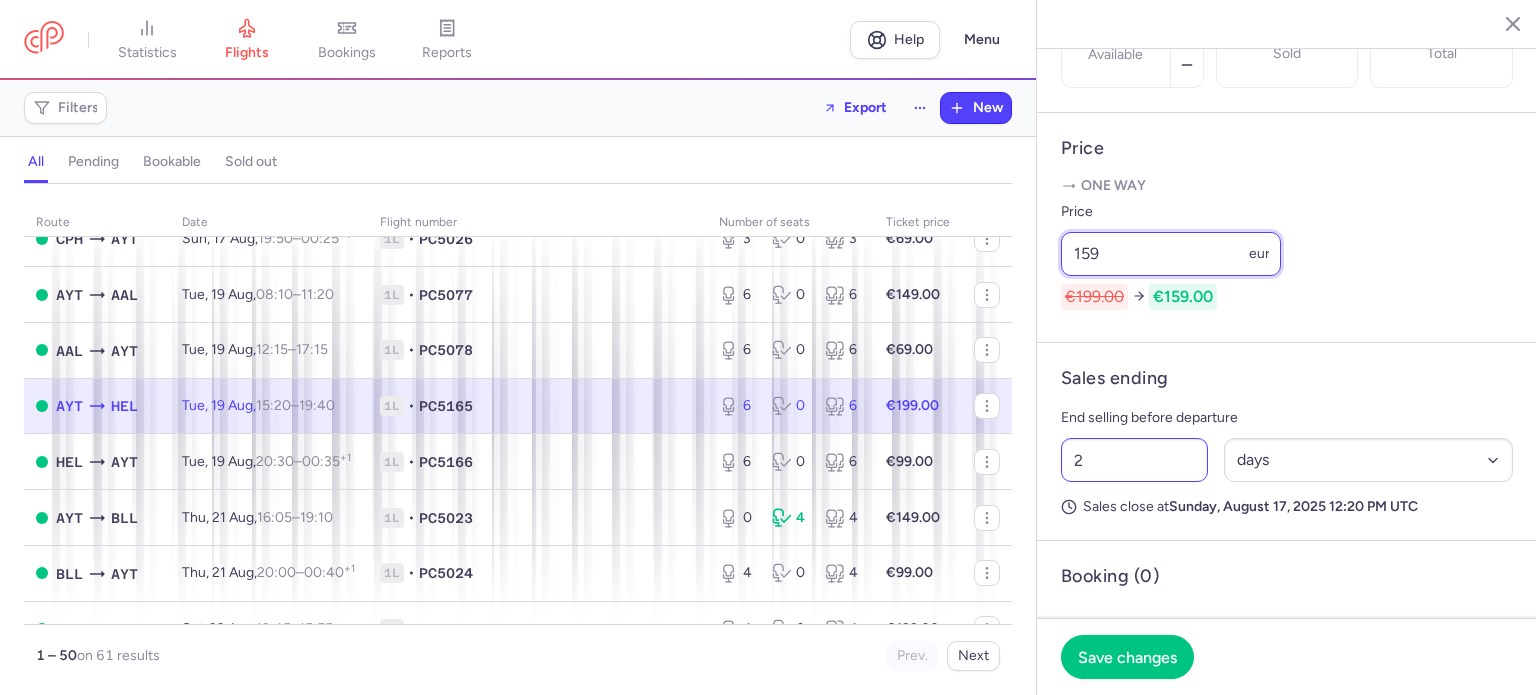 type on "159" 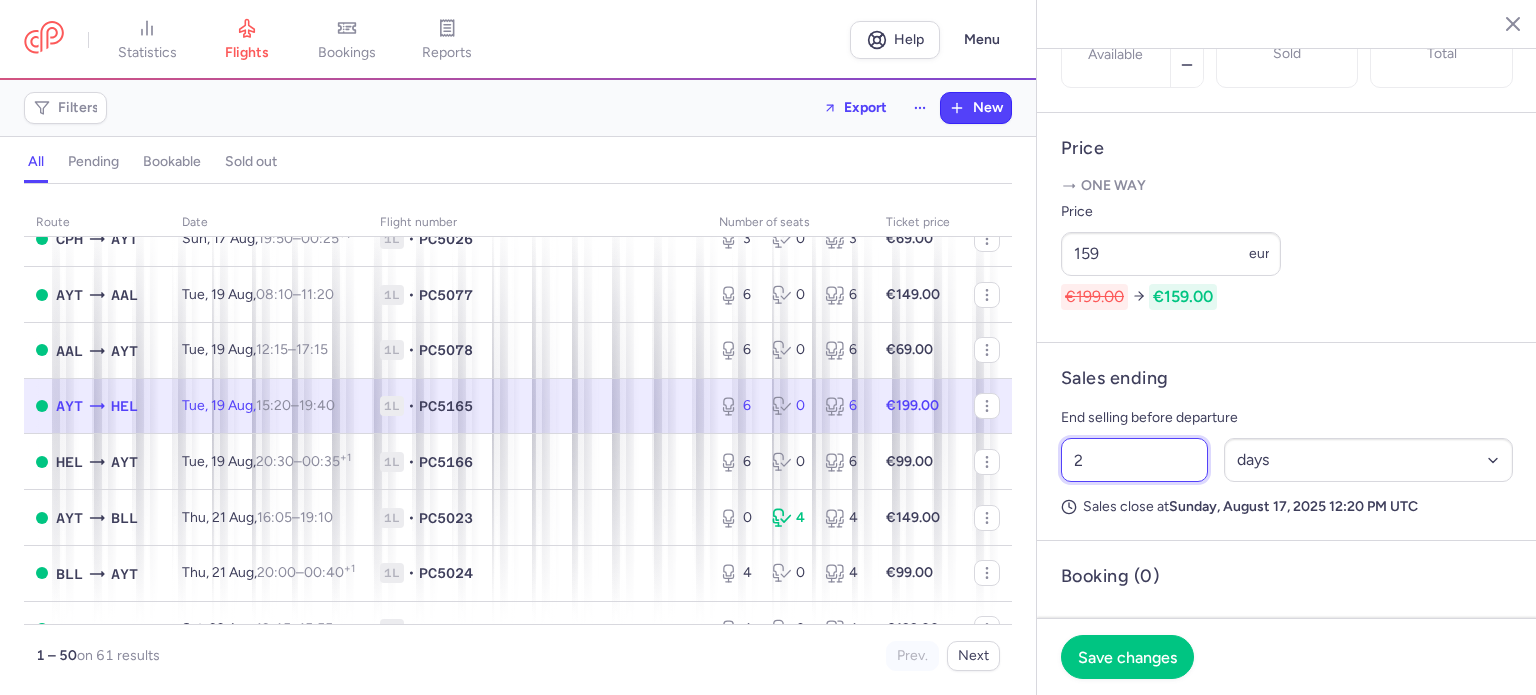 click on "2" at bounding box center [1134, 460] 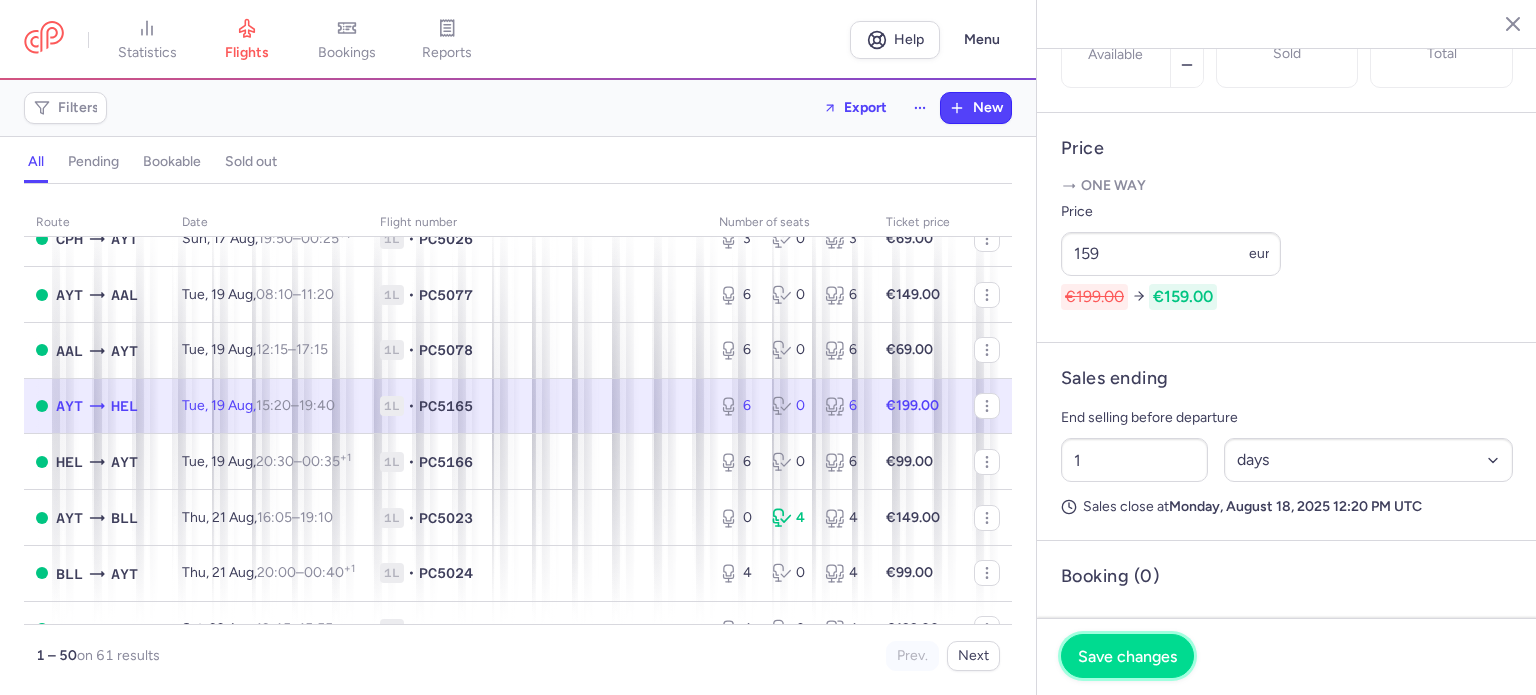 click on "Save changes" at bounding box center [1127, 656] 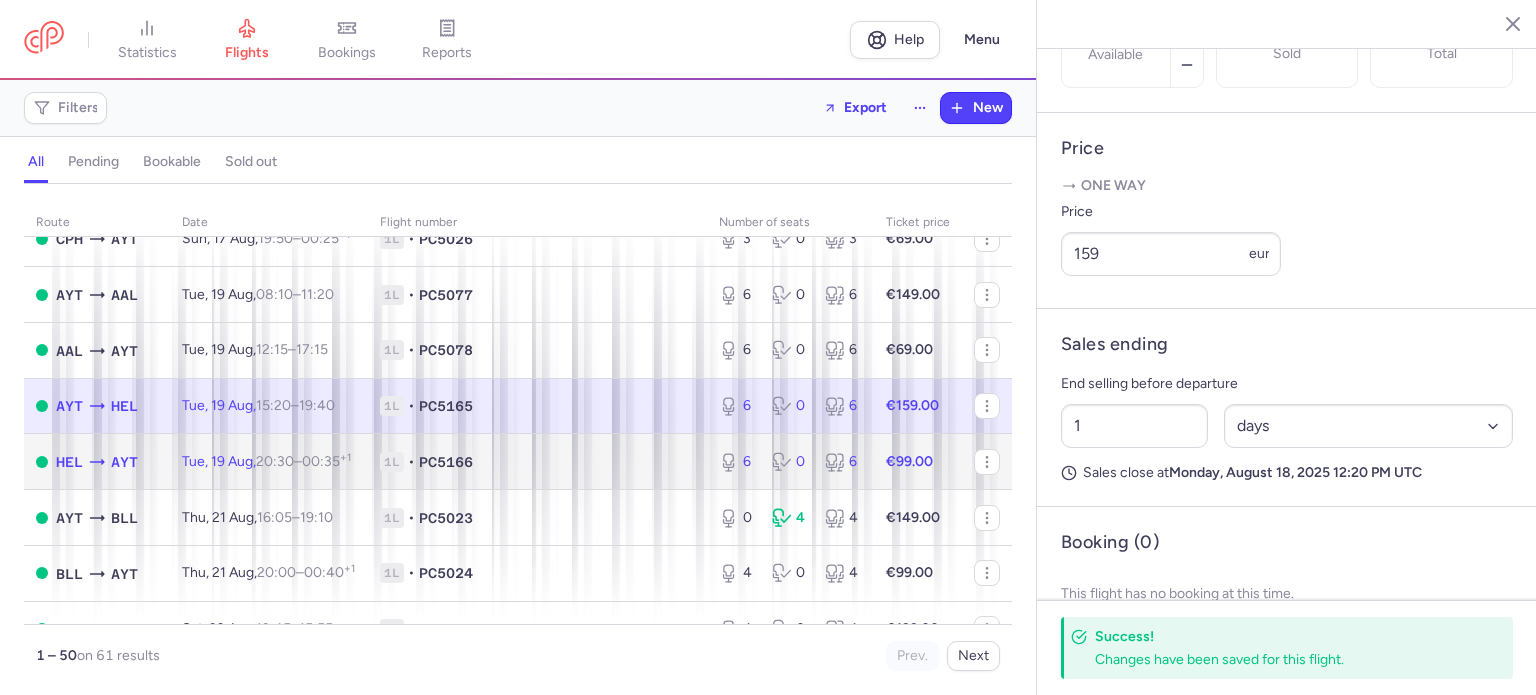 click on "1L • PC5166" 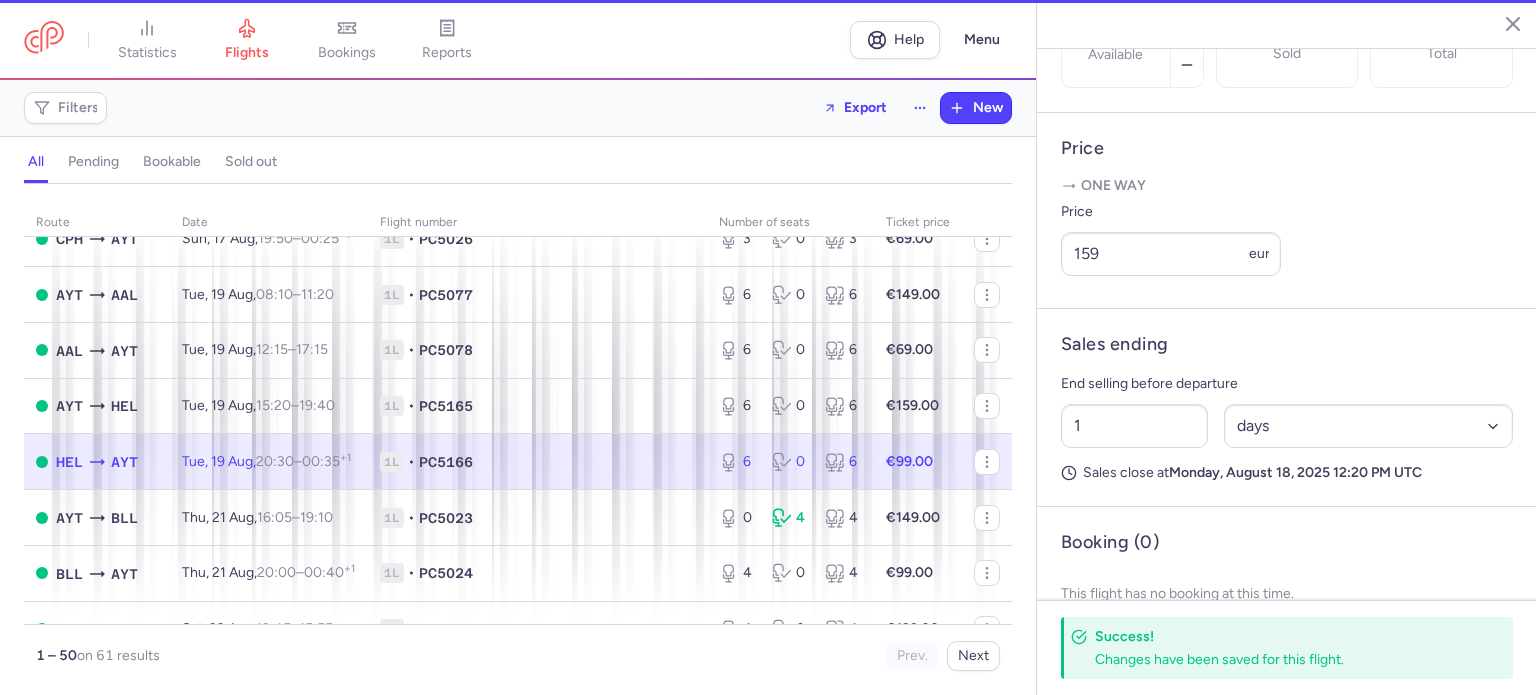 type on "2" 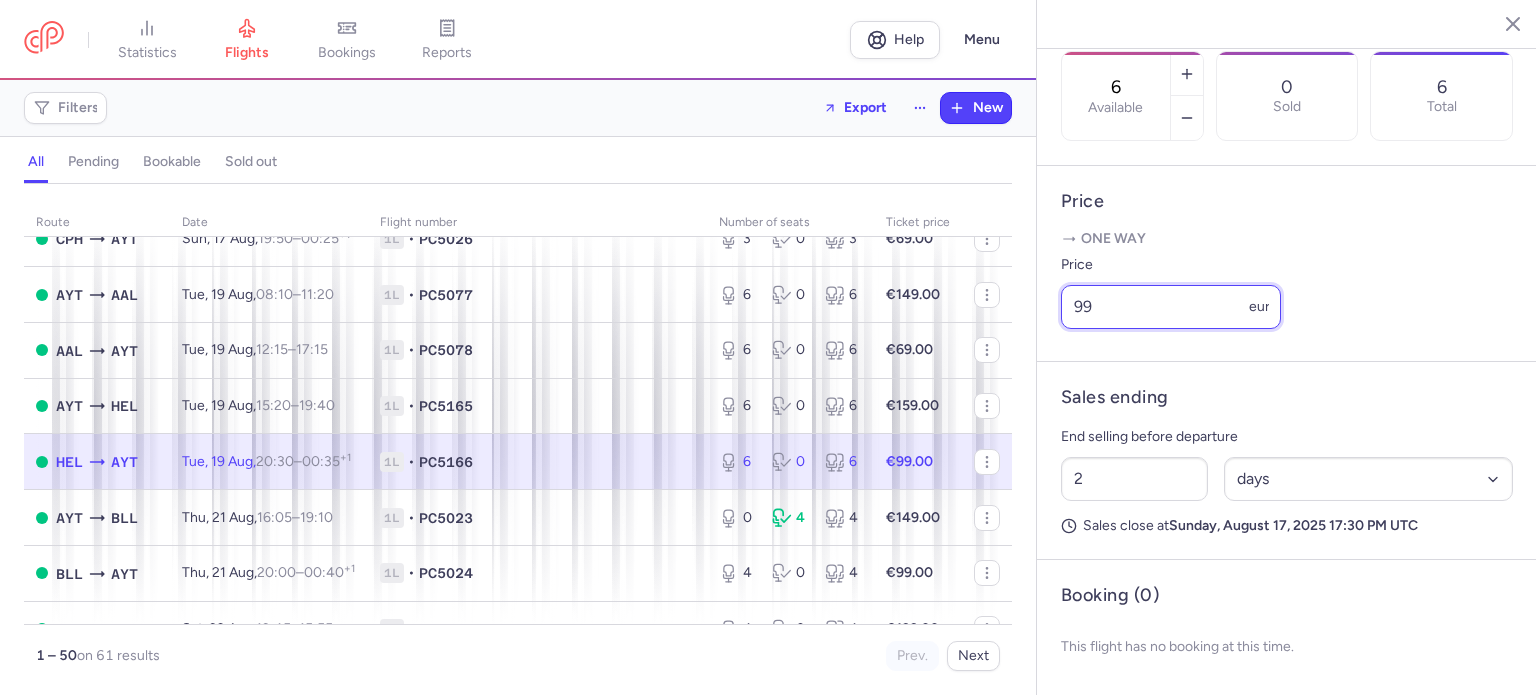 click on "99" at bounding box center [1171, 307] 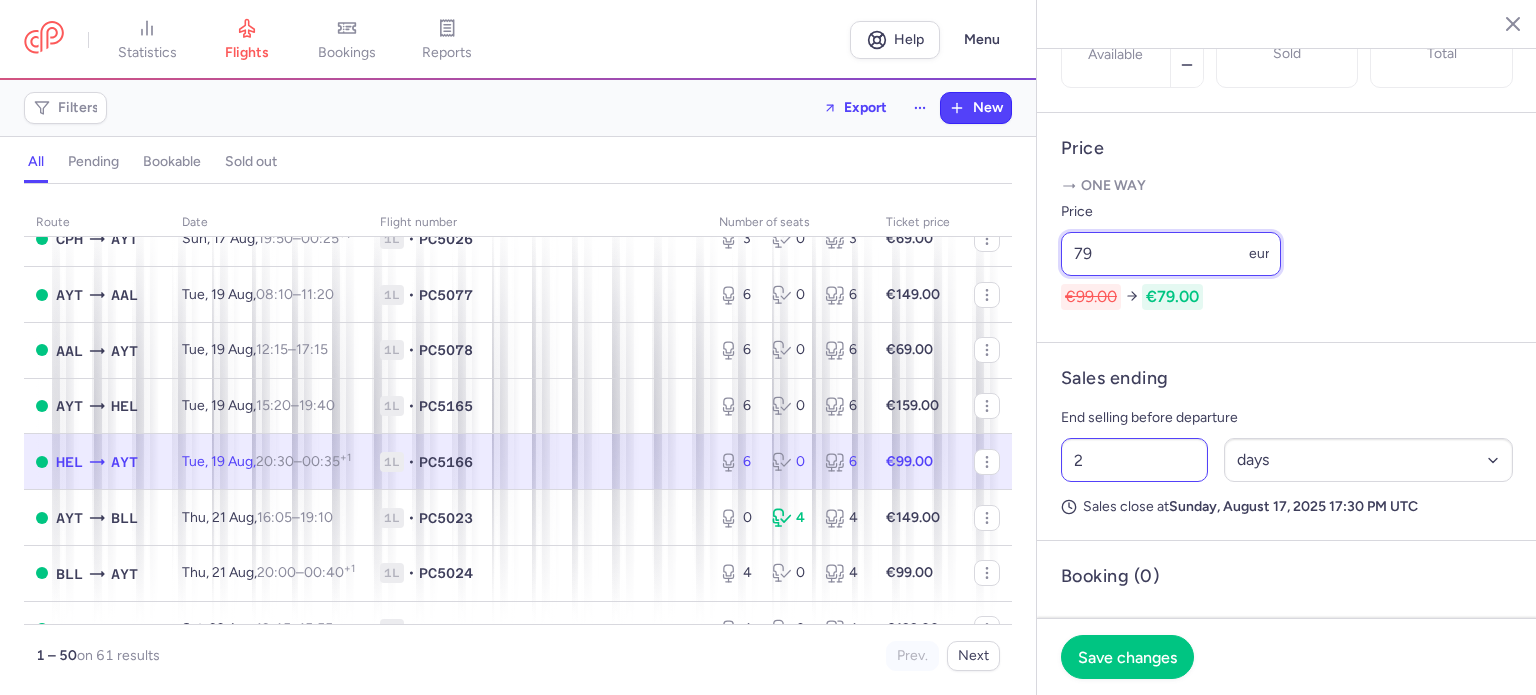 type on "79" 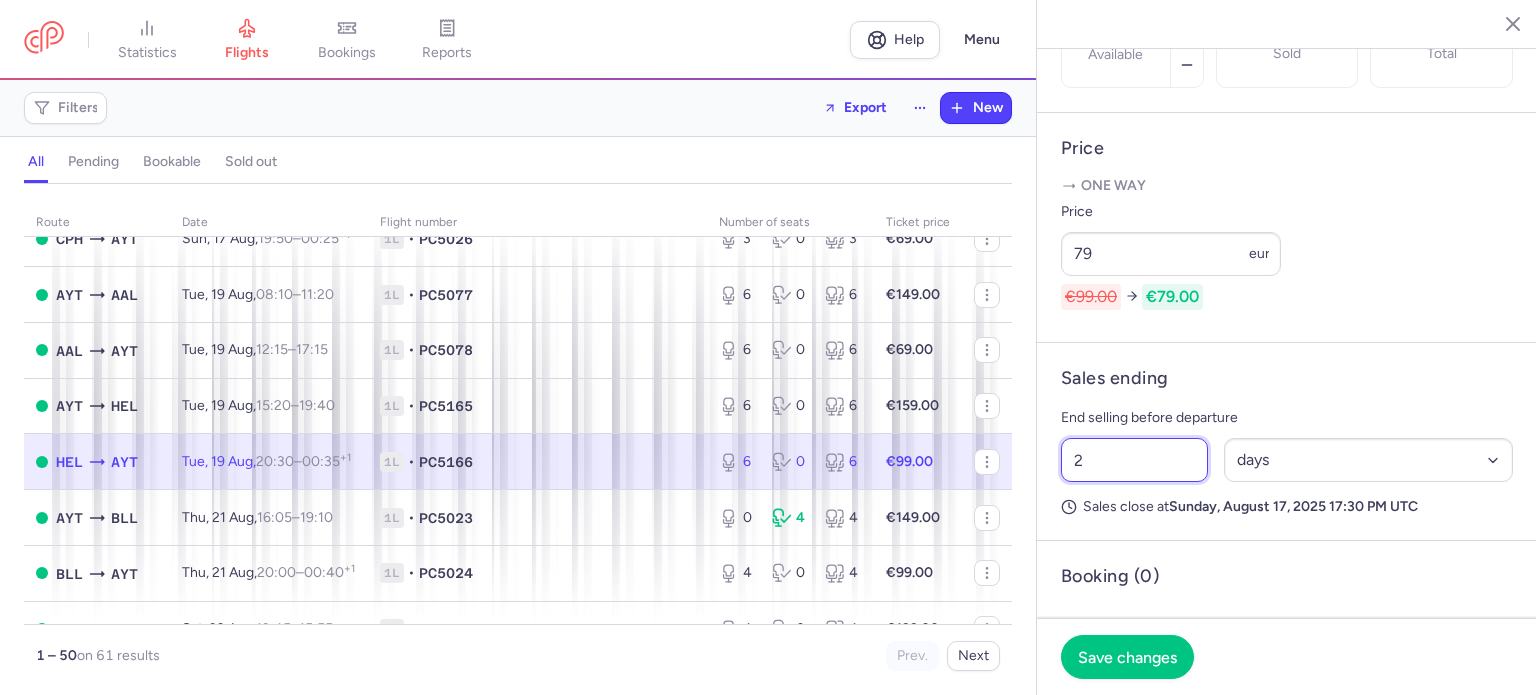 click on "2" at bounding box center (1134, 460) 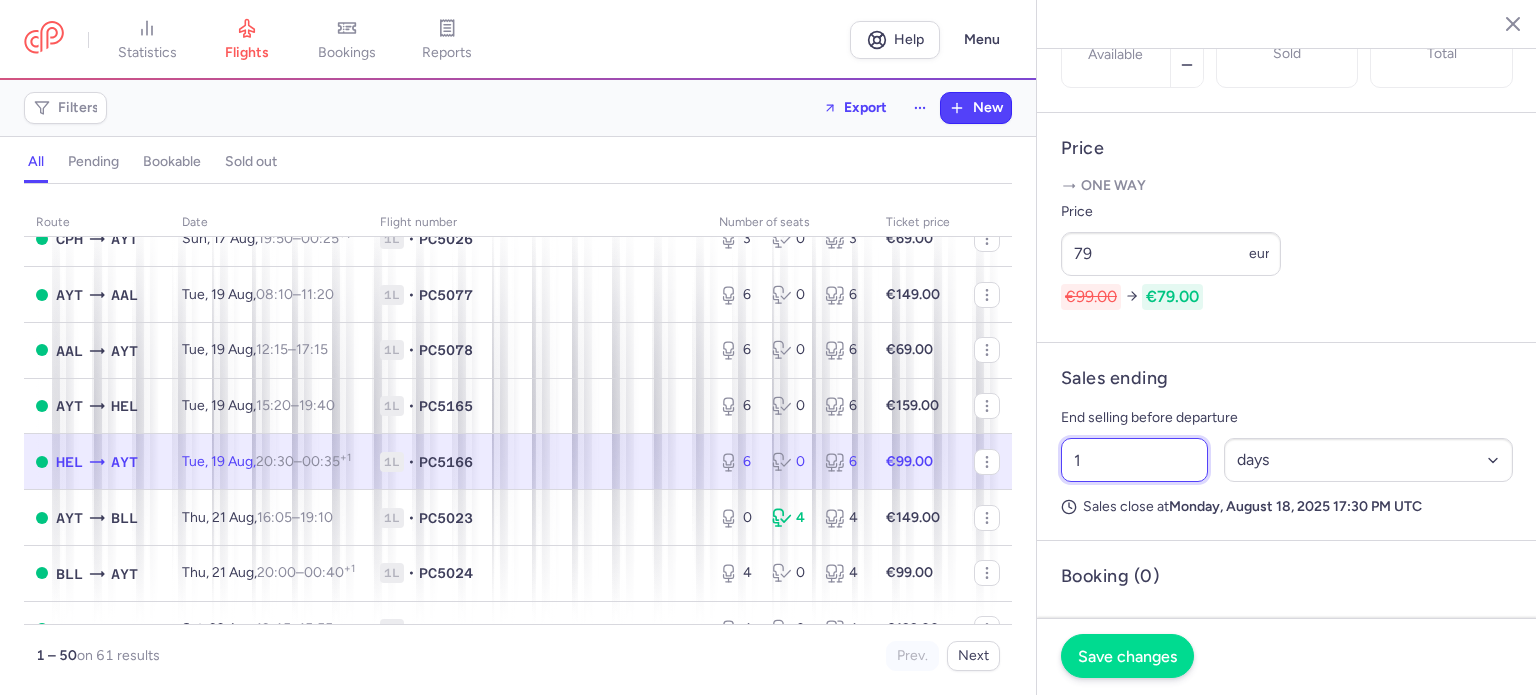 type on "1" 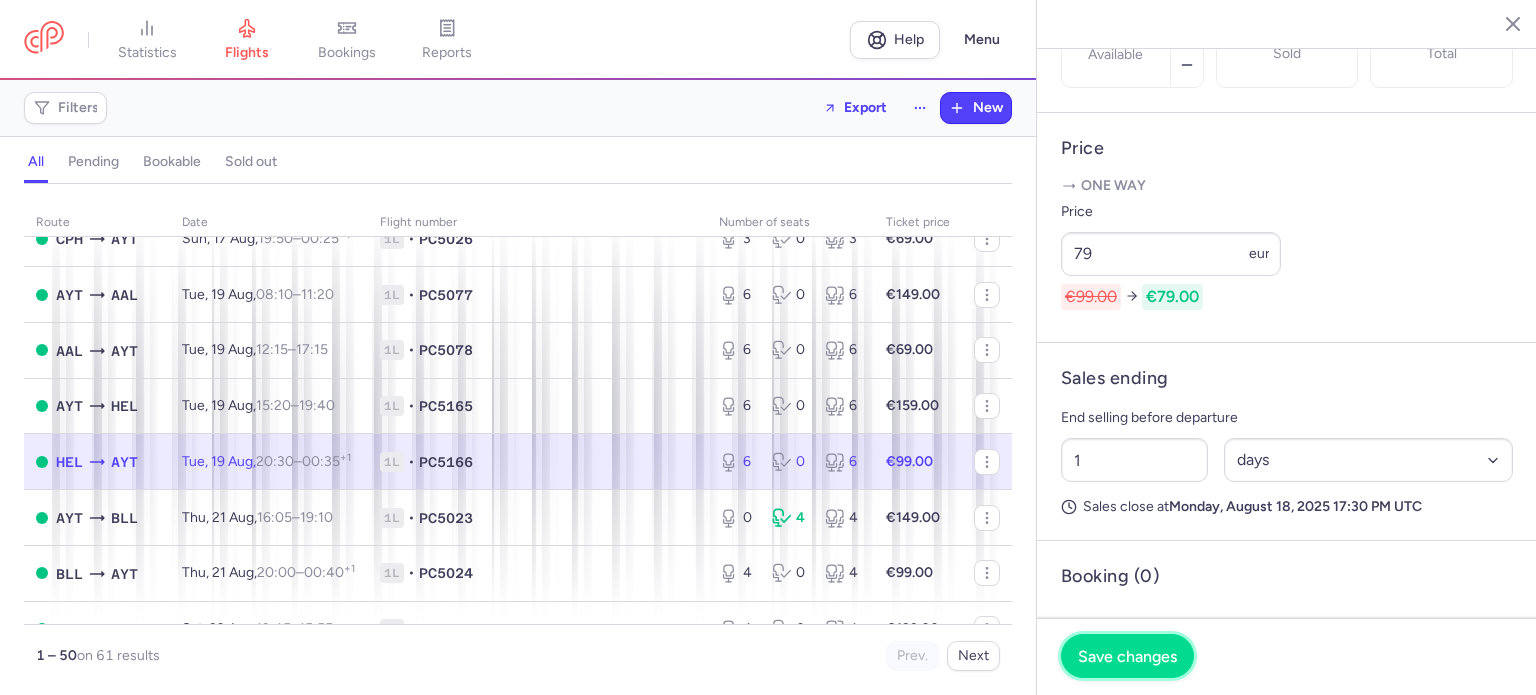 click on "Save changes" at bounding box center [1127, 656] 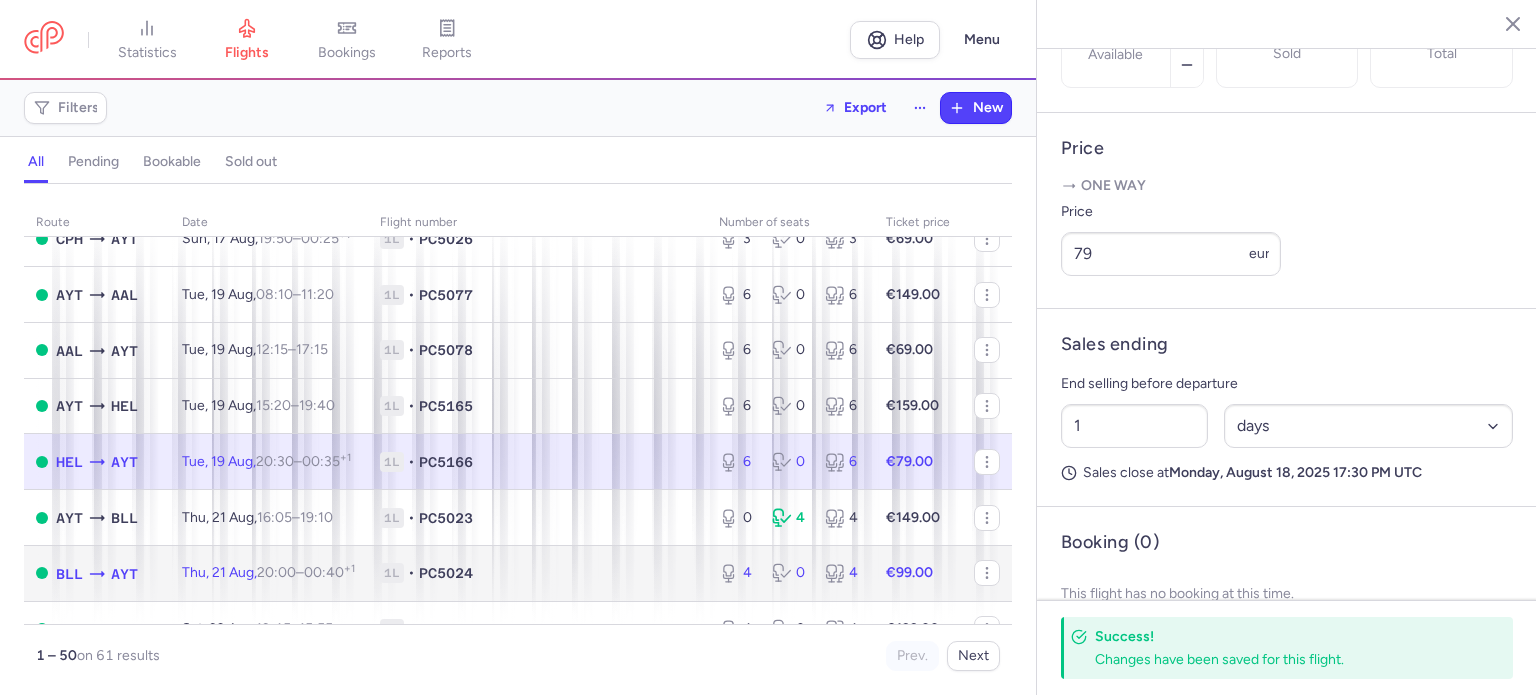 click on "€99.00" 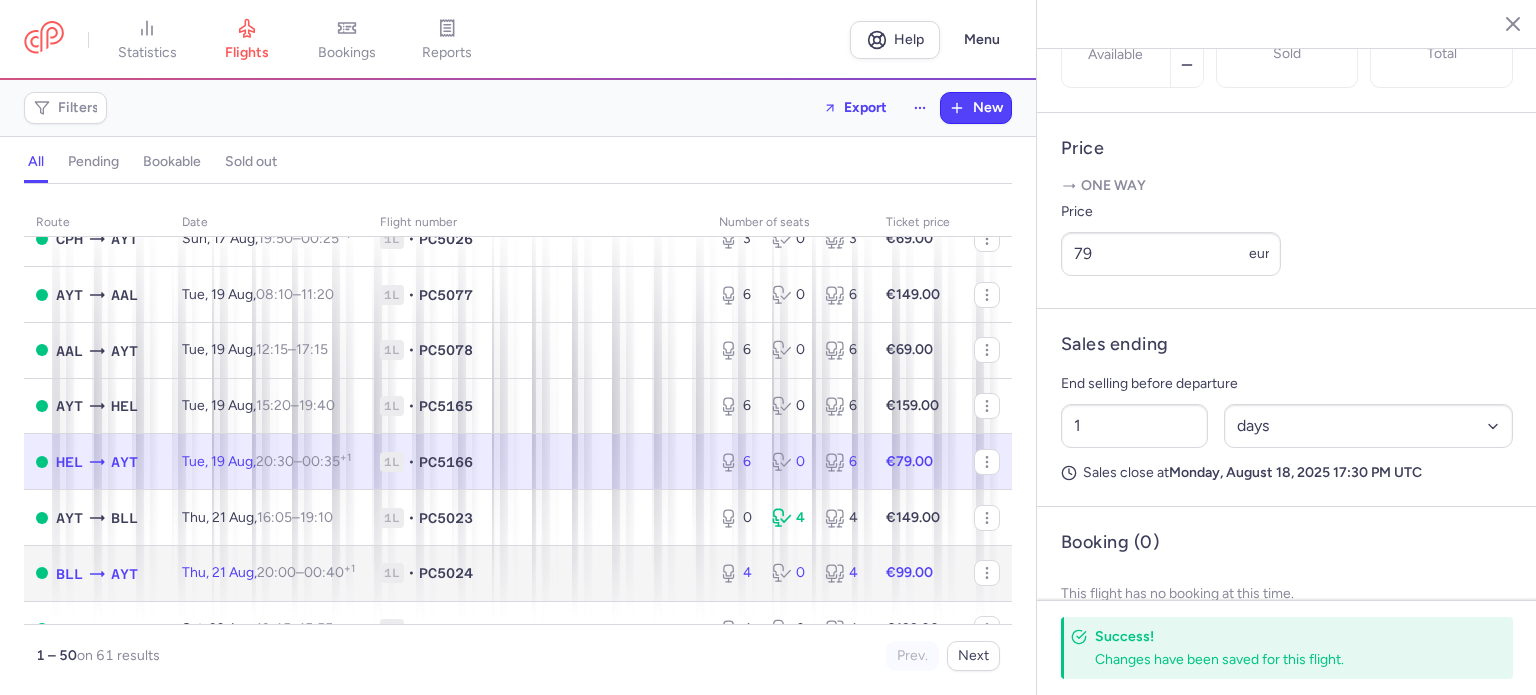 click on "€99.00" 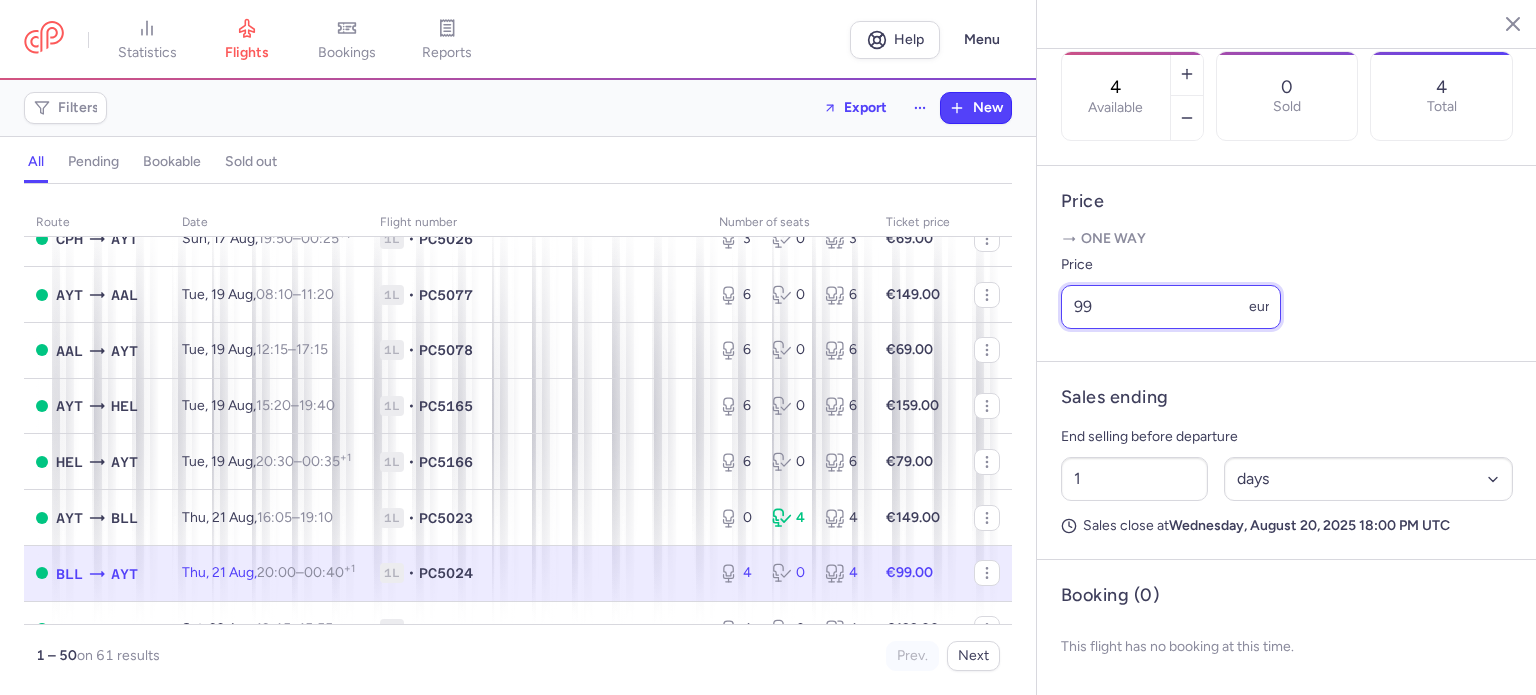 click on "99" at bounding box center [1171, 307] 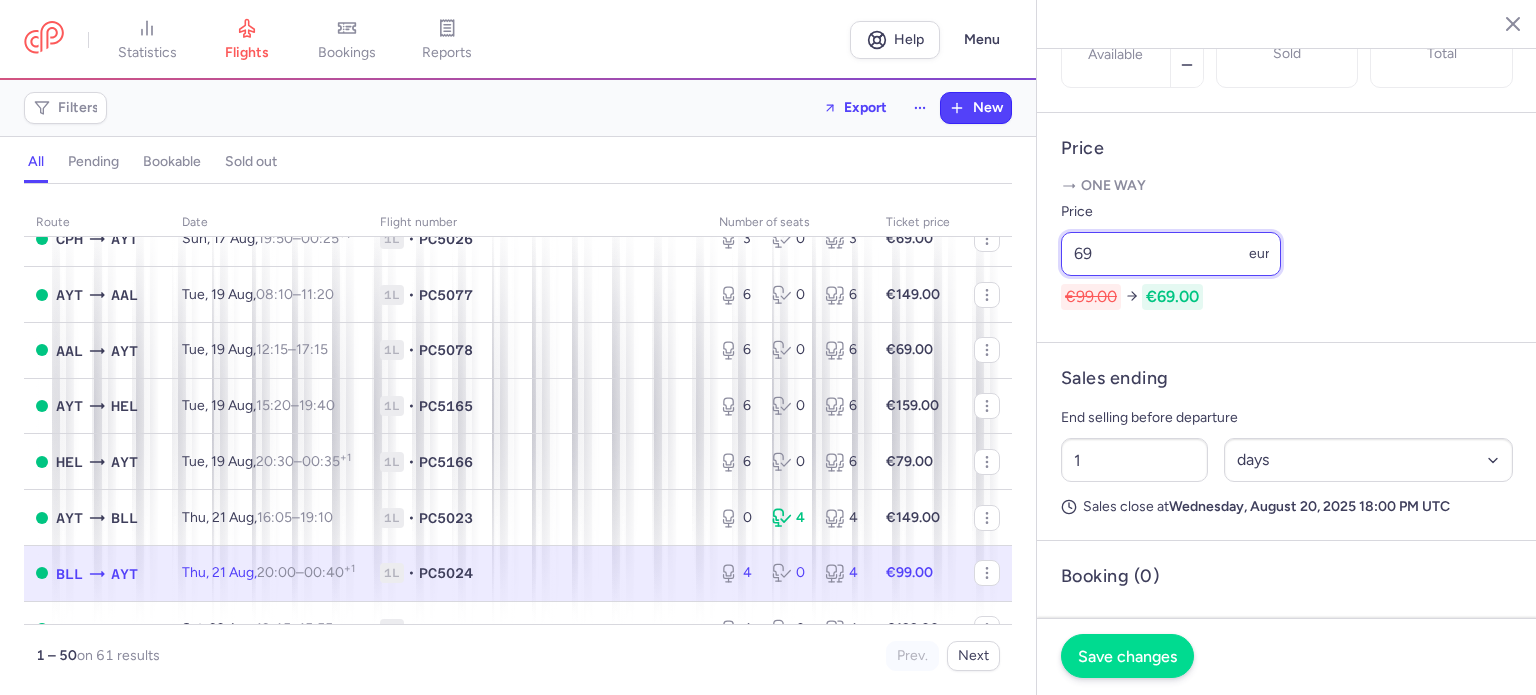 type on "69" 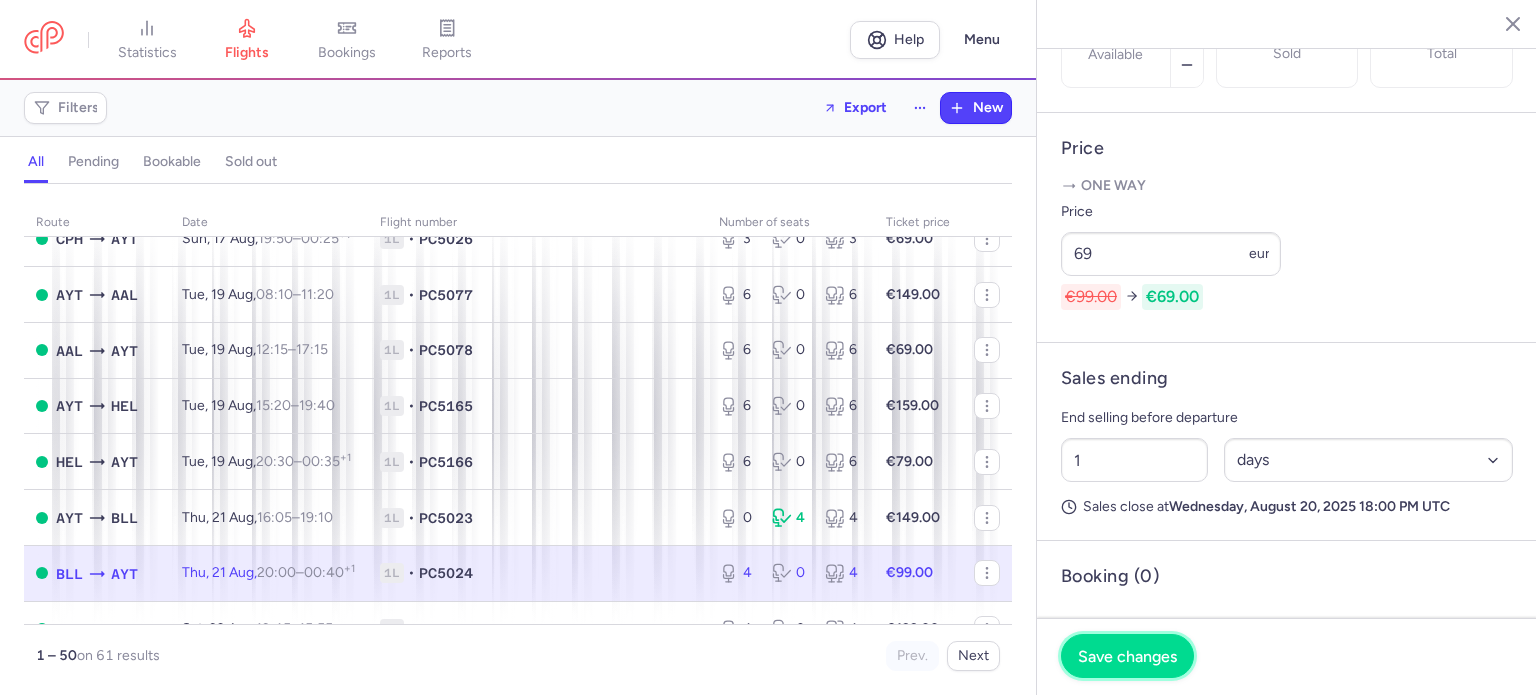 click on "Save changes" at bounding box center (1127, 656) 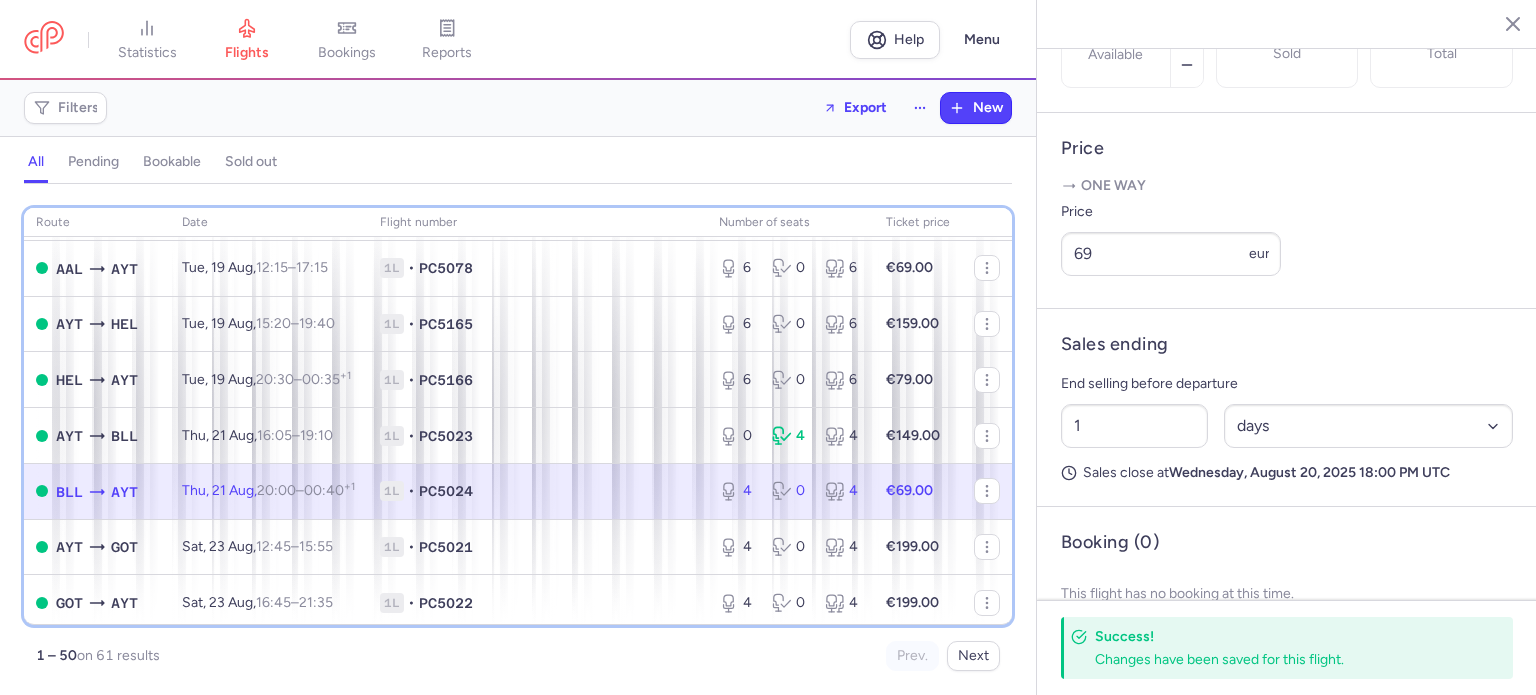 scroll, scrollTop: 1294, scrollLeft: 0, axis: vertical 